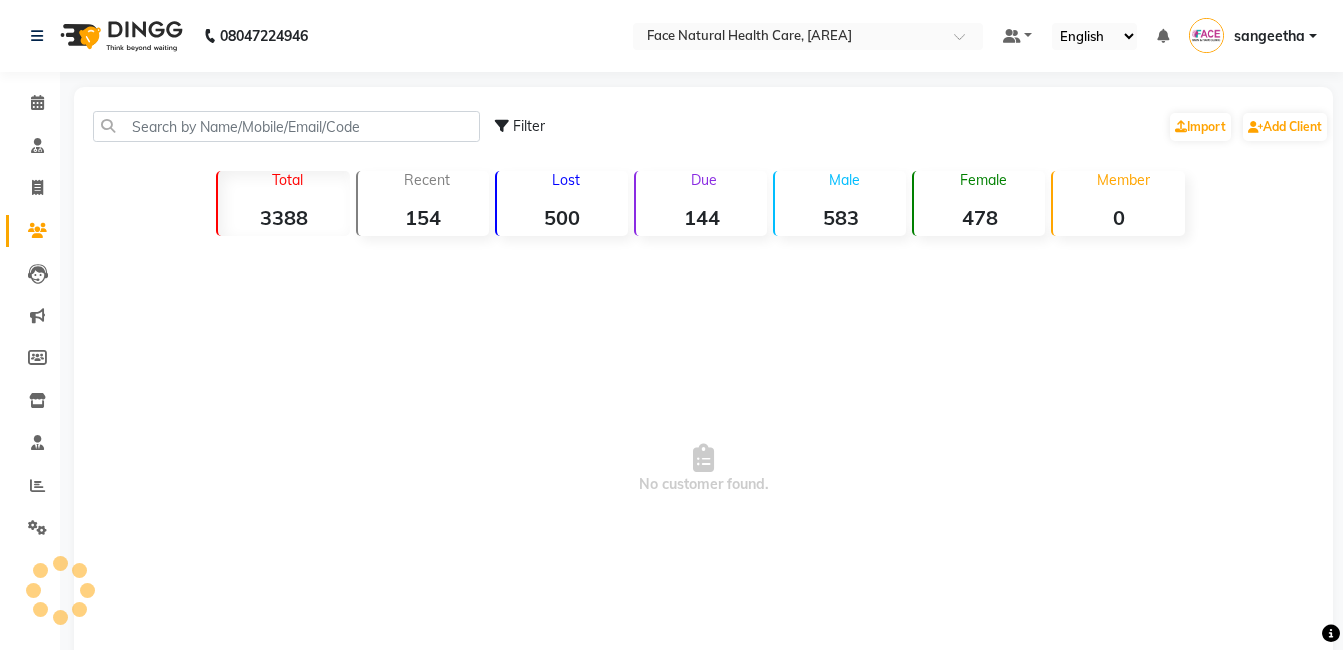 scroll, scrollTop: 0, scrollLeft: 0, axis: both 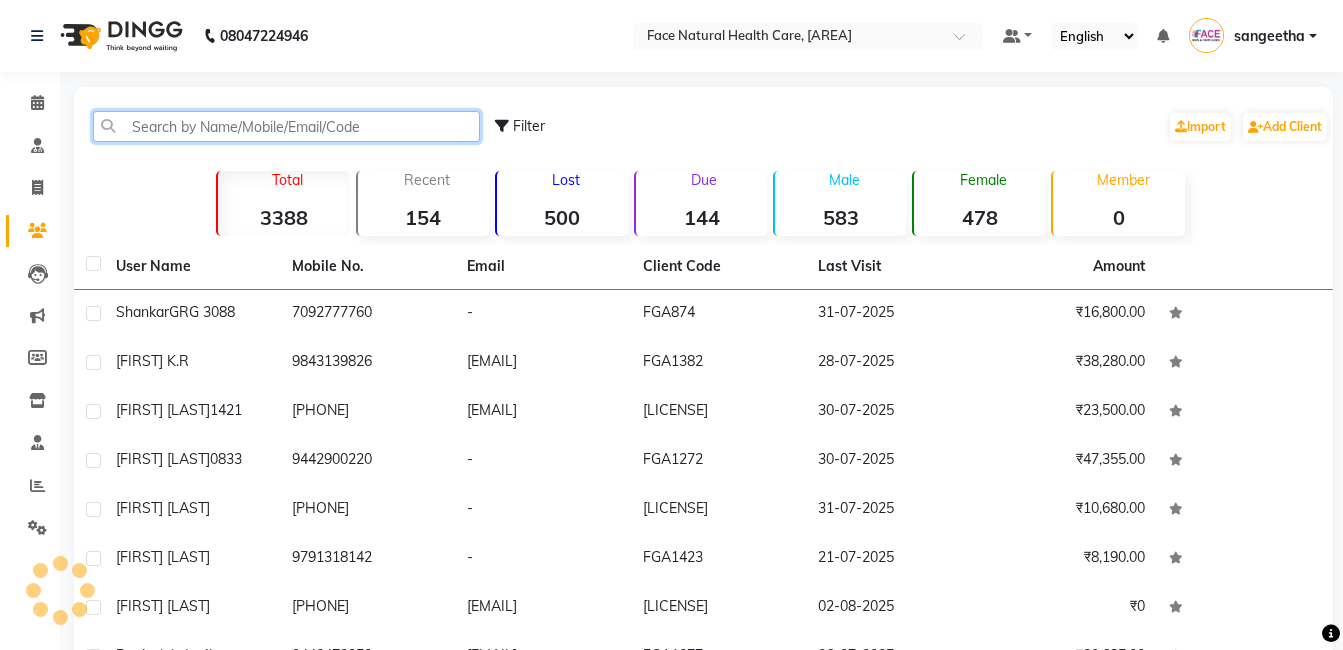 click 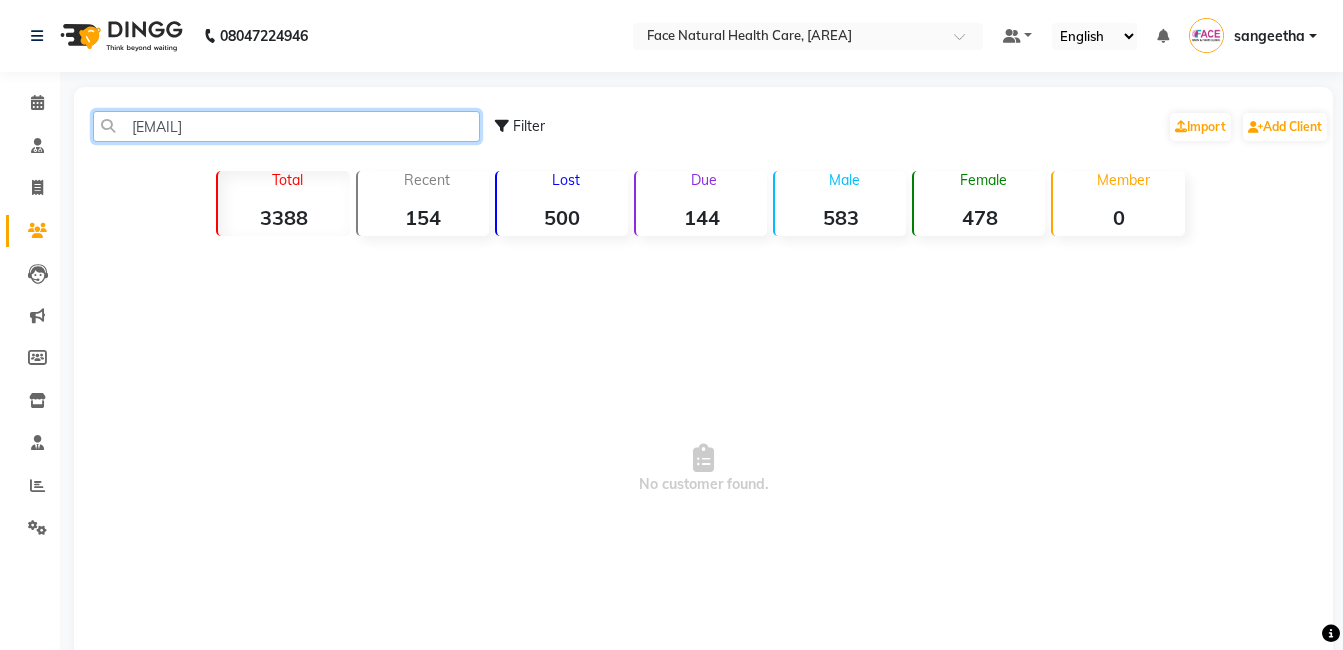 click on "[EMAIL]" 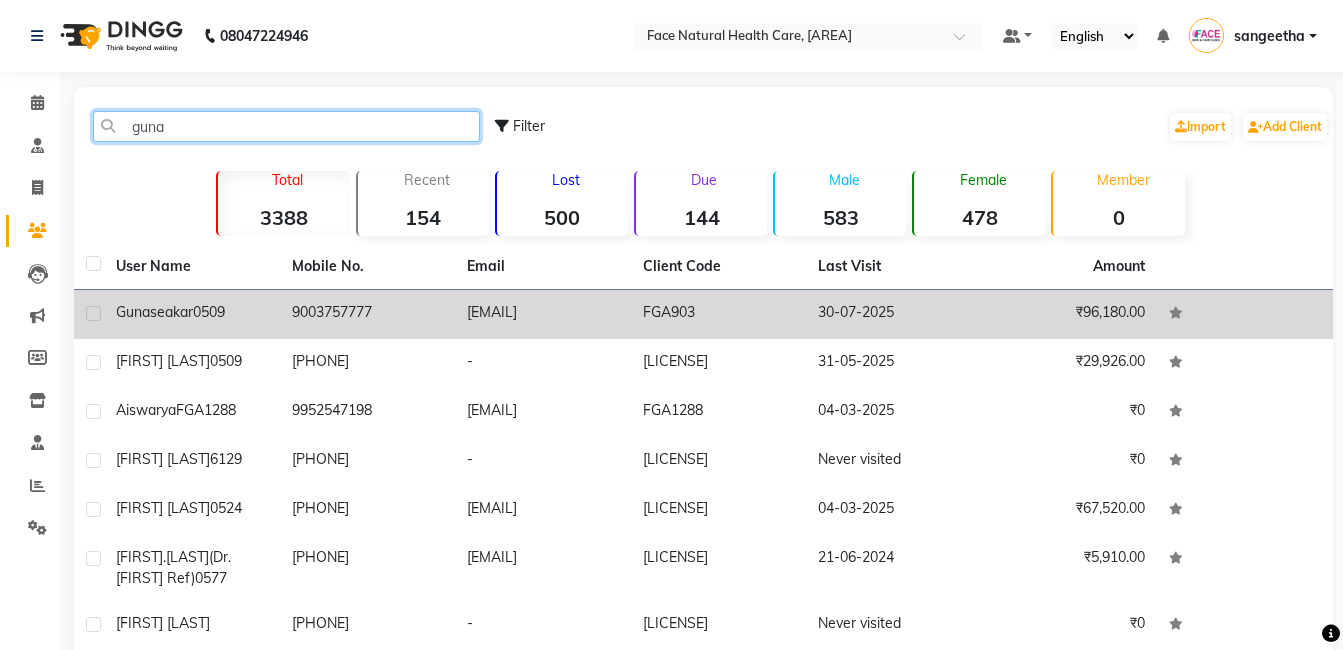 type on "guna" 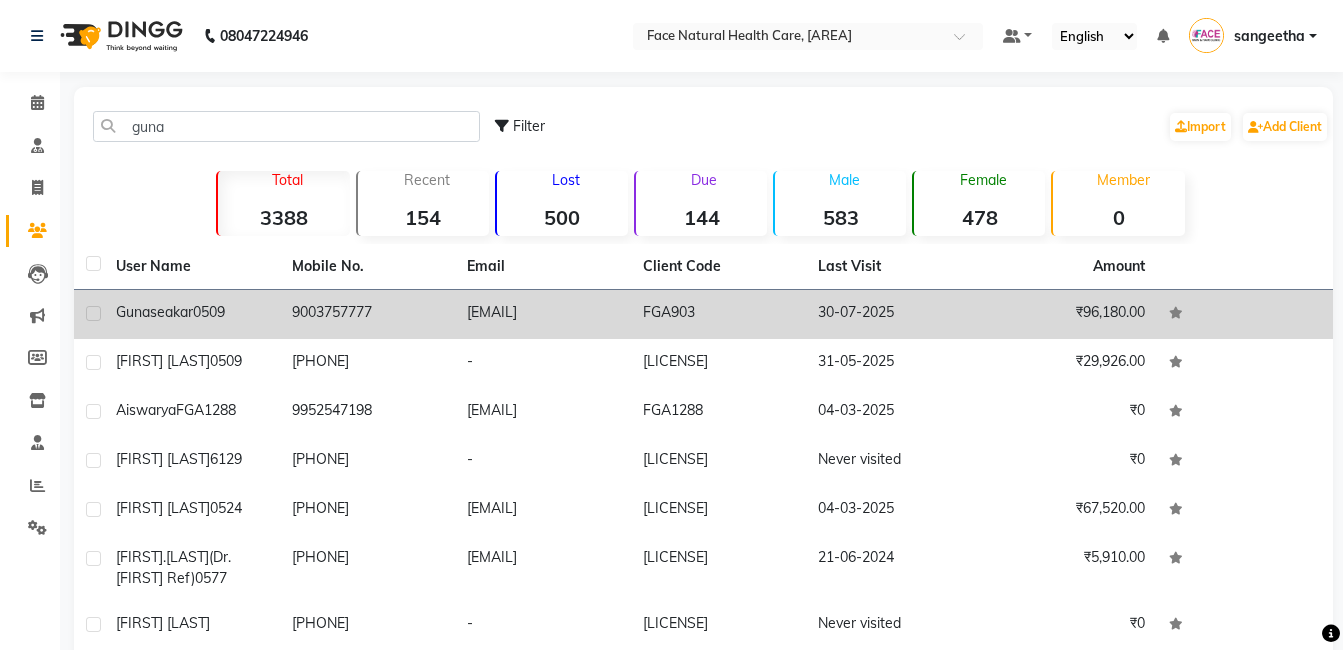 click on "9003757777" 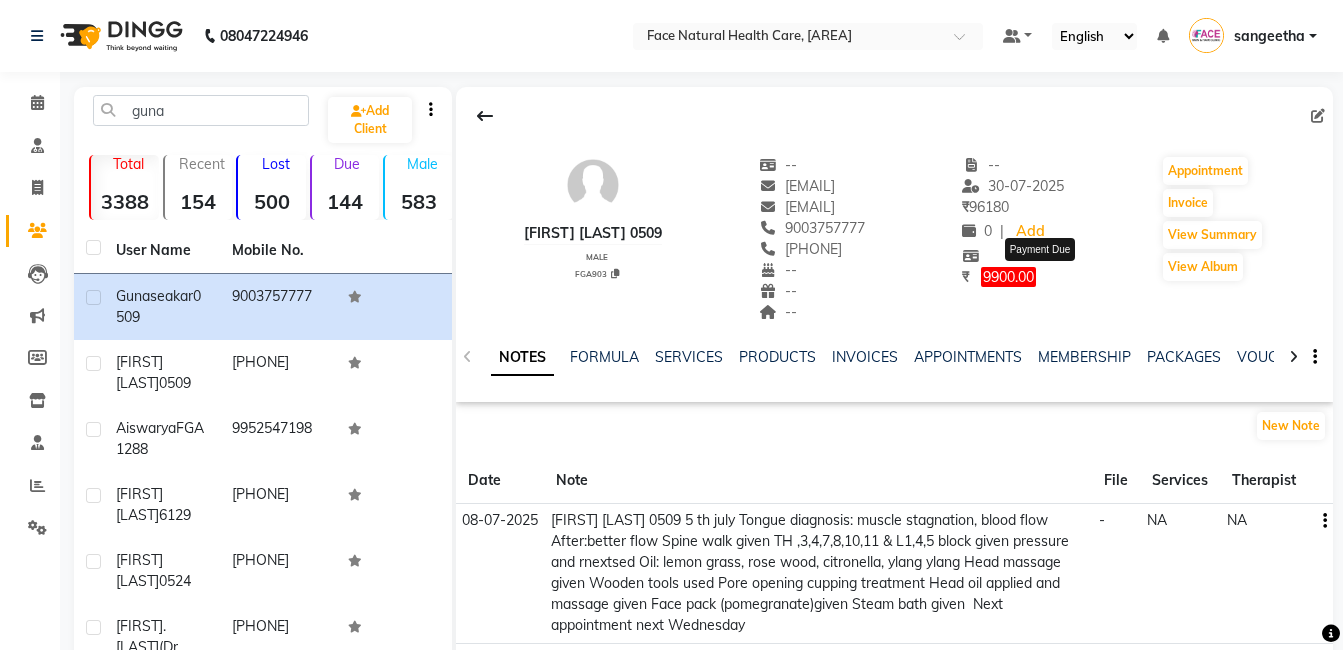 click on "9900.00" 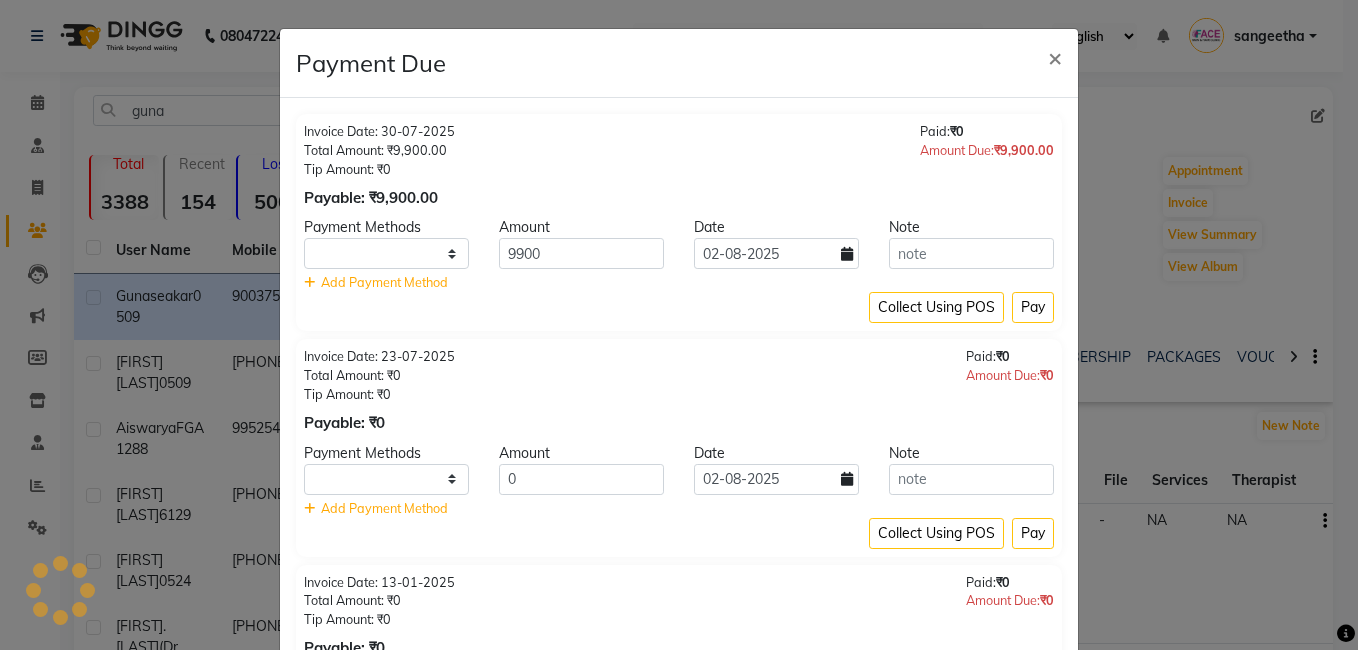 select on "1" 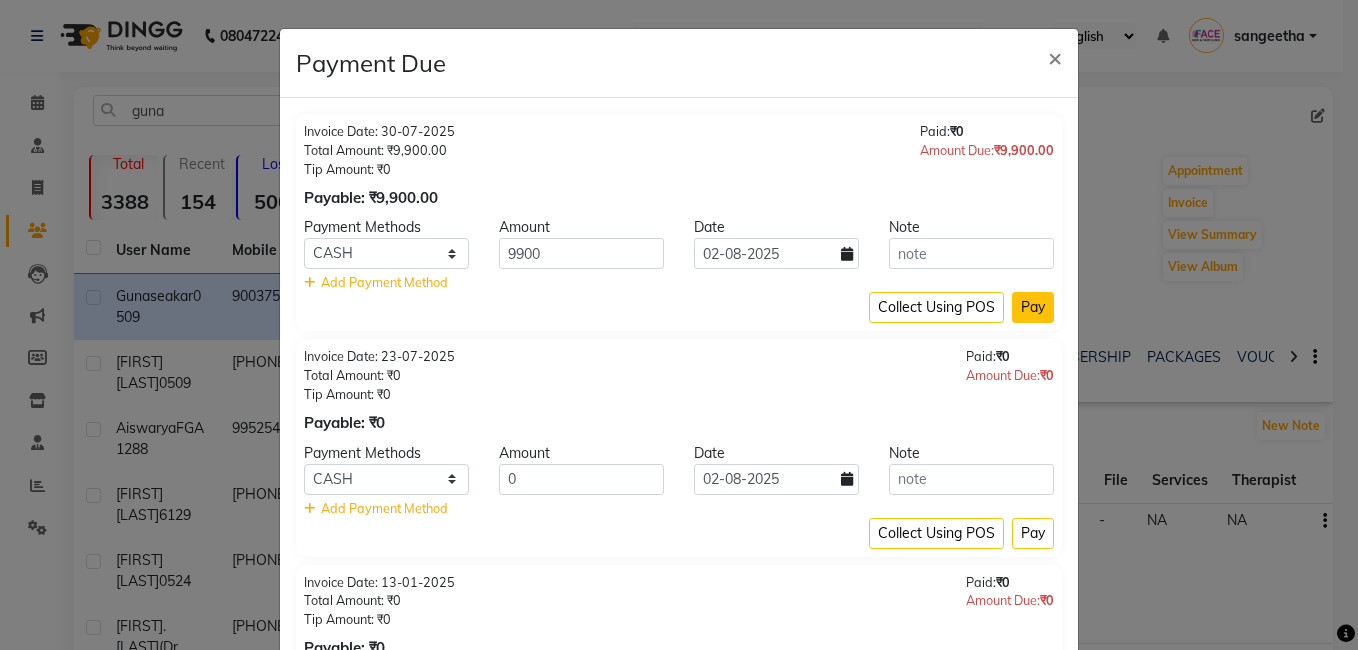 click on "Pay" 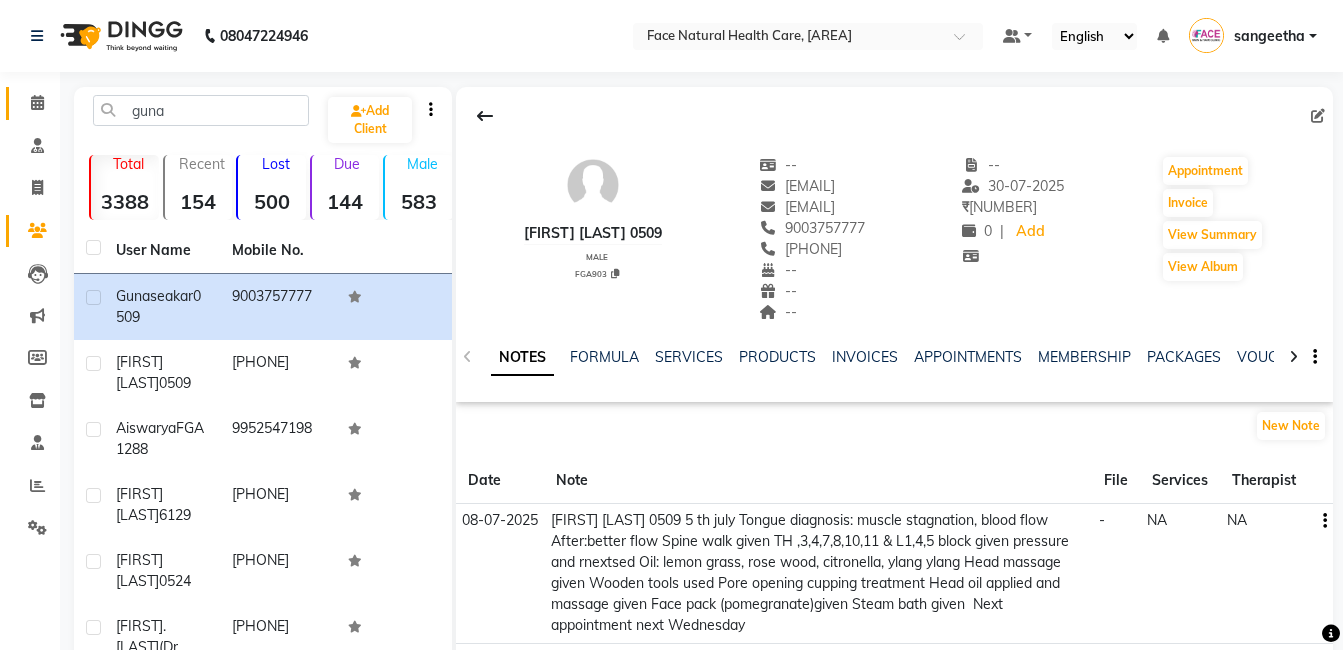 click on "Calendar" 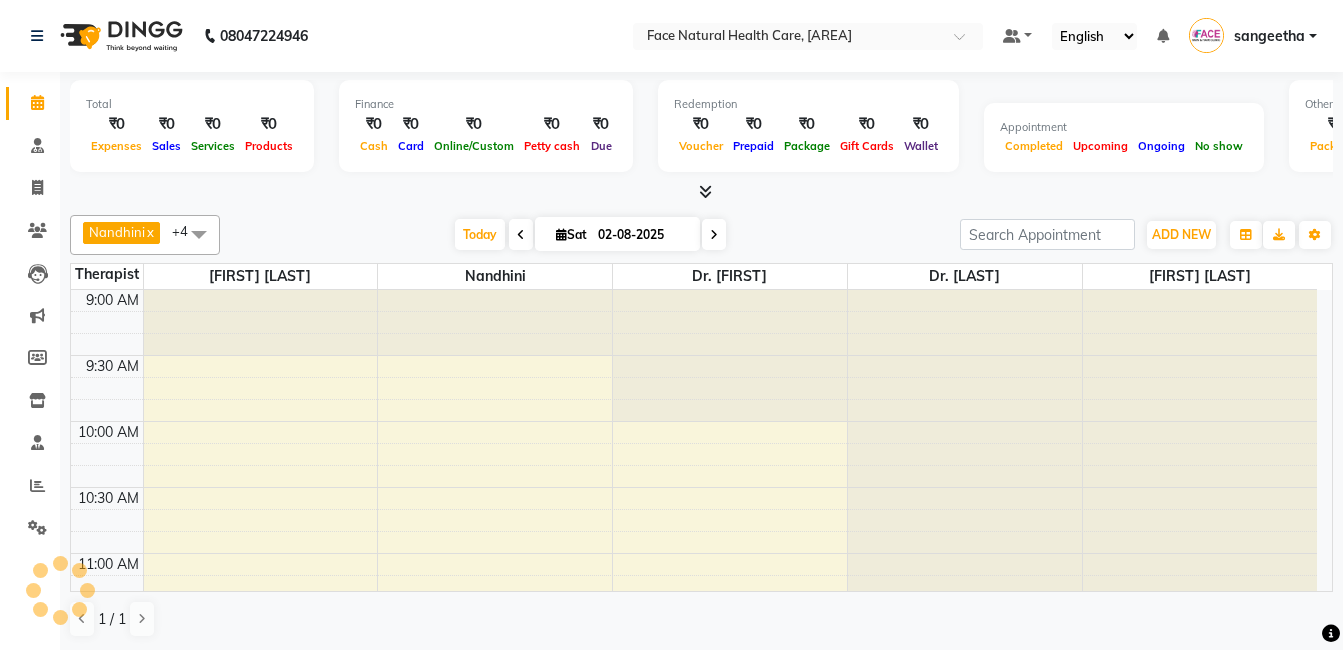 scroll, scrollTop: 0, scrollLeft: 0, axis: both 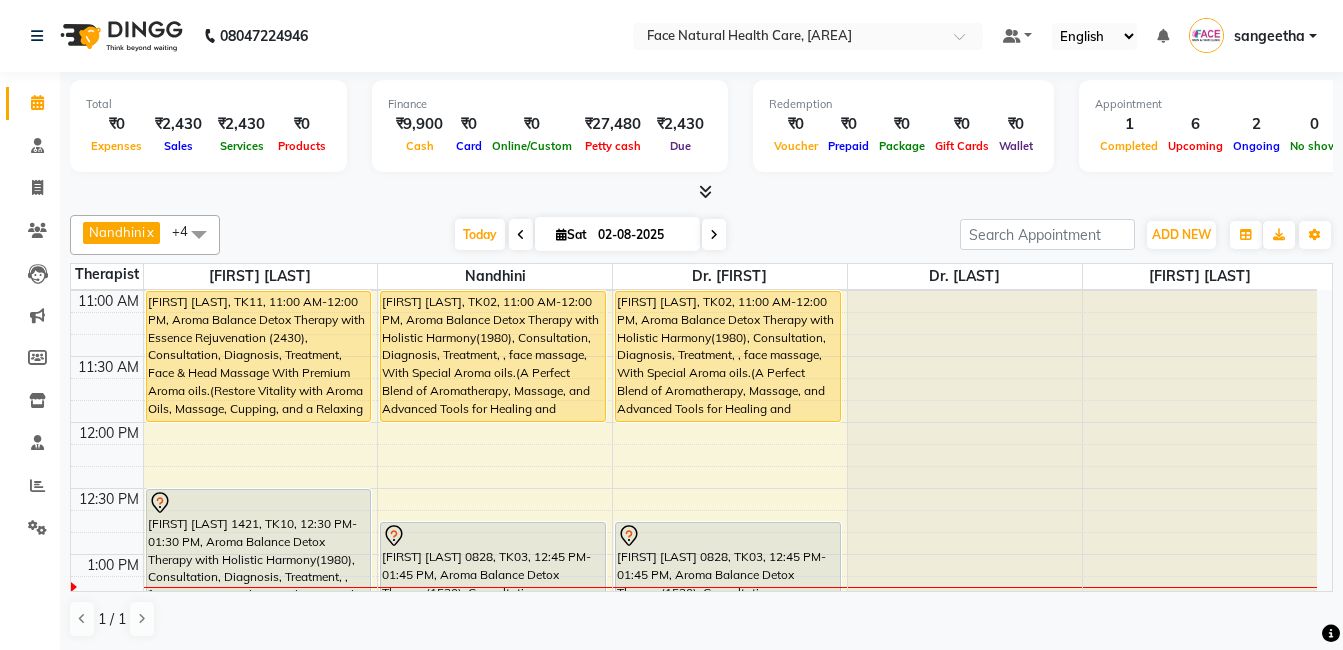 click on "[FIRST] [LAST] 1421, TK10, 12:30 PM-01:30 PM, Aroma Balance Detox Therapy with Holistic Harmony(1980), Consultation, Diagnosis, Treatment, , face massage, With Special  Aroma oils.(A Perfect Blend of Aromatherapy, Massage, and Advanced Tools for Healing and Detoxification)" at bounding box center (259, 554) 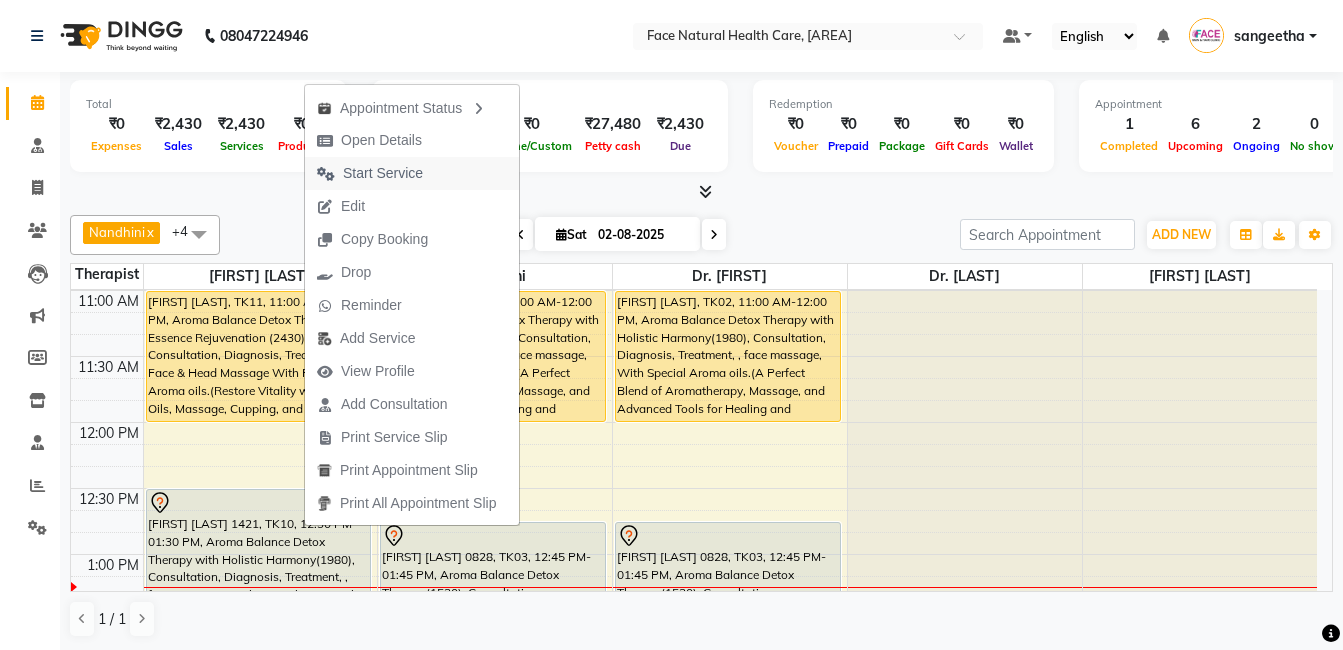 click on "Start Service" at bounding box center [412, 173] 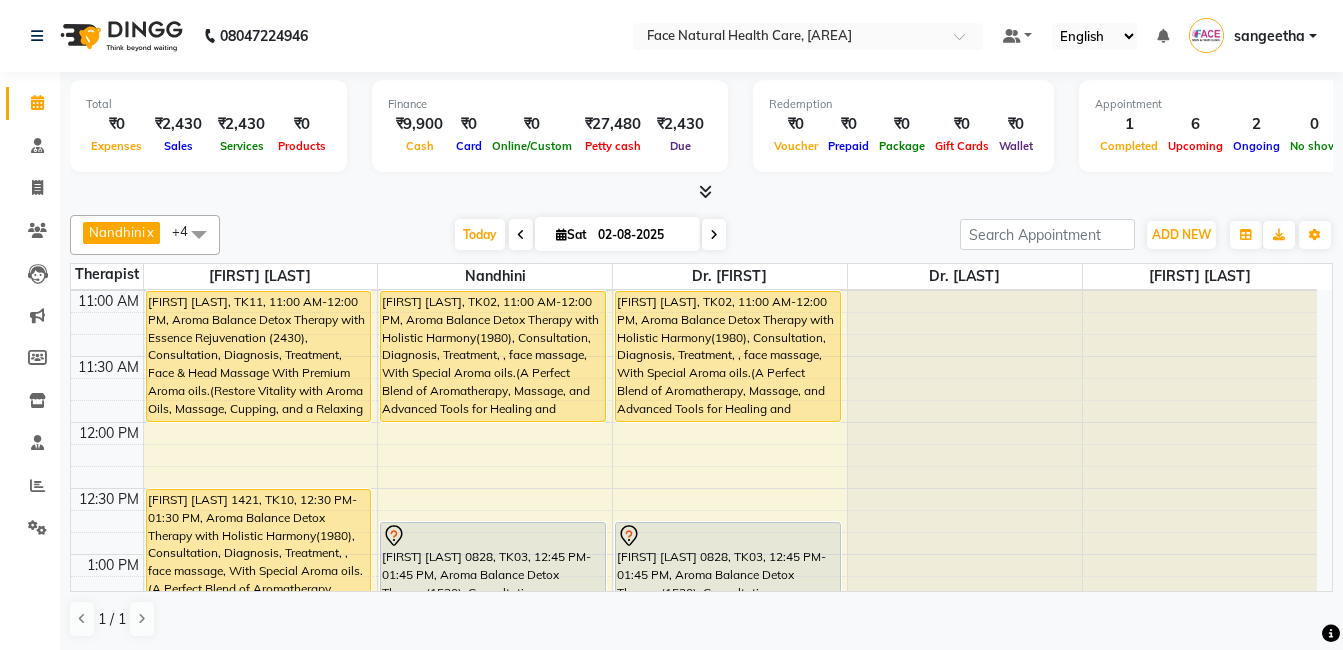 click on "9:00 AM 9:30 AM 10:00 AM 10:30 AM 11:00 AM 11:30 AM 12:00 PM 12:30 PM 1:00 PM 1:30 PM 2:00 PM 2:30 PM 3:00 PM 3:30 PM 4:00 PM 4:30 PM 5:00 PM 5:30 PM 6:00 PM 6:30 PM             [FIRST] [LAST], TK09, 04:00 PM-05:00 PM, Aroma Balance Detox Therapy with Essence Rejuvenation  (2430), Consultation, Diagnosis, Treatment,  Face & Head Massage With Premium Aroma oils.(Restore Vitality with Aroma Oils, Massage, Cupping, and a Relaxing Steam Bath)             [FIRST] [LAST] 3088, TK07, 04:15 PM-05:00 PM, Hijama, Consultation, Diagnosis, Aroma oil     [FIRST] [LAST], TK06, 10:00 AM-11:00 AM, Aroma Balance Detox Therapy with Essence Rejuvenation  (2430), Consultation, Diagnosis, Treatment,  Face & Head Massage With Premium Aroma oils.(Restore Vitality with Aroma Oils, Massage, Cupping, and a Relaxing Steam Bath)                   [FIRST] [LAST] 1421, TK08, 03:00 PM-04:00 PM, Aroma Balance Detox Therapy With Weight loss program (2700) Consultation, Diagnosis, Treatment, Sauna Bed,  Good Premium Aroma oils And Steam Bath." at bounding box center [702, 441] 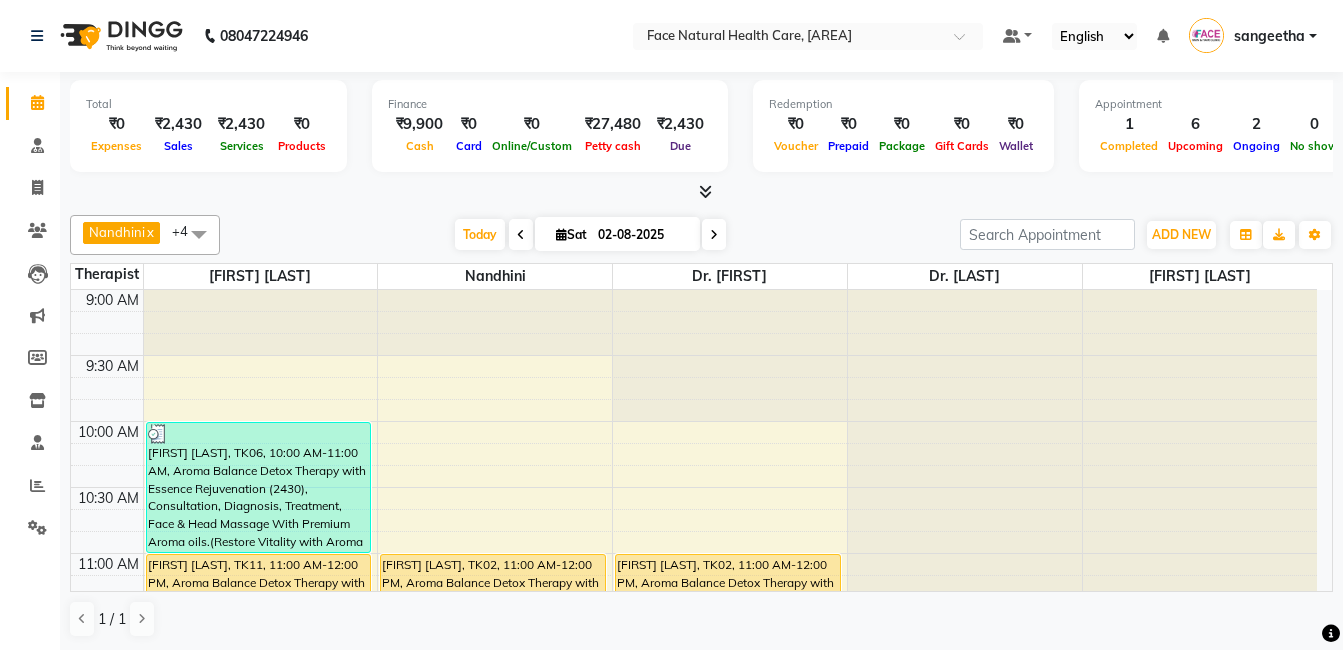 click on "[FIRST] [LAST], TK02, 11:00 AM-12:00 PM, Aroma Balance Detox Therapy with Holistic Harmony(1980), Consultation, Diagnosis, Treatment, , face massage, With Special  Aroma oils.(A Perfect Blend of Aromatherapy, Massage, and Advanced Tools for Healing and Detoxification)" at bounding box center [493, 619] 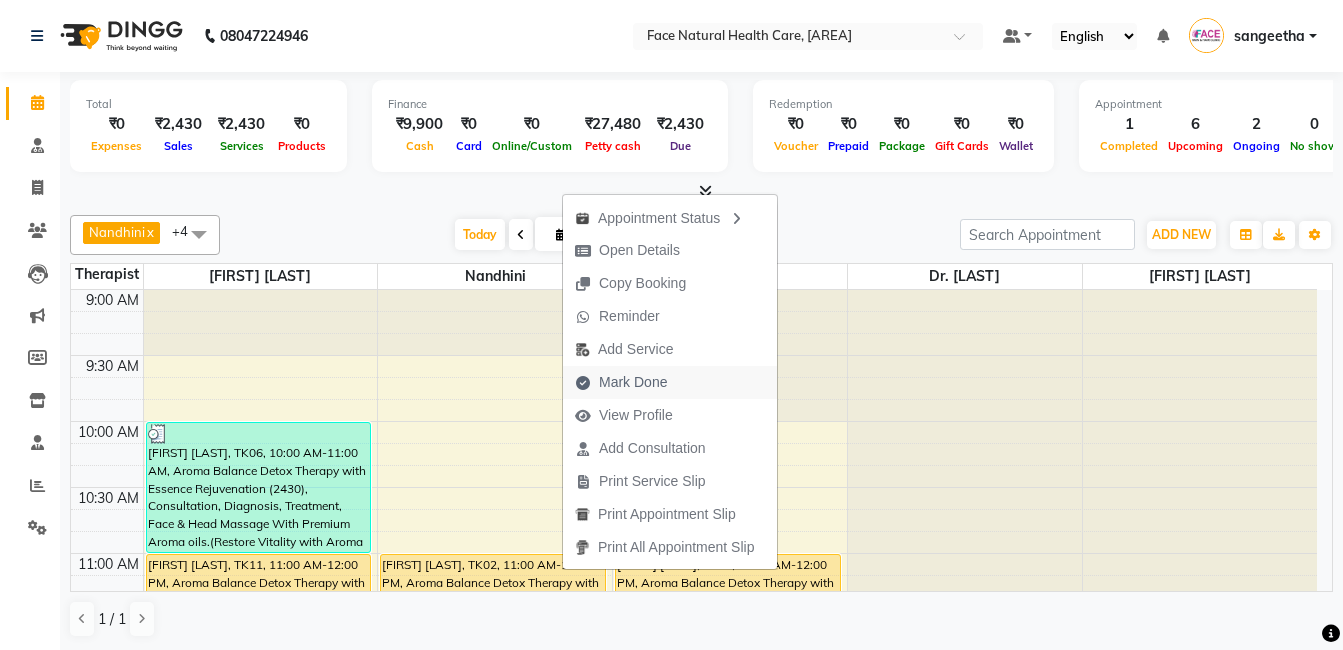 click on "Mark Done" at bounding box center (633, 382) 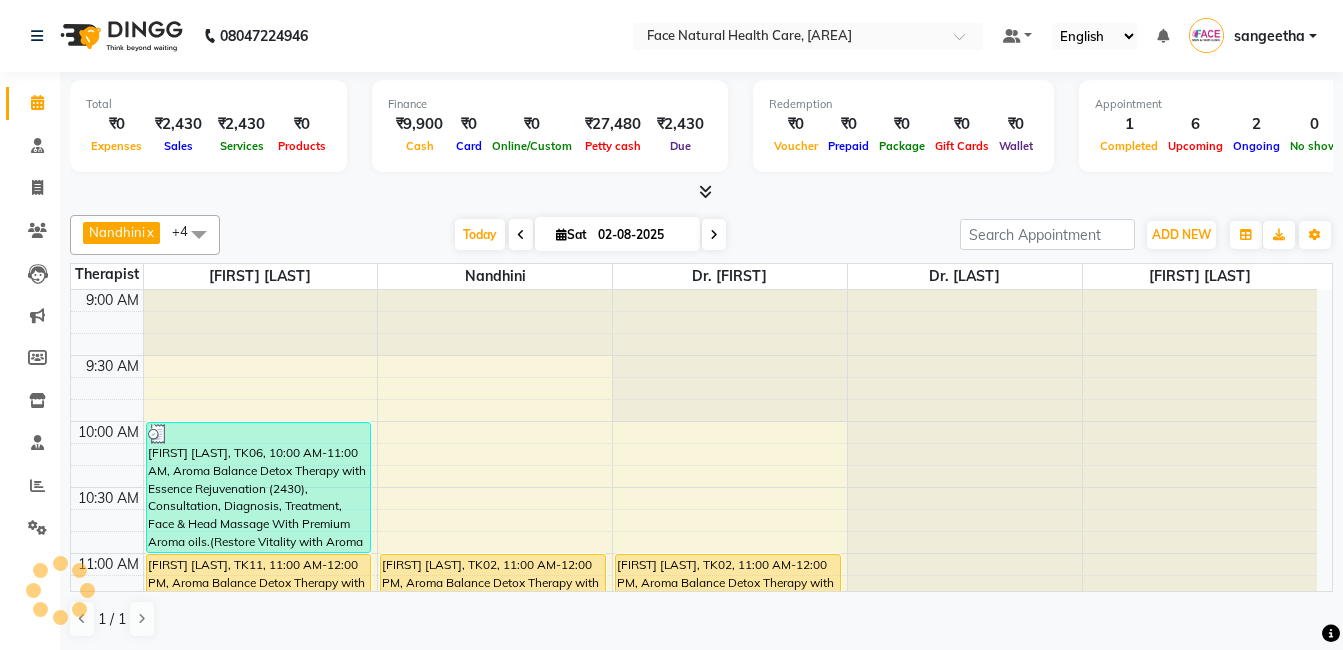 select on "service" 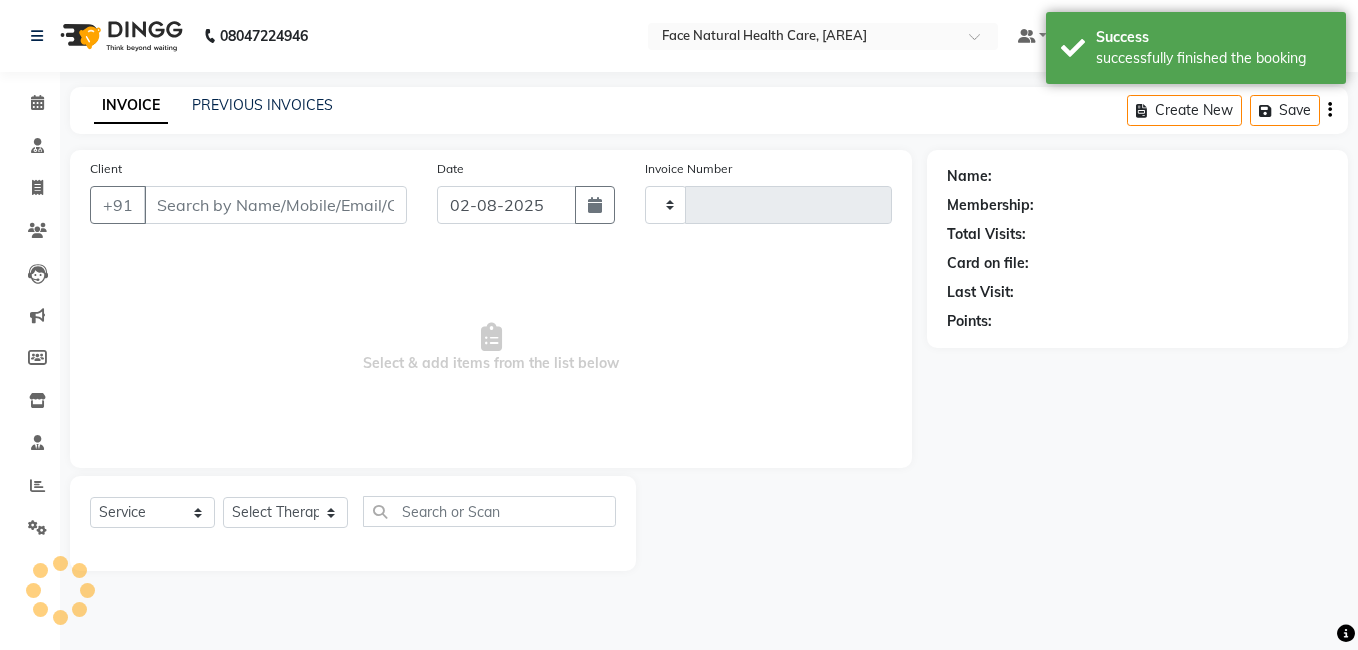 type on "1044" 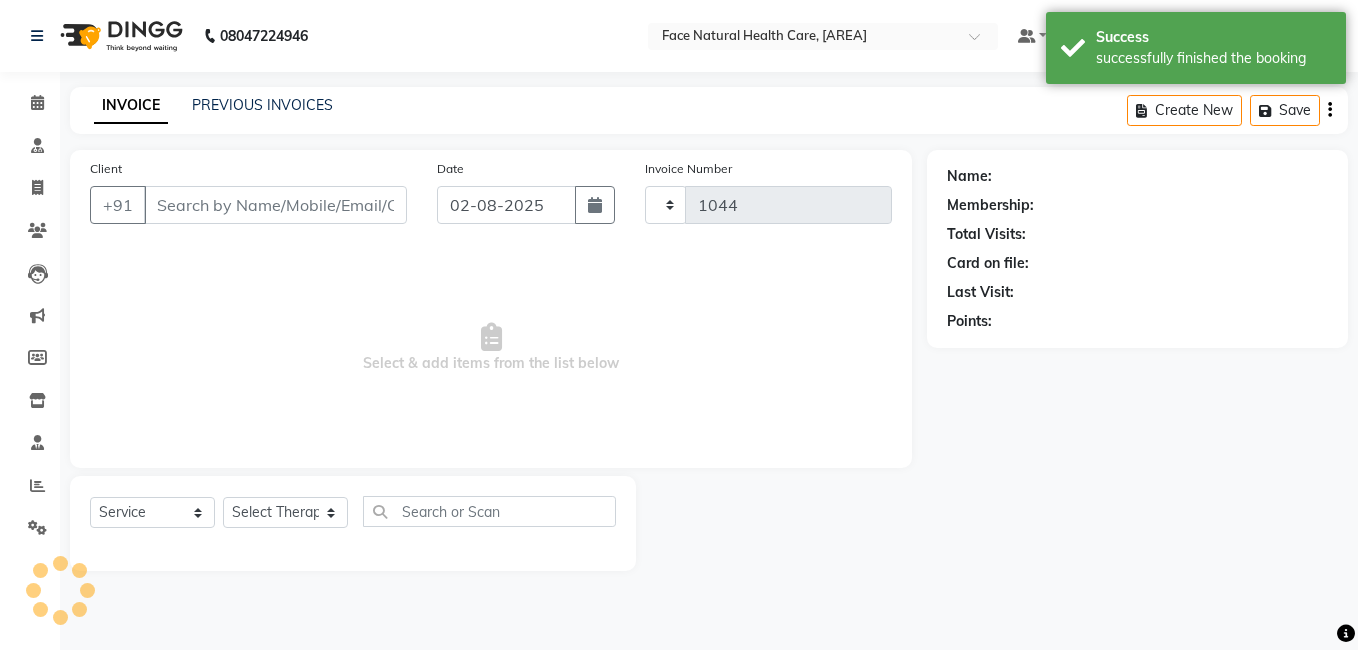 select on "5675" 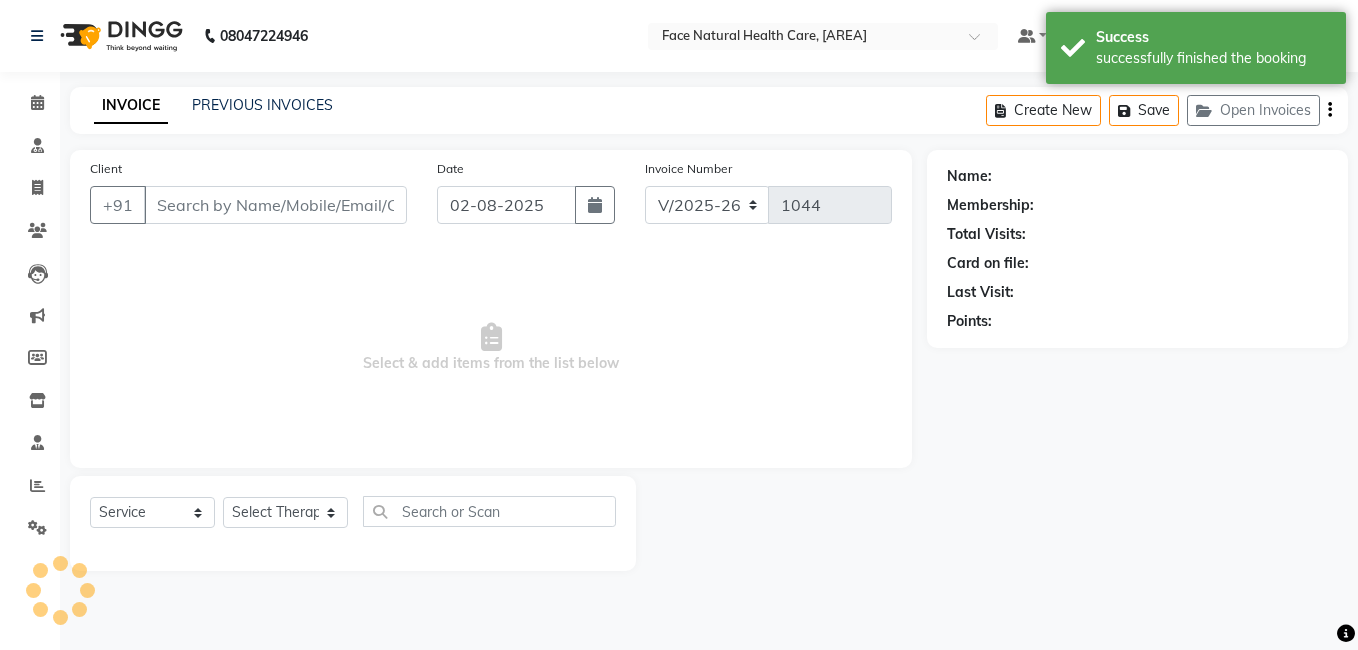 type on "9791318142" 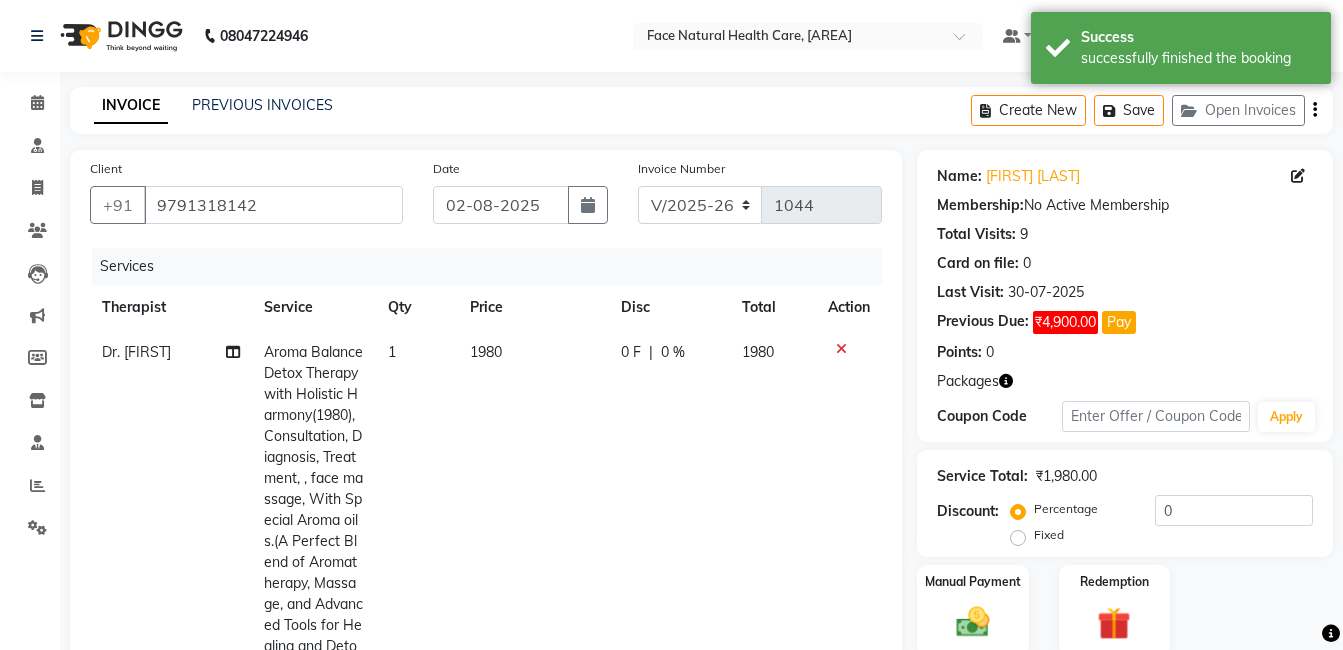 click on "1980" 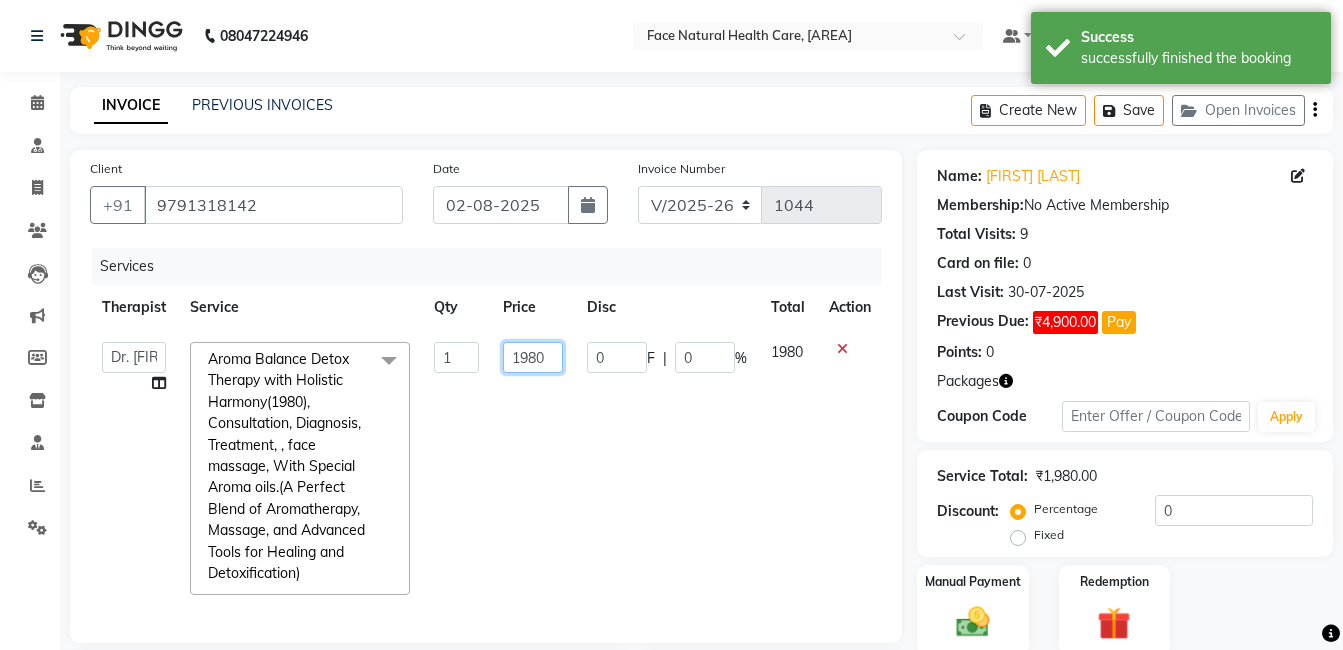 click on "1980" 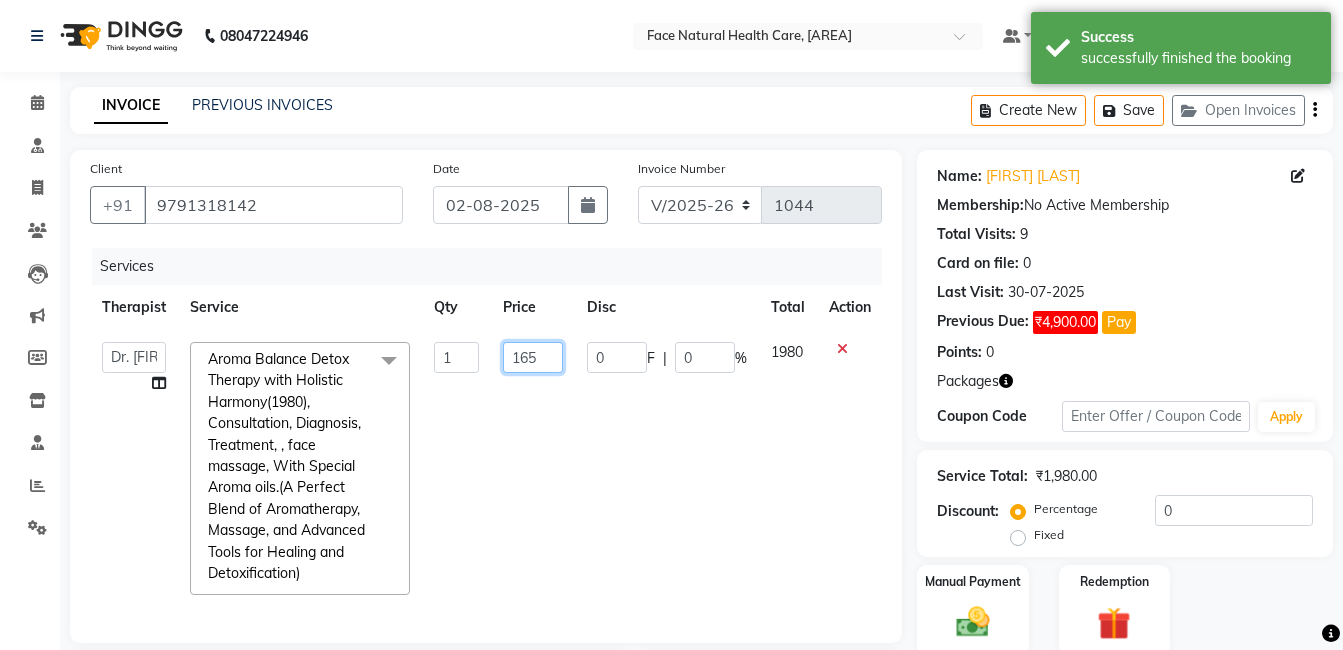type on "1650" 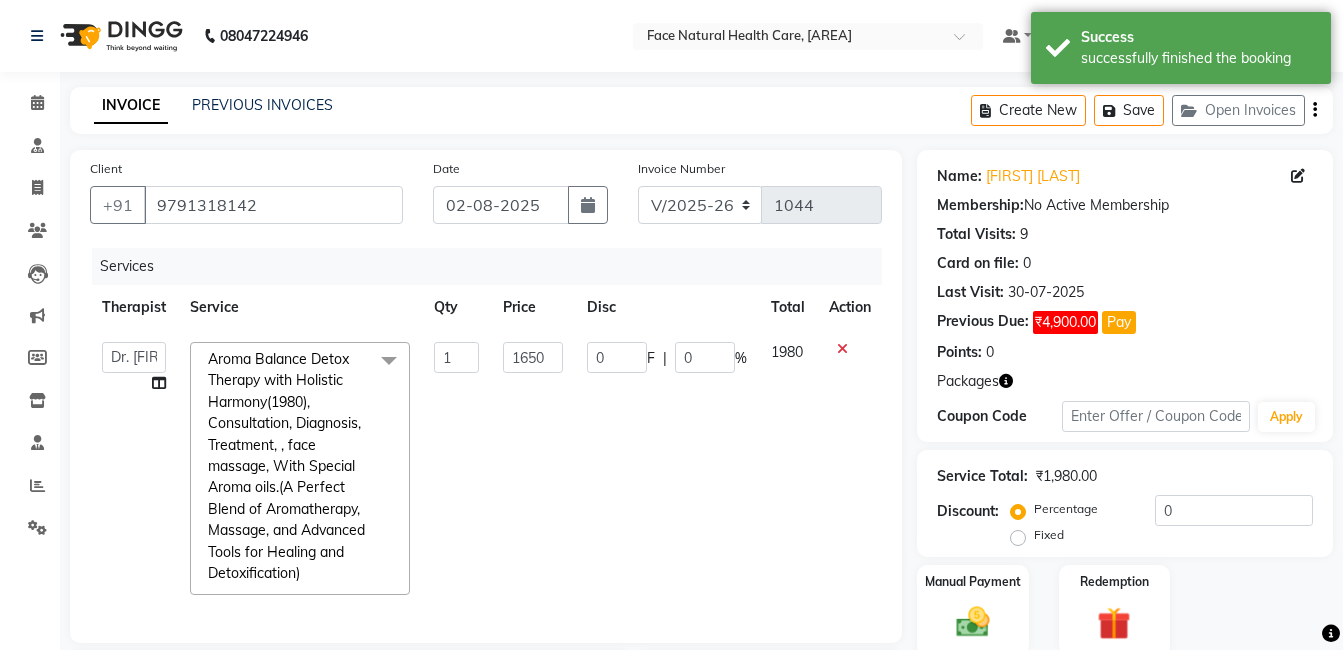 click on "0 F | 0 %" 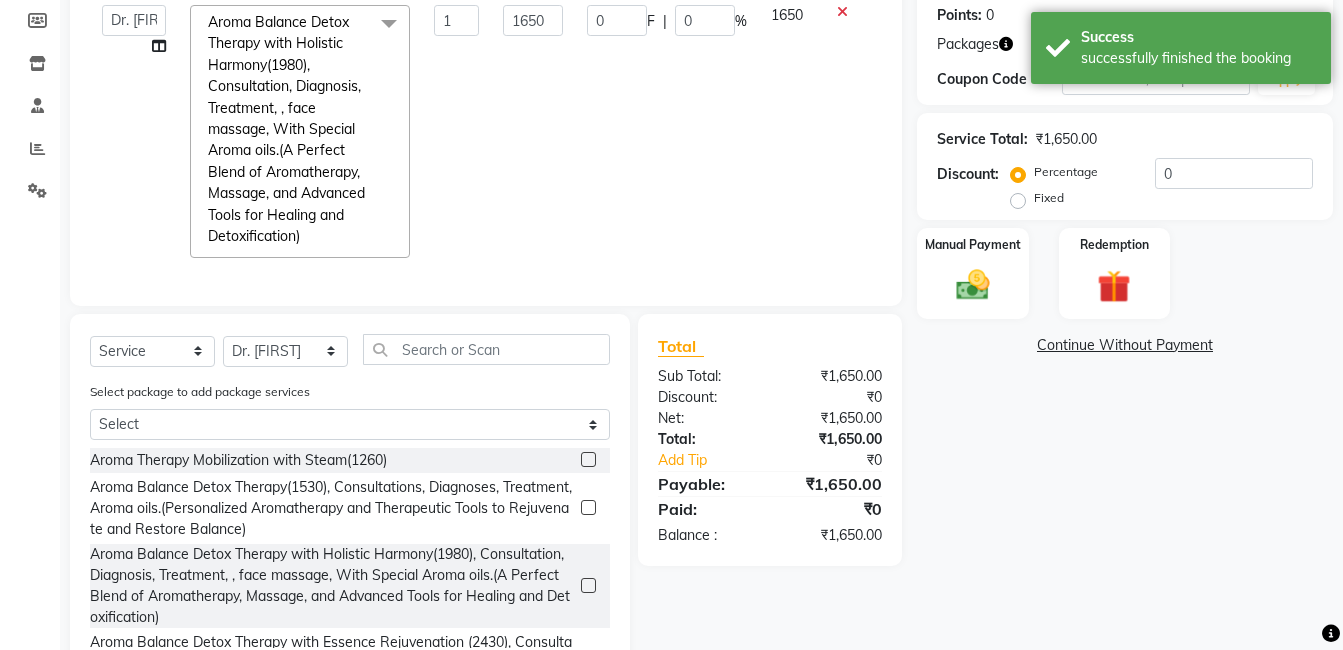 scroll, scrollTop: 408, scrollLeft: 0, axis: vertical 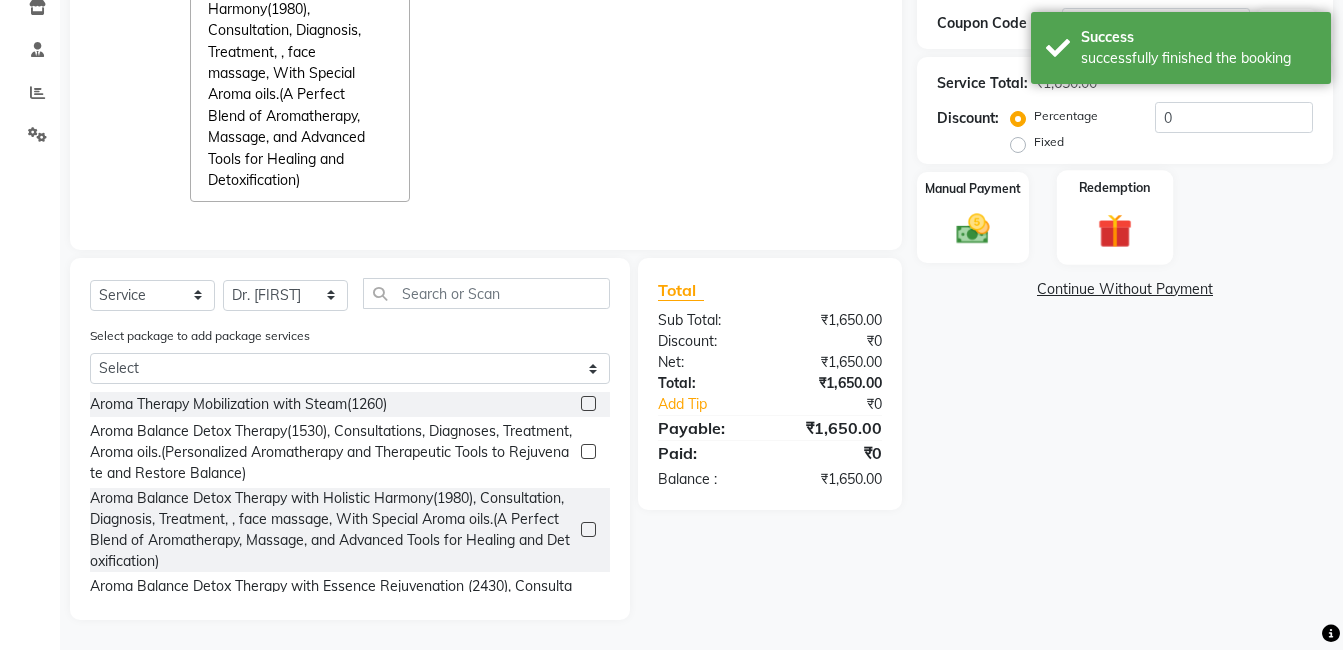 click 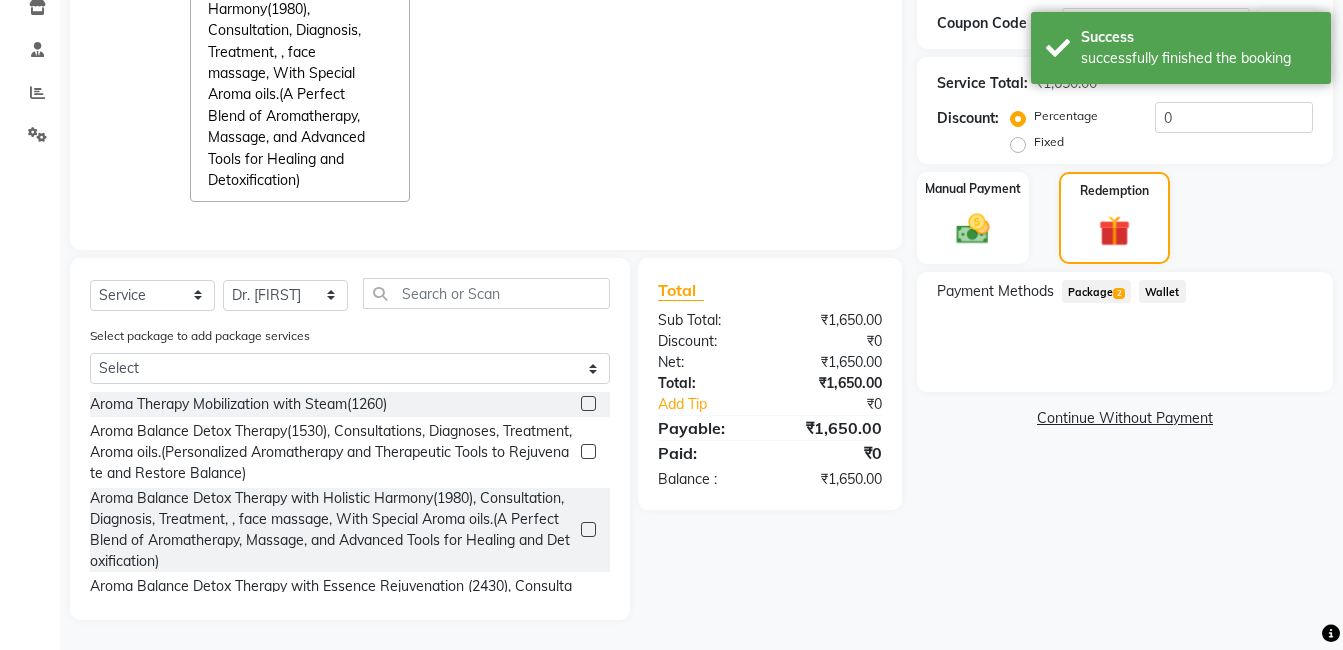 click on "Package  2" 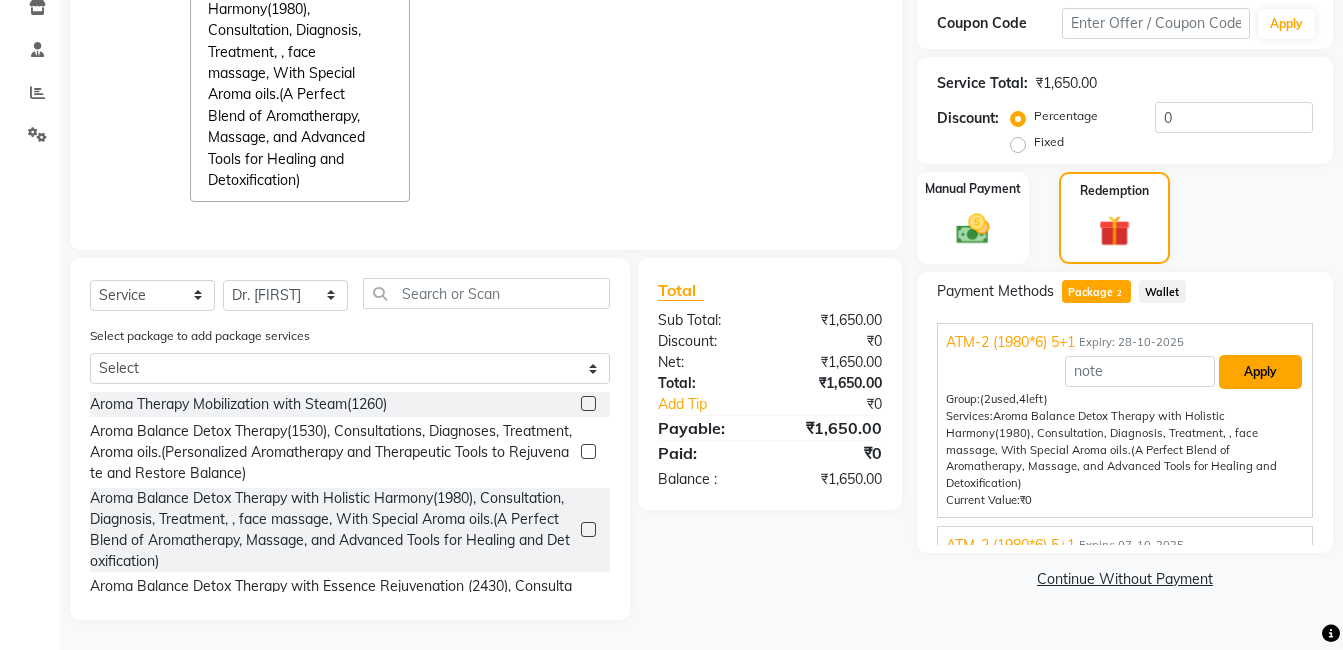 click on "Apply" at bounding box center [1260, 372] 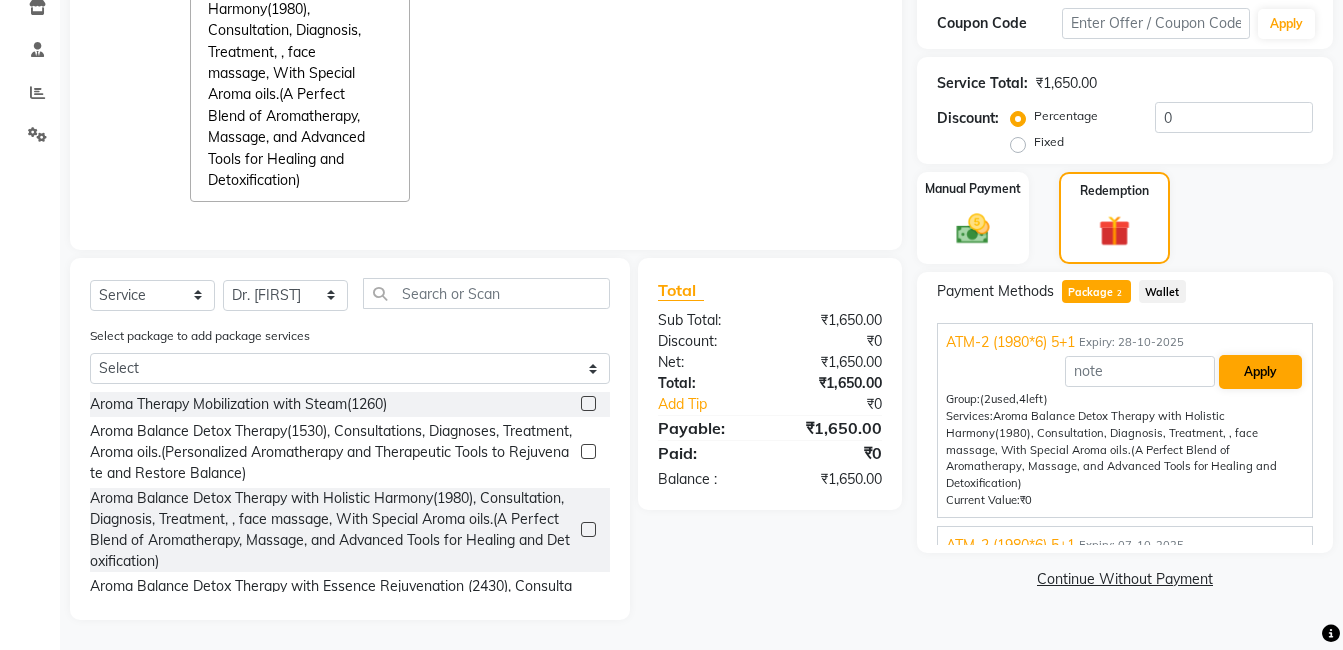 type on "275.06" 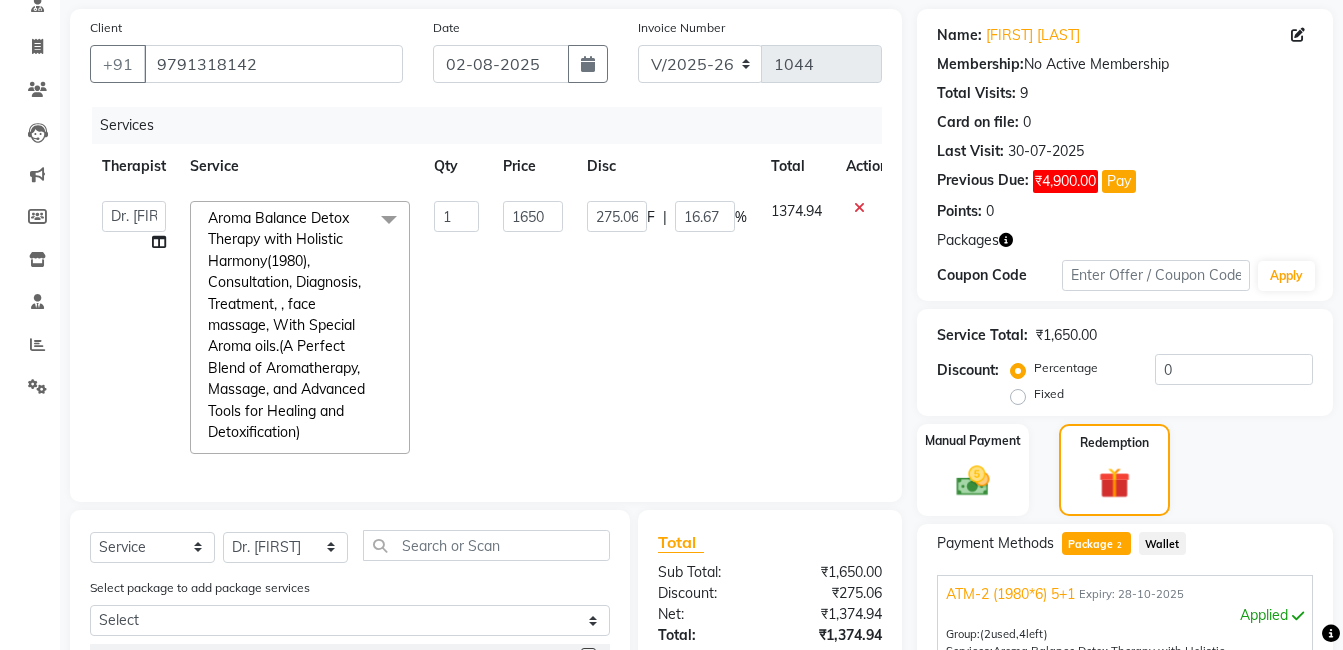scroll, scrollTop: 144, scrollLeft: 0, axis: vertical 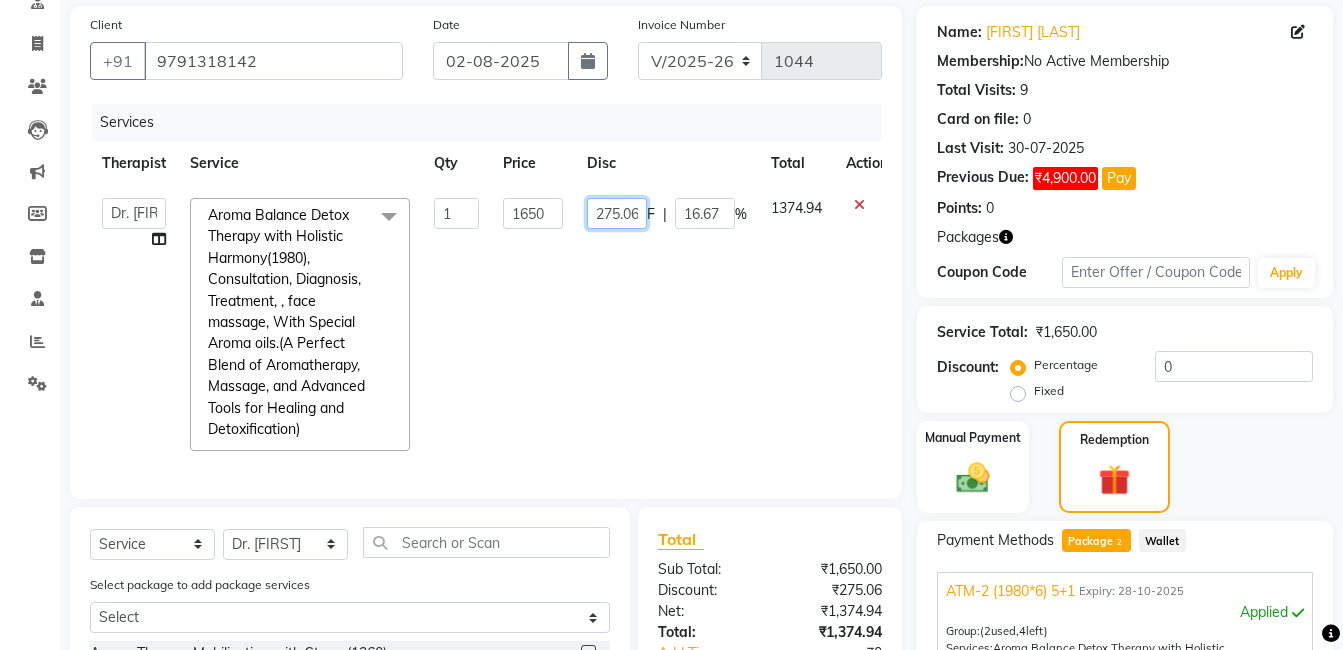 click on "275.06" 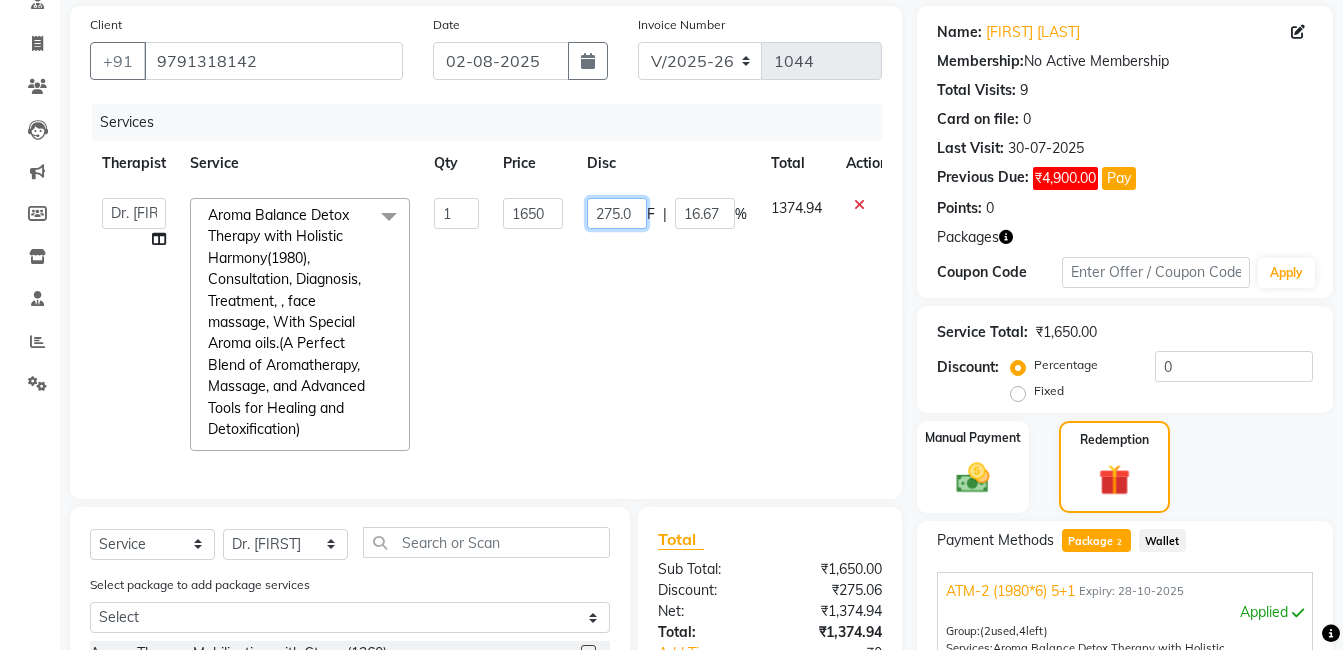 scroll, scrollTop: 0, scrollLeft: 0, axis: both 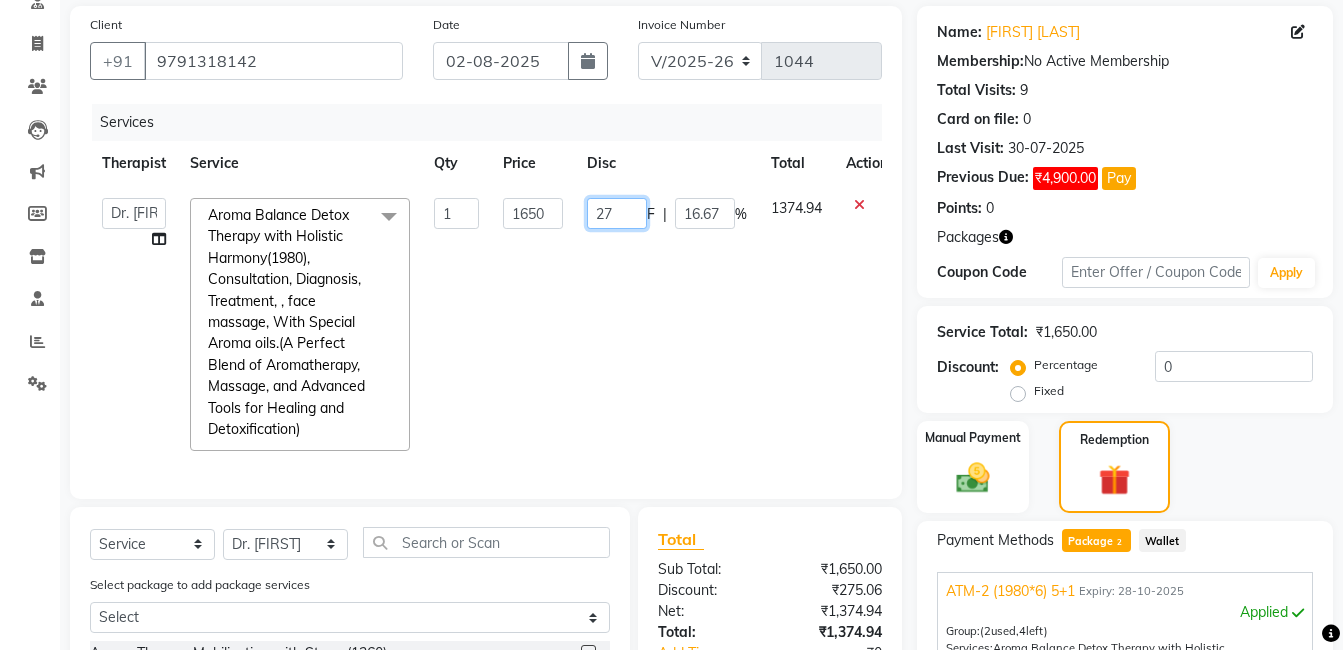 type on "2" 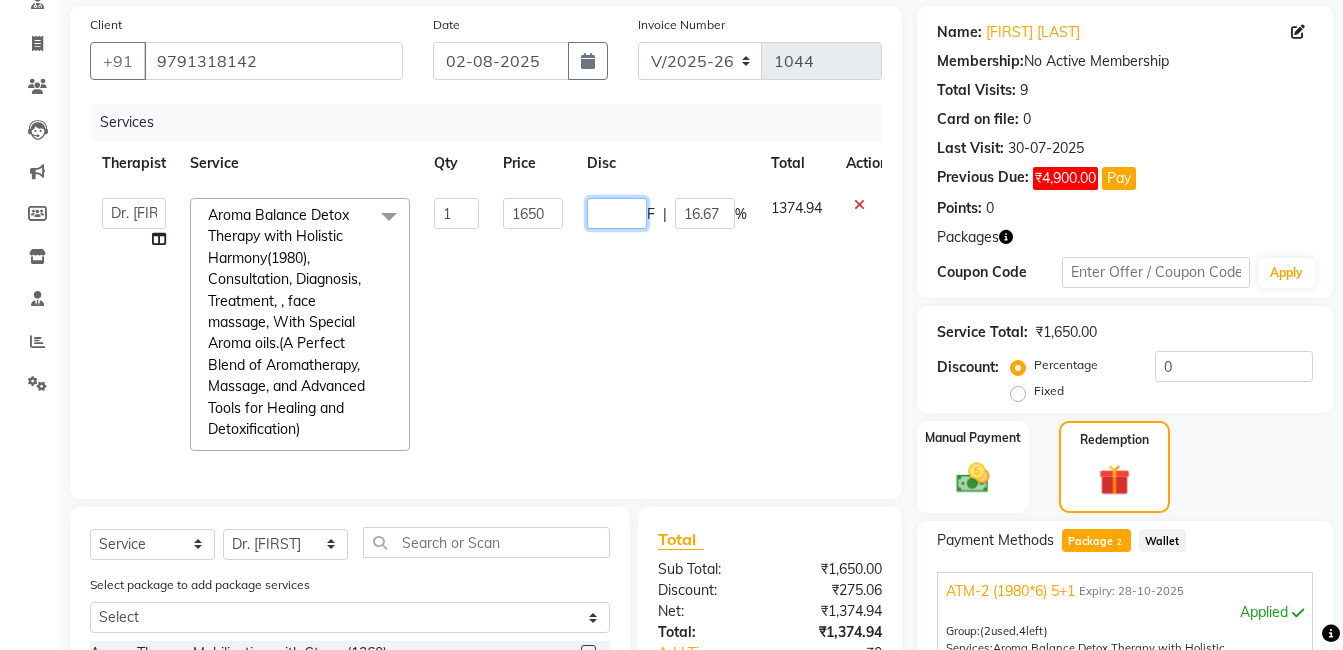 type on "0" 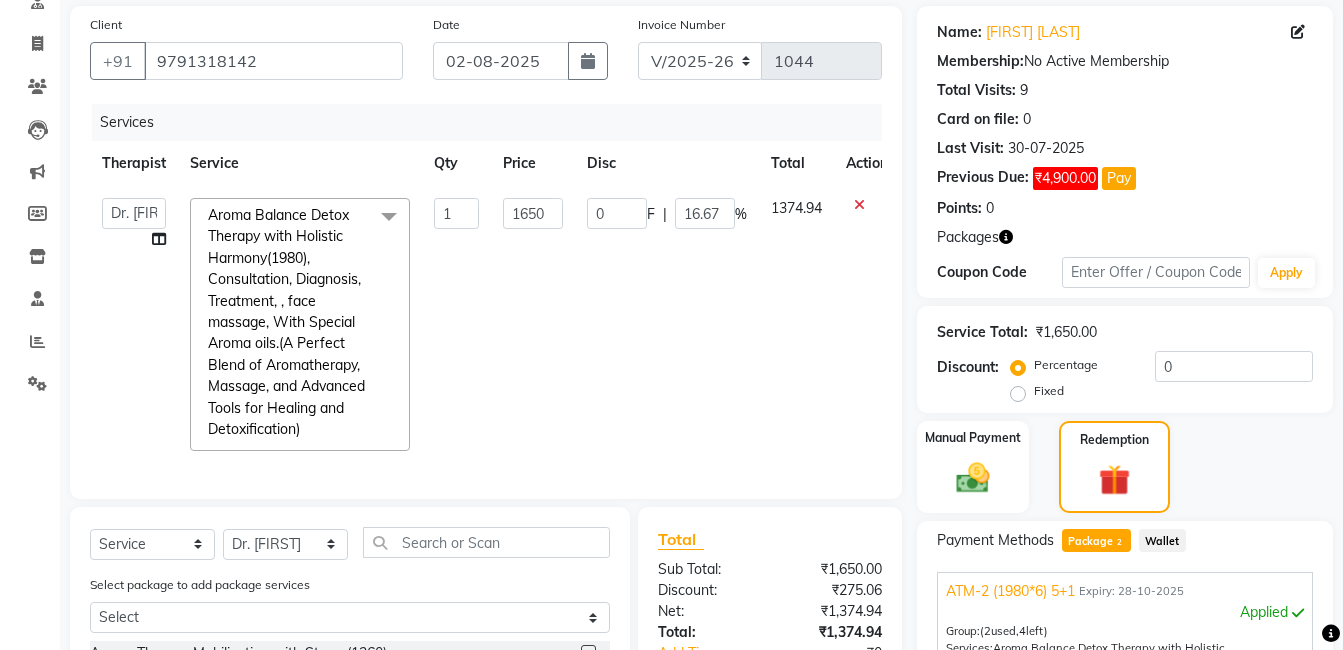 click on "0 F | 16.67 %" 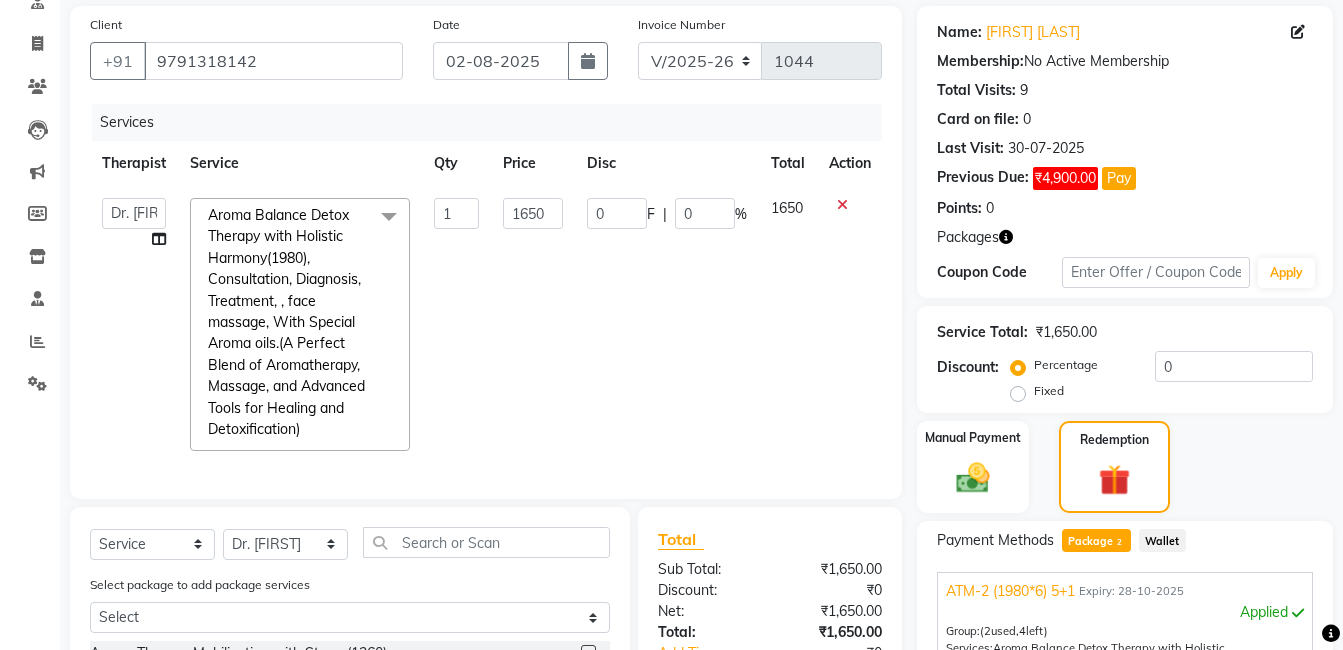 scroll, scrollTop: 480, scrollLeft: 0, axis: vertical 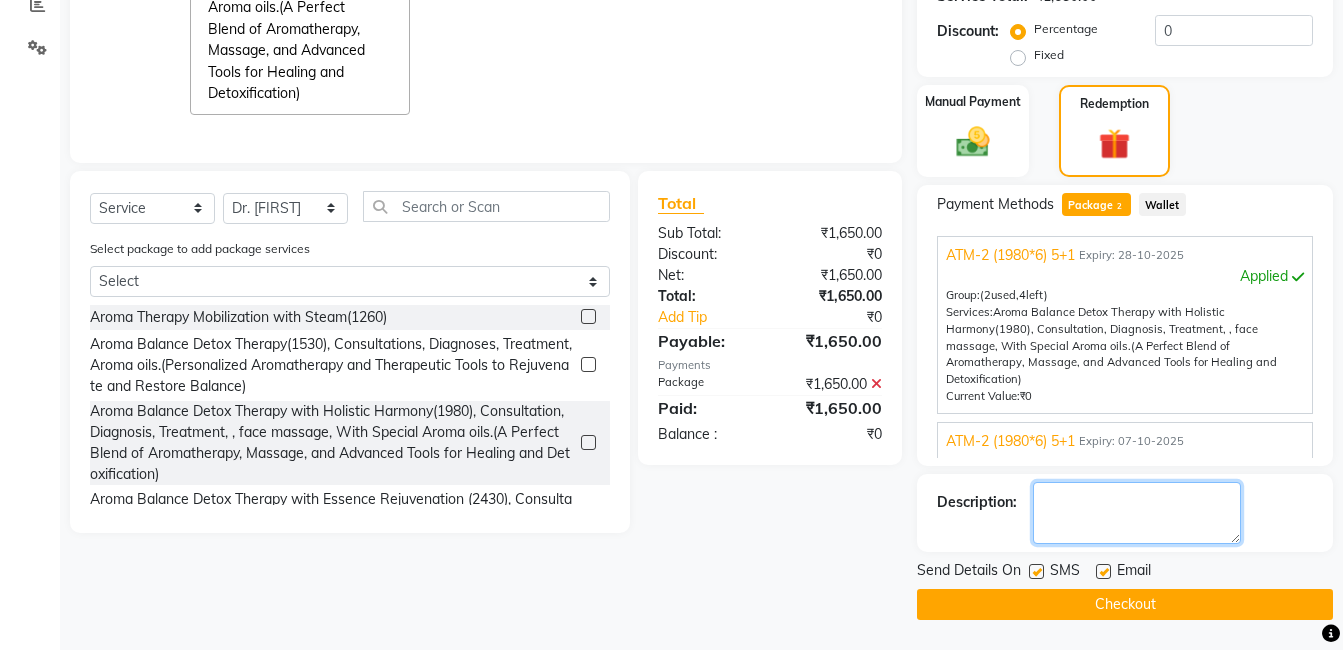 click 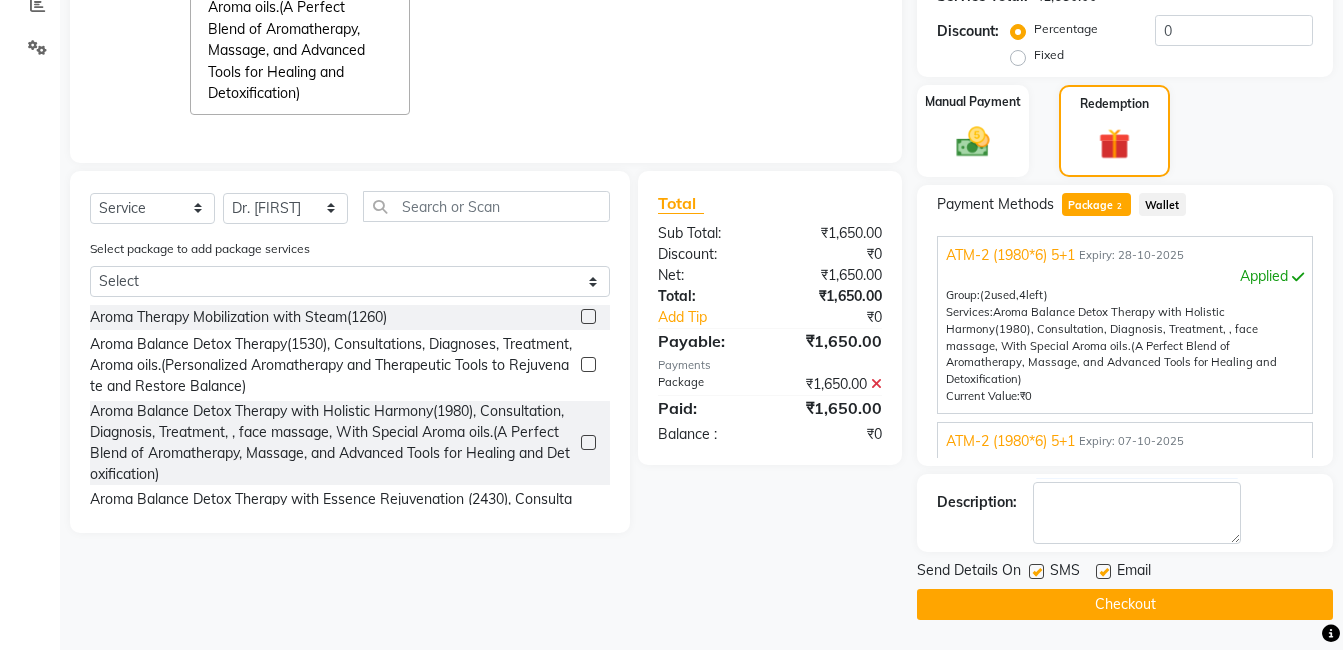 click on "Send Details On" 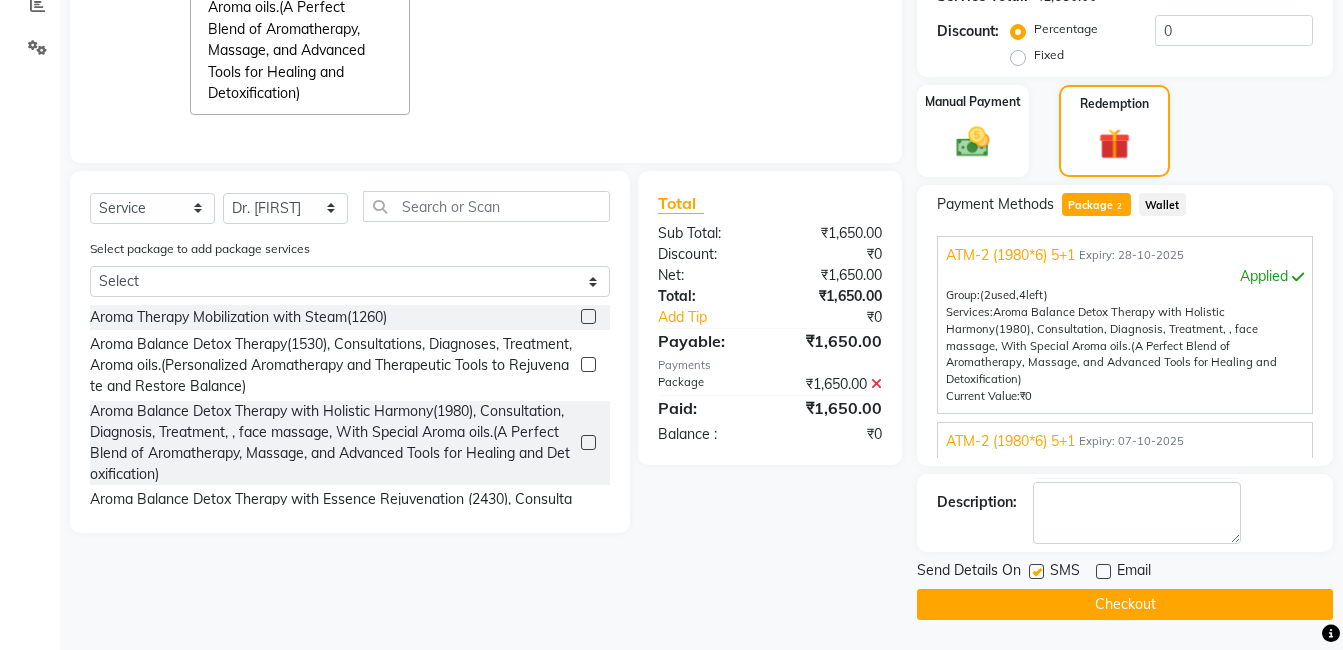 click on "Send Details On" 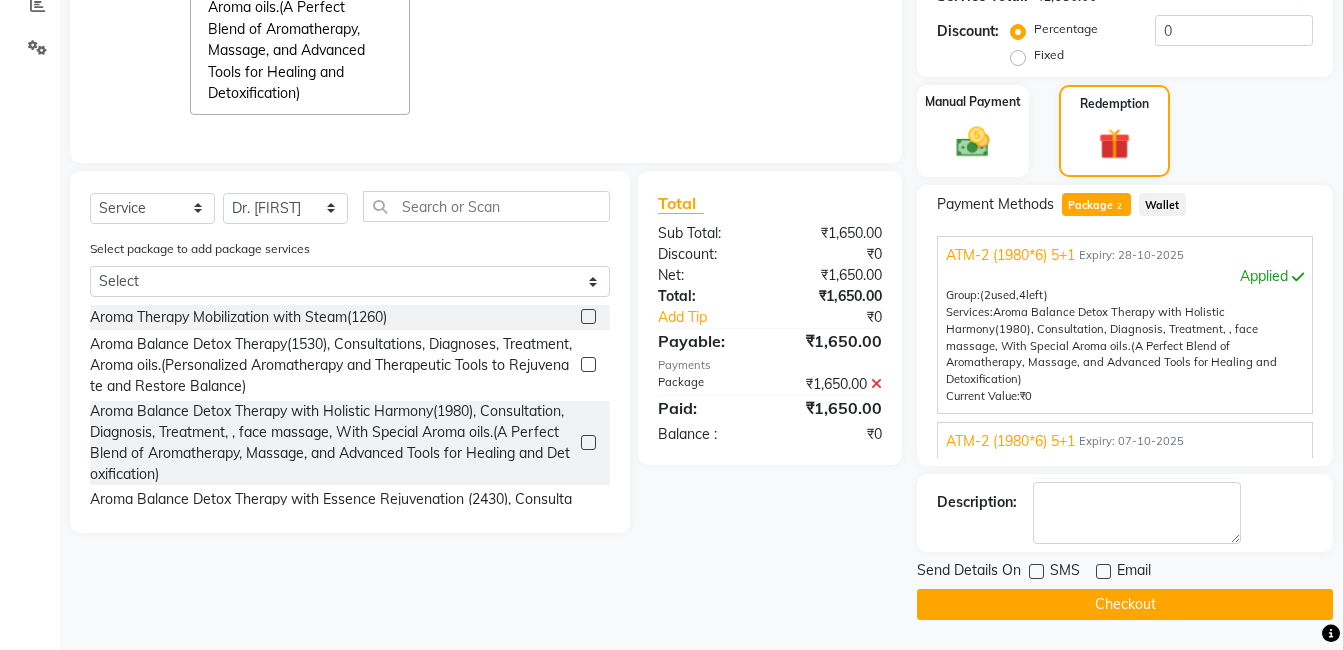 click on "Checkout" 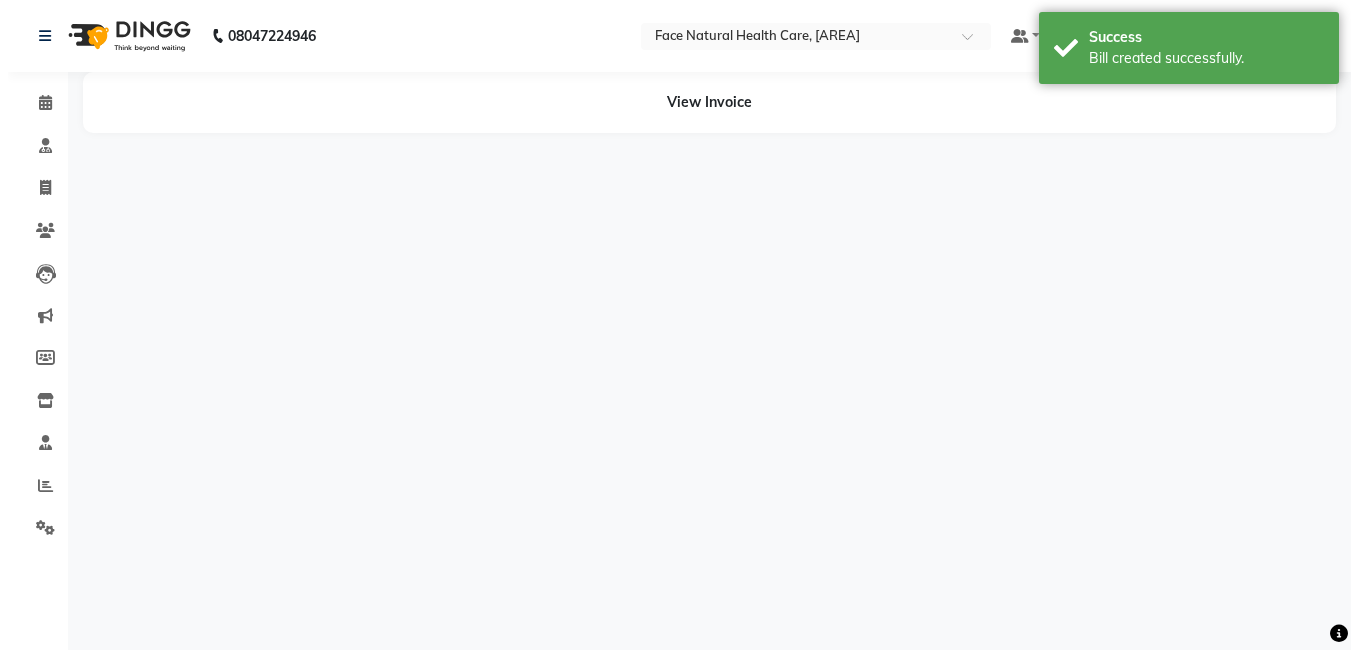 scroll, scrollTop: 0, scrollLeft: 0, axis: both 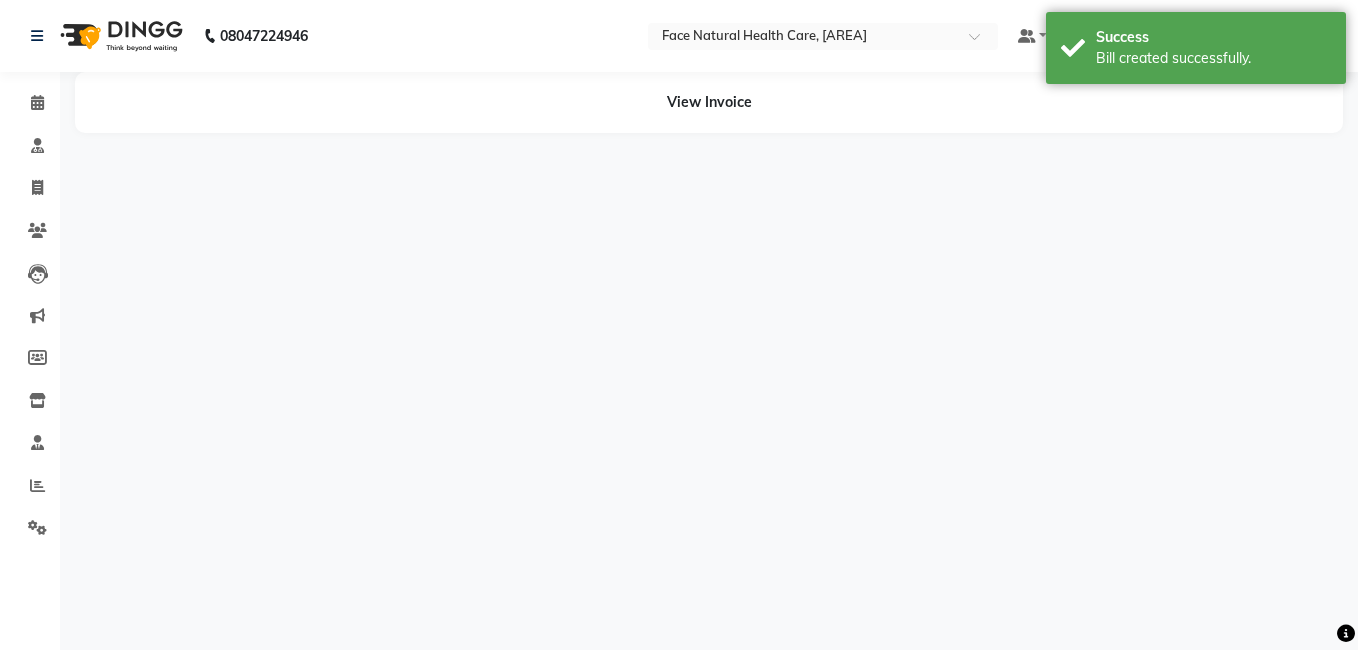 select on "47694" 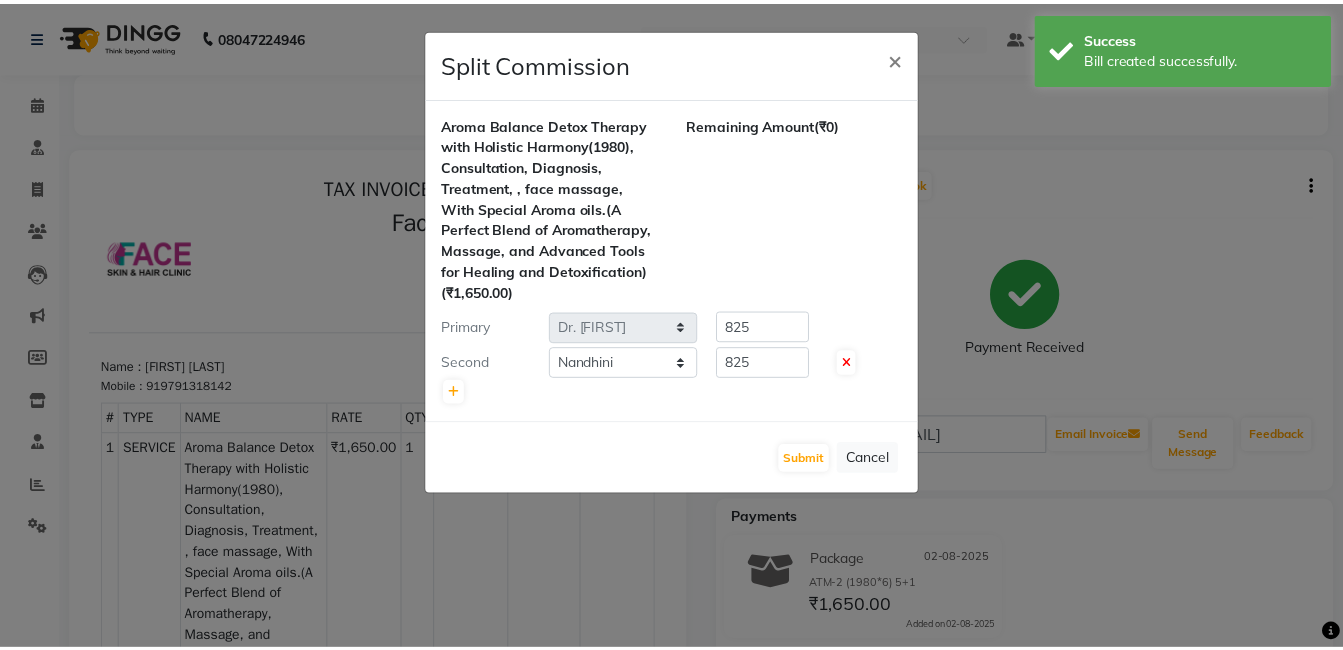 scroll, scrollTop: 0, scrollLeft: 0, axis: both 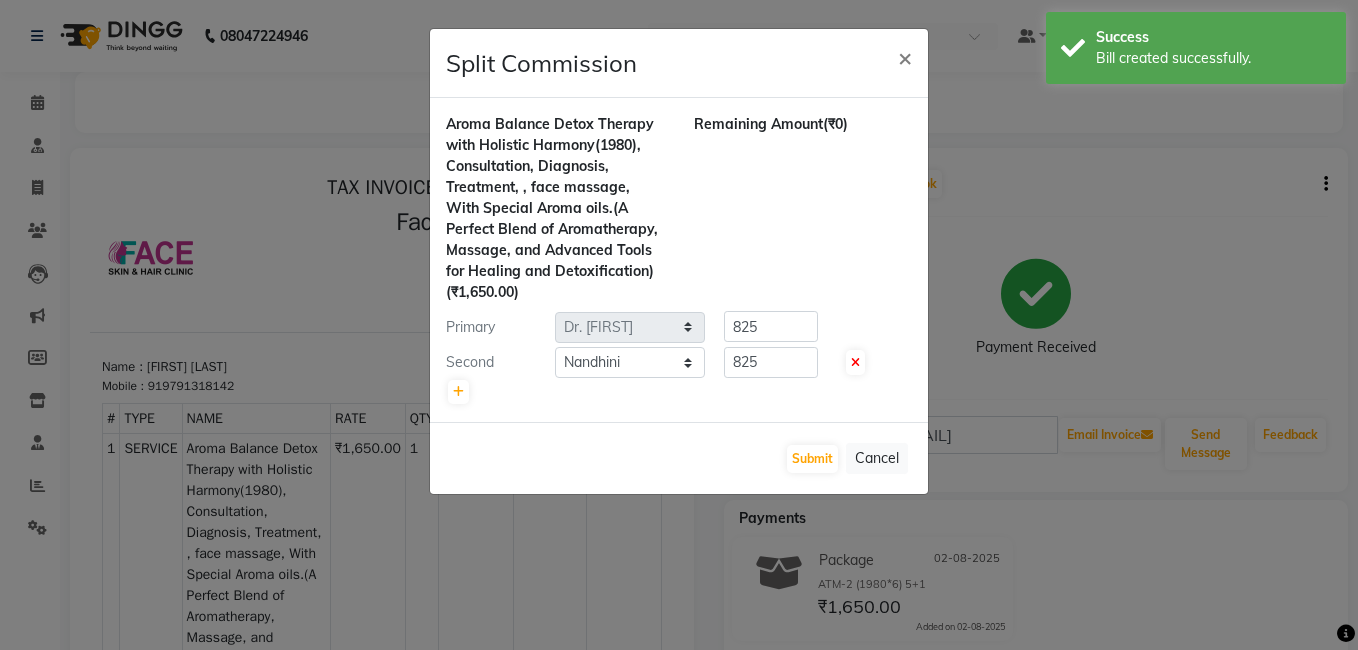 click on "Split Commission × Aroma Balance Detox Therapy with Holistic Harmony(1980), Consultation, Diagnosis, Treatment, , face massage, With Special  Aroma oils.(A Perfect Blend of Aromatherapy, Massage, and Advanced Tools for Healing and Detoxification)  (₹1,650.00) Remaining Amount  (₹0) Primary Select  Dr. keerthika   Dr. Ranjith   Hannah Miracline   Janarthanan M   Jayalakshmi   [FIRST] [LAST]   Kokila   Nandhini   sangeetha   Sivakumar   Soorya  825 Second Select  Dr. keerthika   Dr. Ranjith   Hannah Miracline   Janarthanan M   Jayalakshmi   [FIRST] [LAST]   Kokila   Nandhini   sangeetha   Sivakumar   Soorya  825  Submit   Cancel" 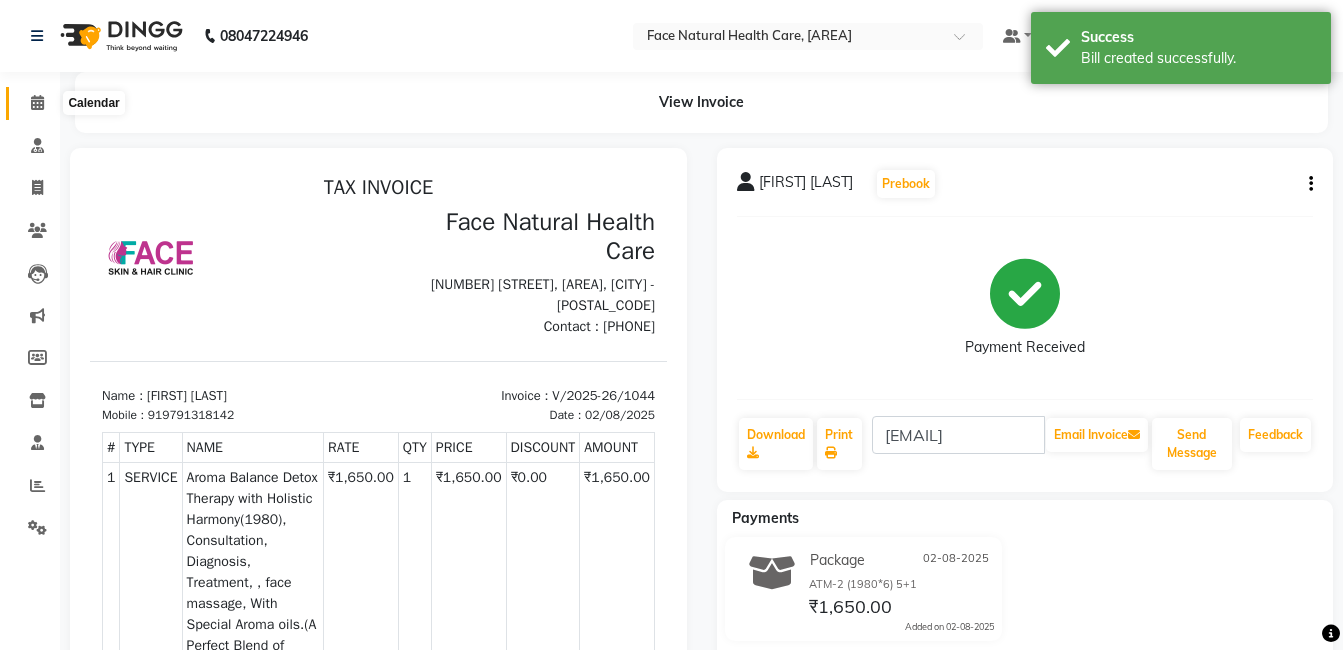 click 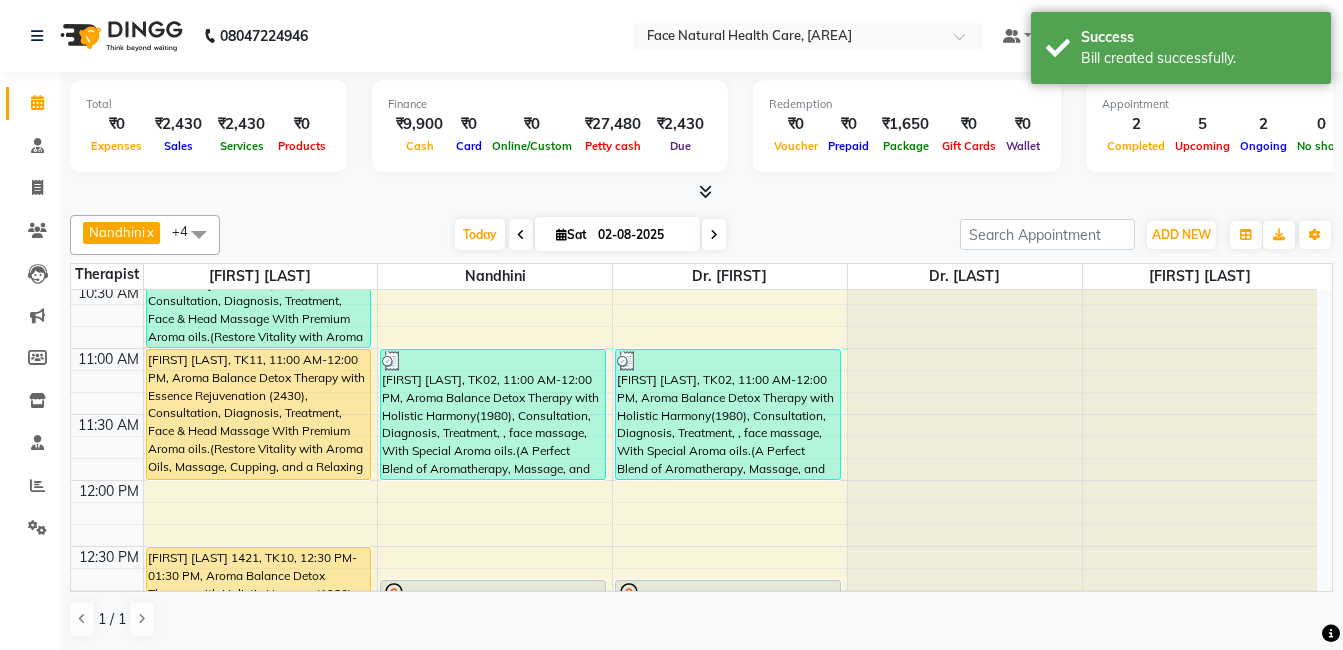 scroll, scrollTop: 263, scrollLeft: 0, axis: vertical 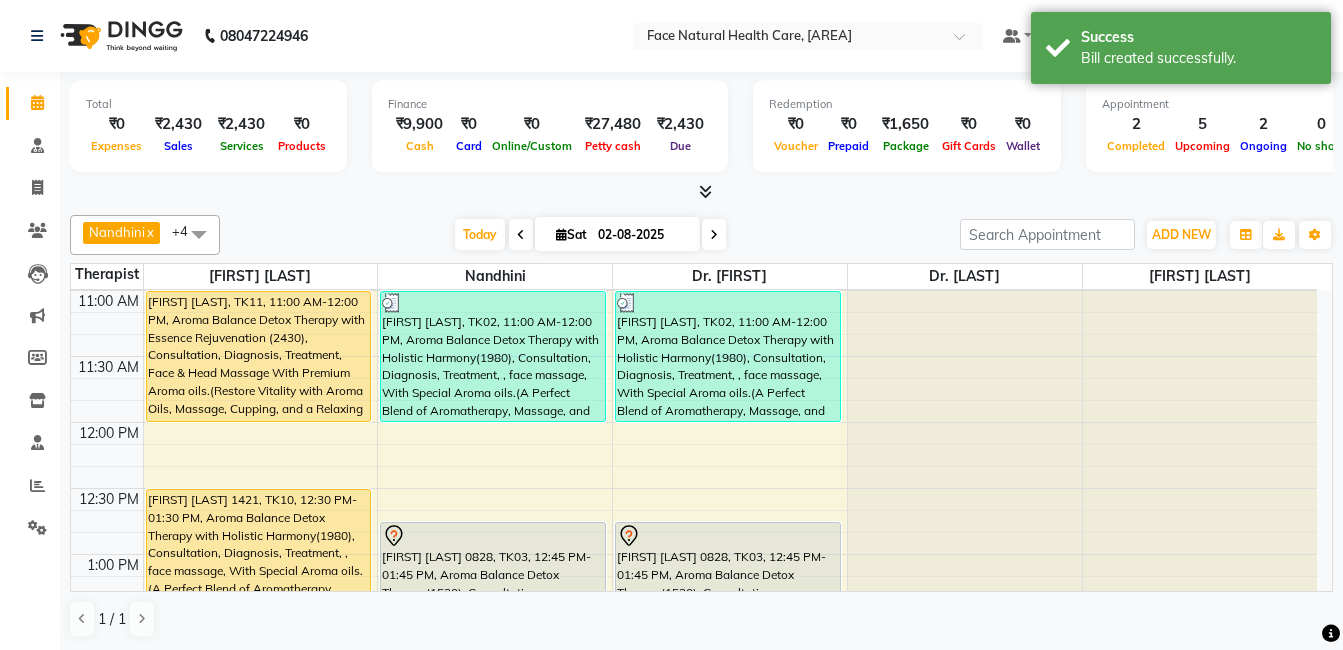 click on "[FIRST] [LAST], TK11, 11:00 AM-12:00 PM, Aroma Balance Detox Therapy with Essence Rejuvenation  (2430), Consultation, Diagnosis, Treatment,  Face & Head Massage With Premium Aroma oils.(Restore Vitality with Aroma Oils, Massage, Cupping, and a Relaxing Steam Bath)" at bounding box center (259, 356) 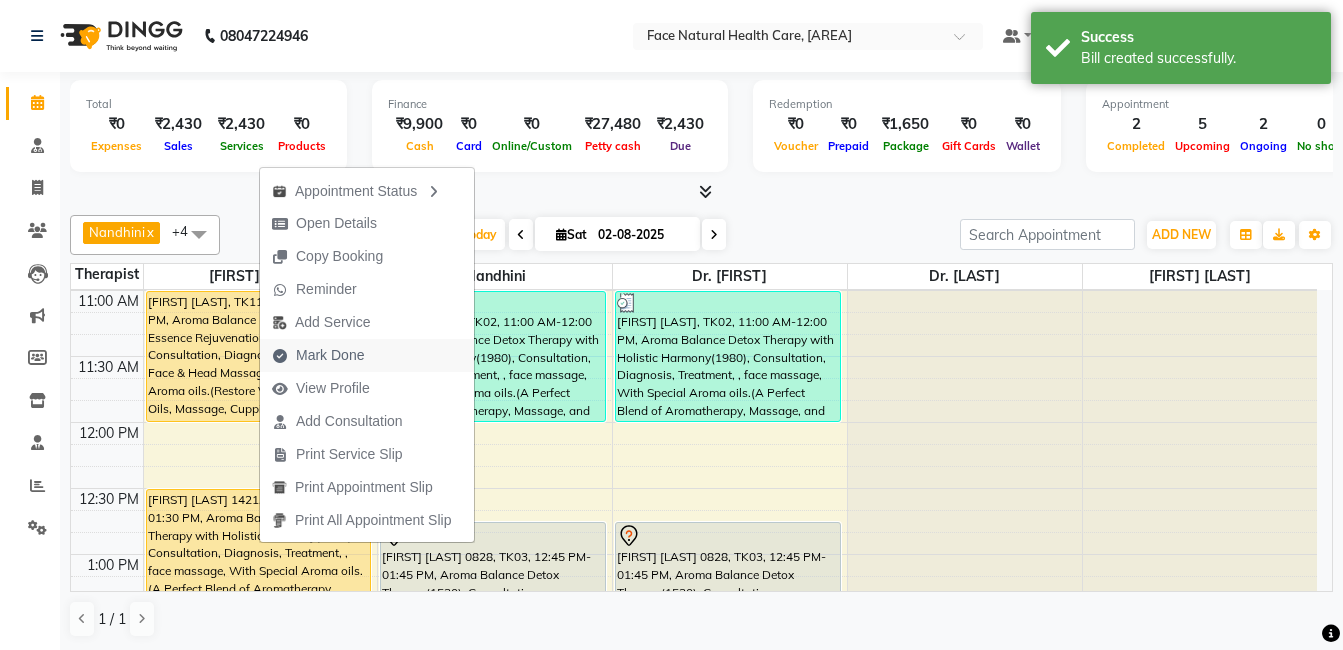 click on "Mark Done" at bounding box center (330, 355) 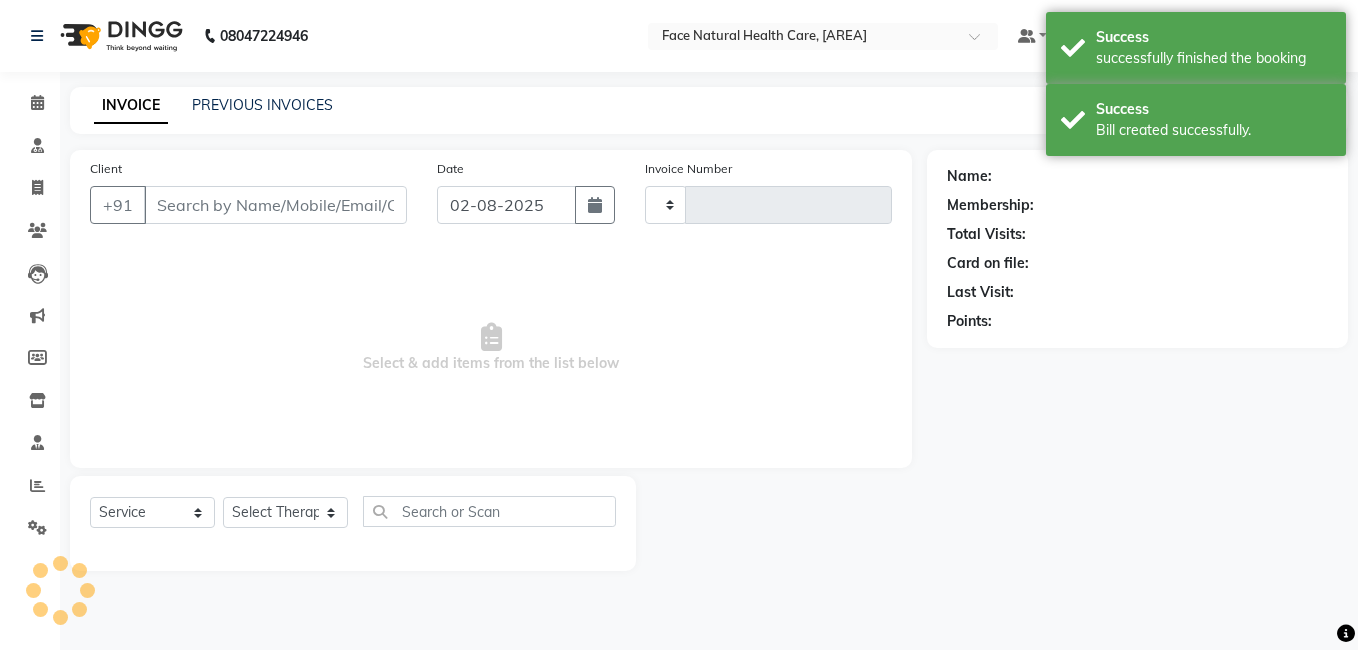 type on "1045" 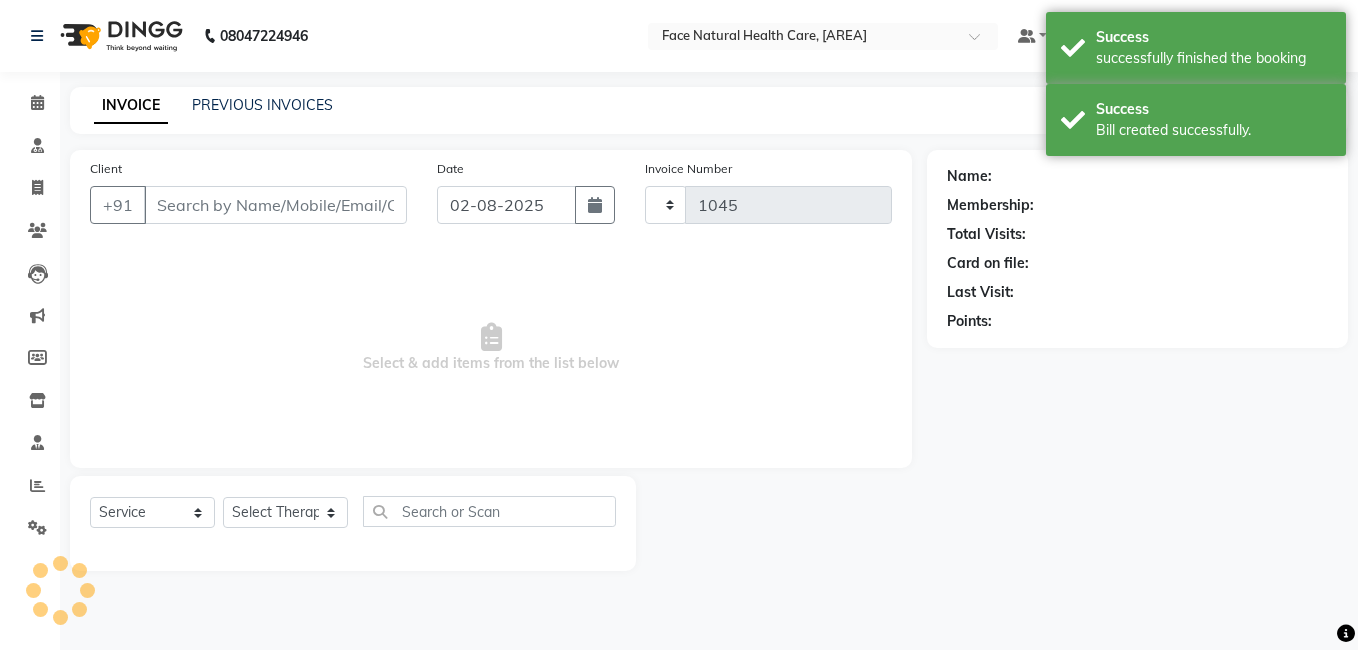select on "5675" 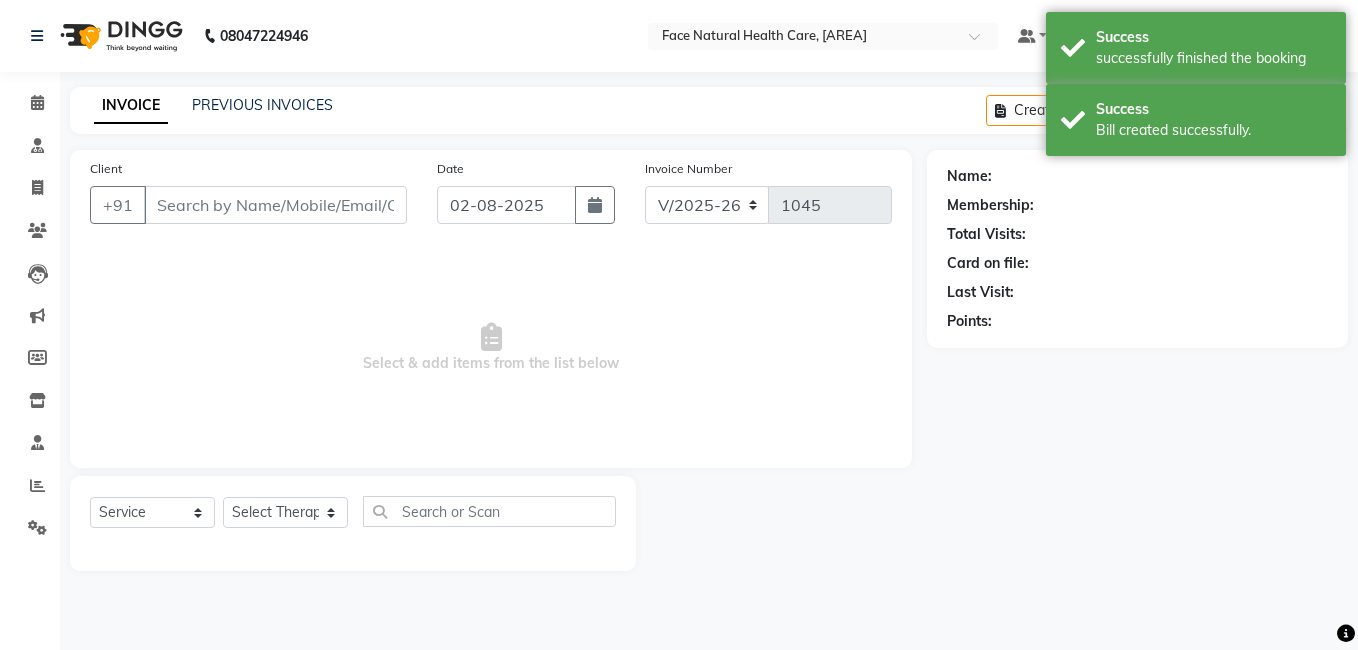 type on "9791318142" 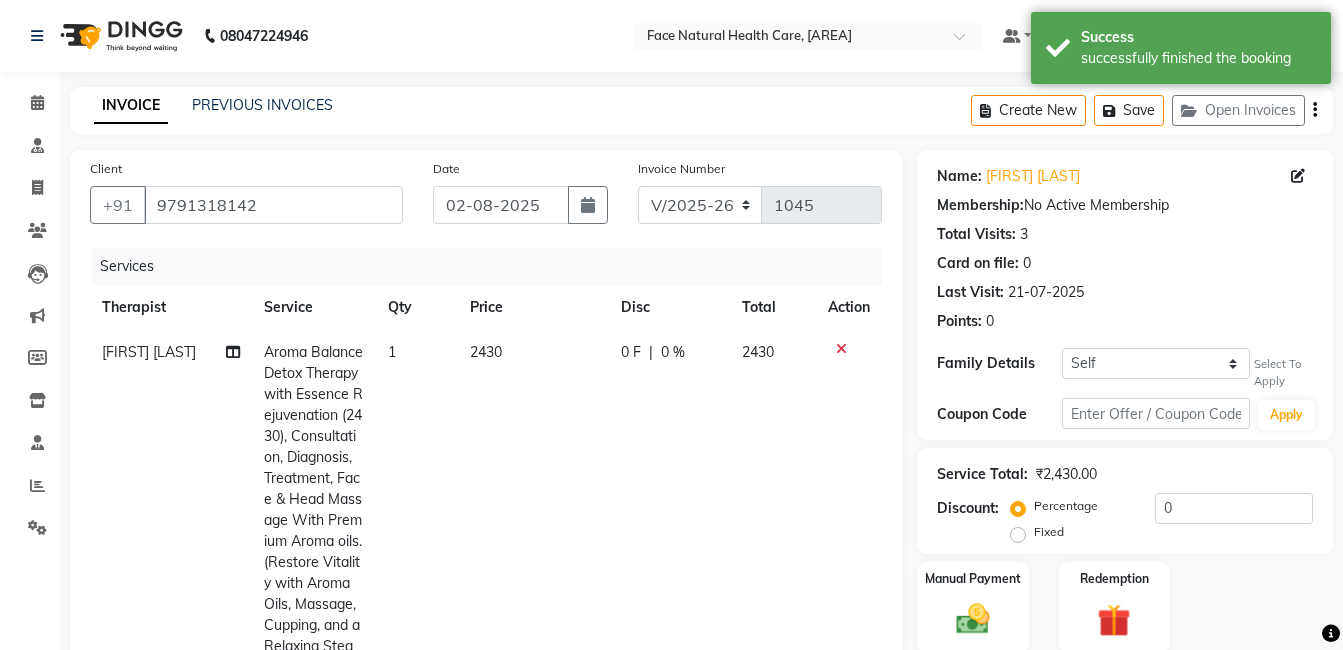 scroll, scrollTop: 276, scrollLeft: 0, axis: vertical 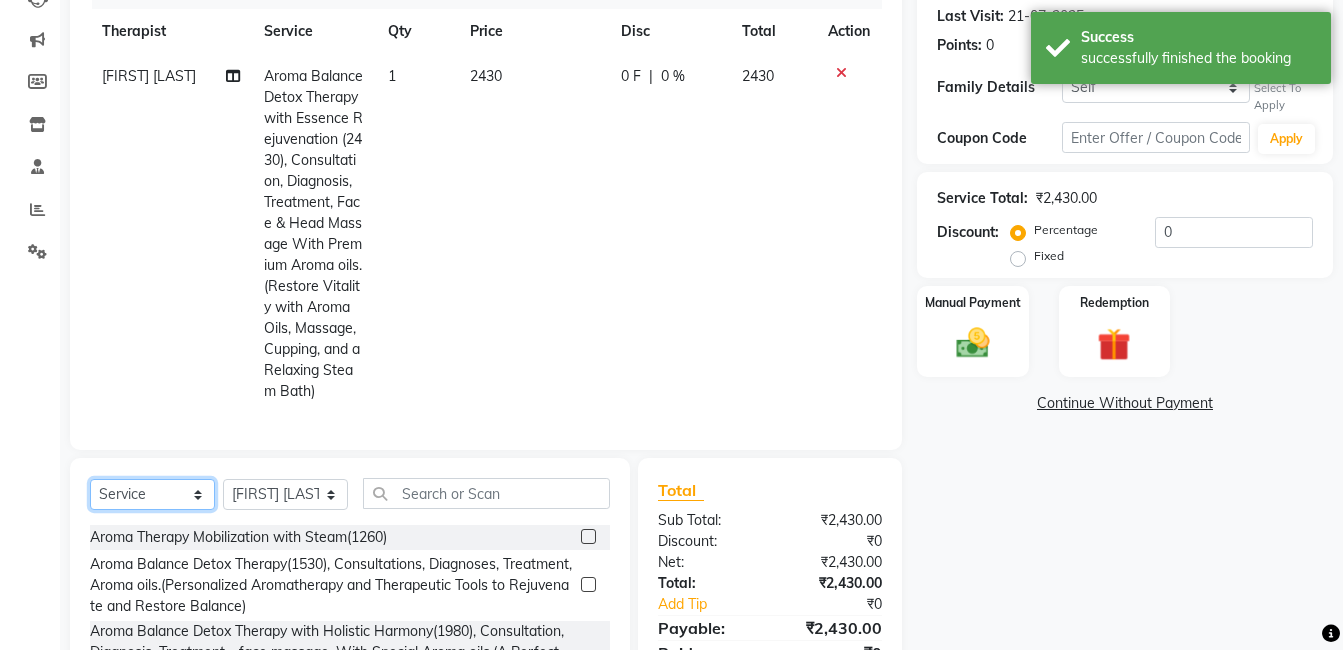 click on "Select  Service  Product  Membership  Package Voucher Prepaid Gift Card" 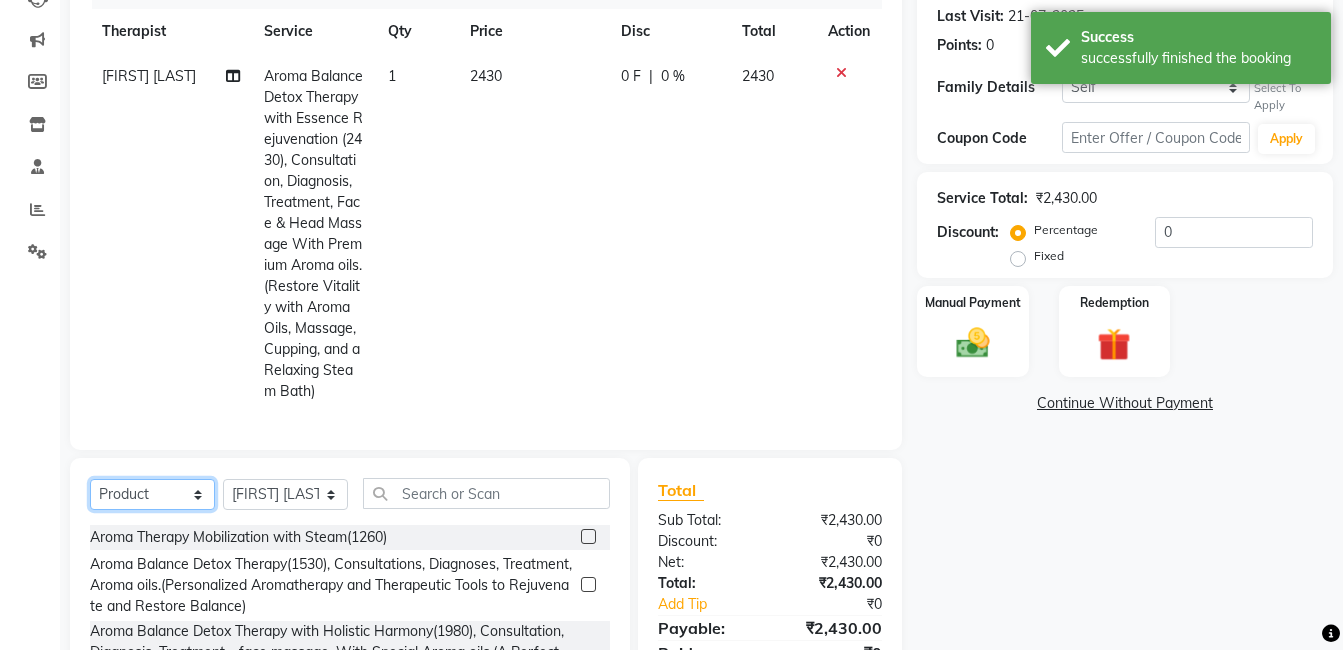 click on "Select  Service  Product  Membership  Package Voucher Prepaid Gift Card" 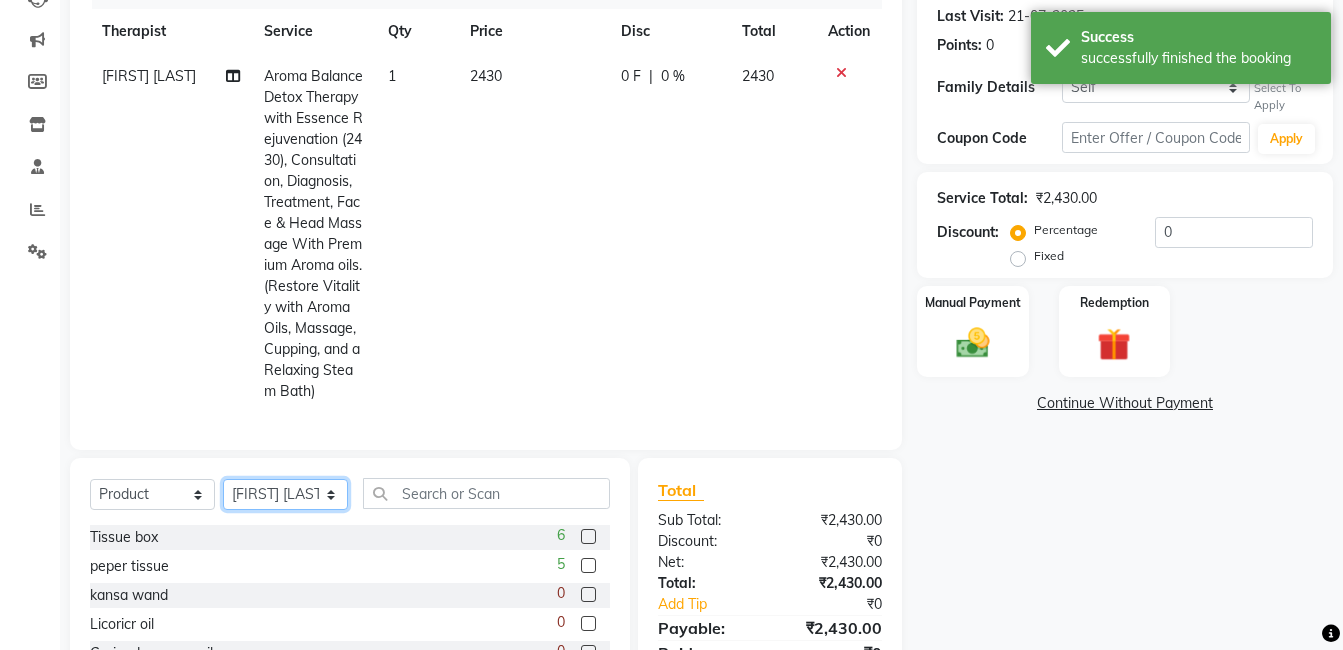 click on "Select Therapist Dr. keerthika Dr. Ranjith Hannah Miracline Janarthanan M Jayalakshmi kaleel rahman Kokila Nandhini sangeetha Sivakumar Soorya" 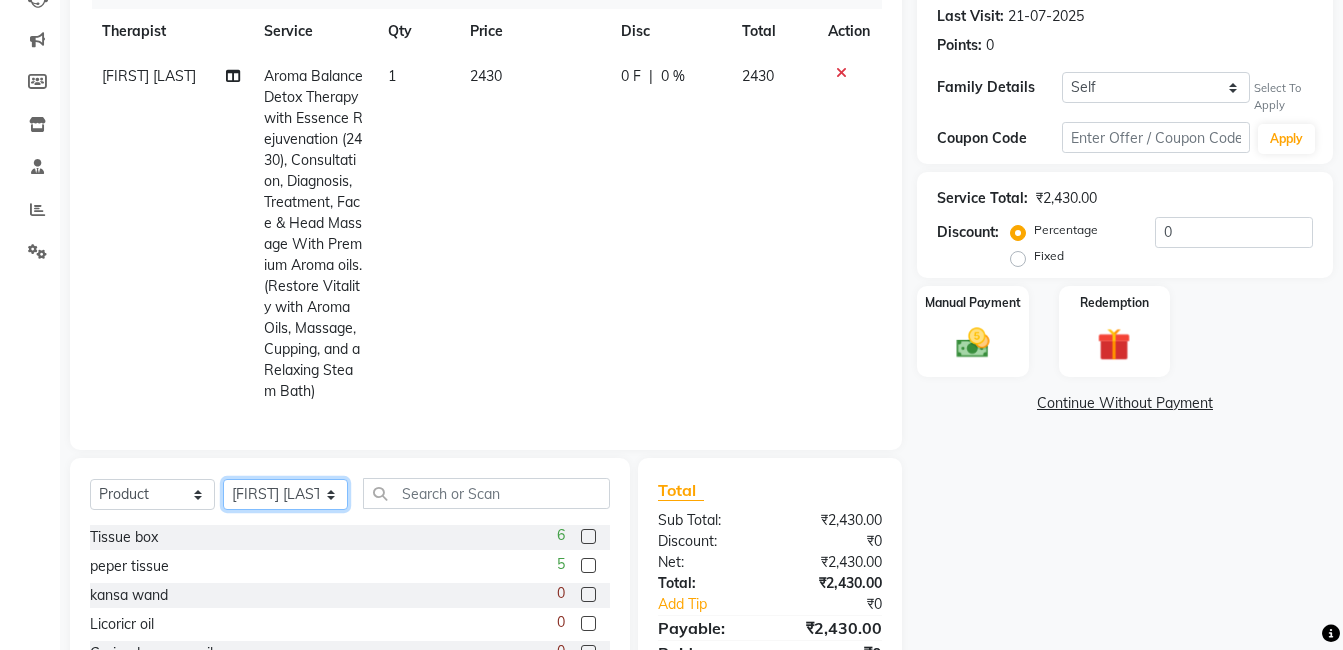 select on "40492" 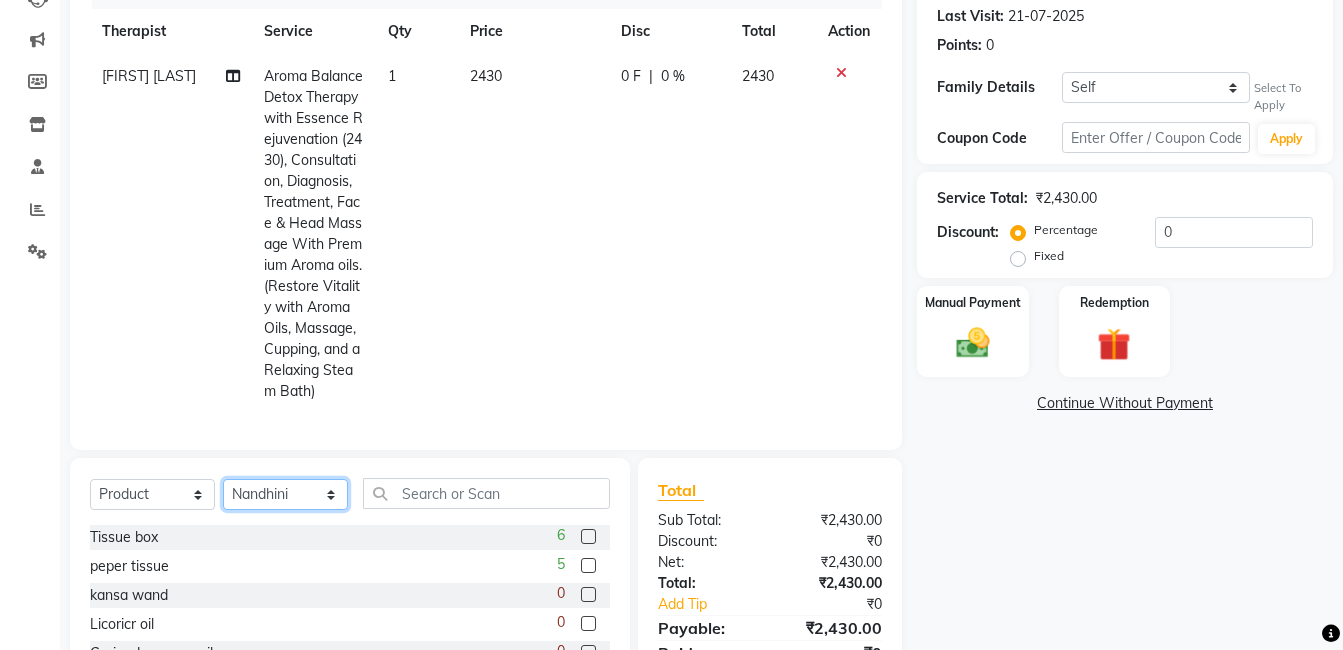 click on "Select Therapist Dr. keerthika Dr. Ranjith Hannah Miracline Janarthanan M Jayalakshmi kaleel rahman Kokila Nandhini sangeetha Sivakumar Soorya" 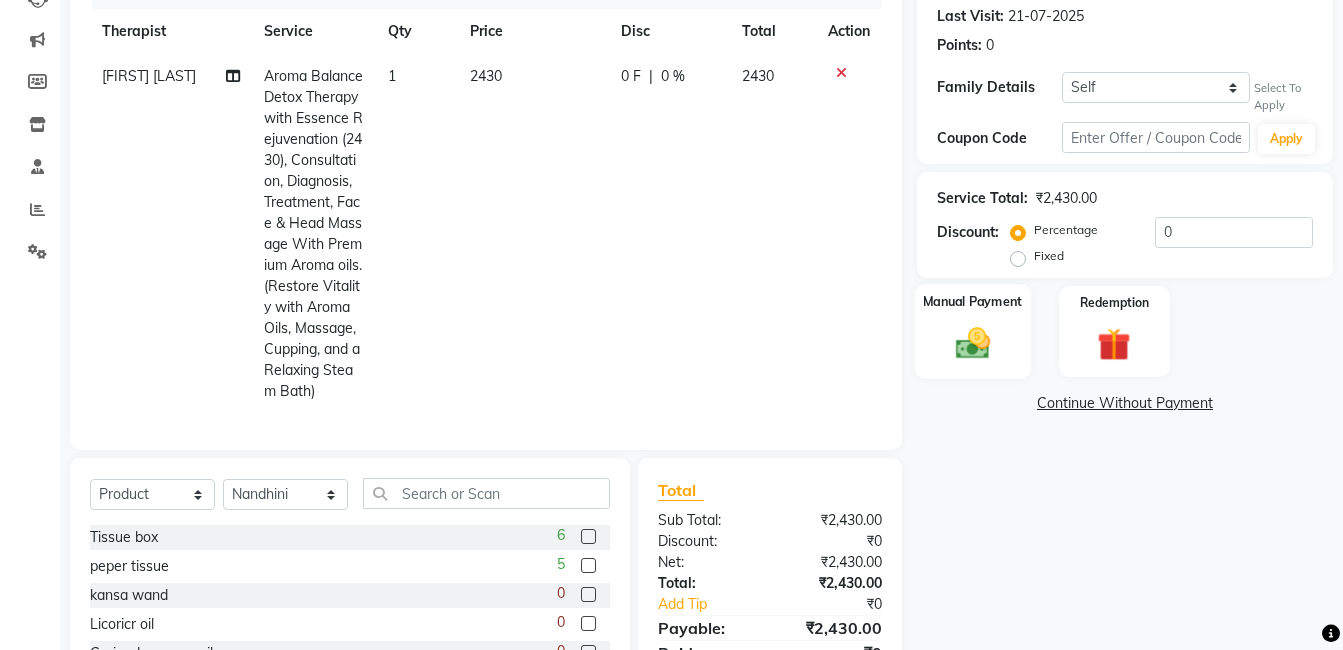 click on "Manual Payment" 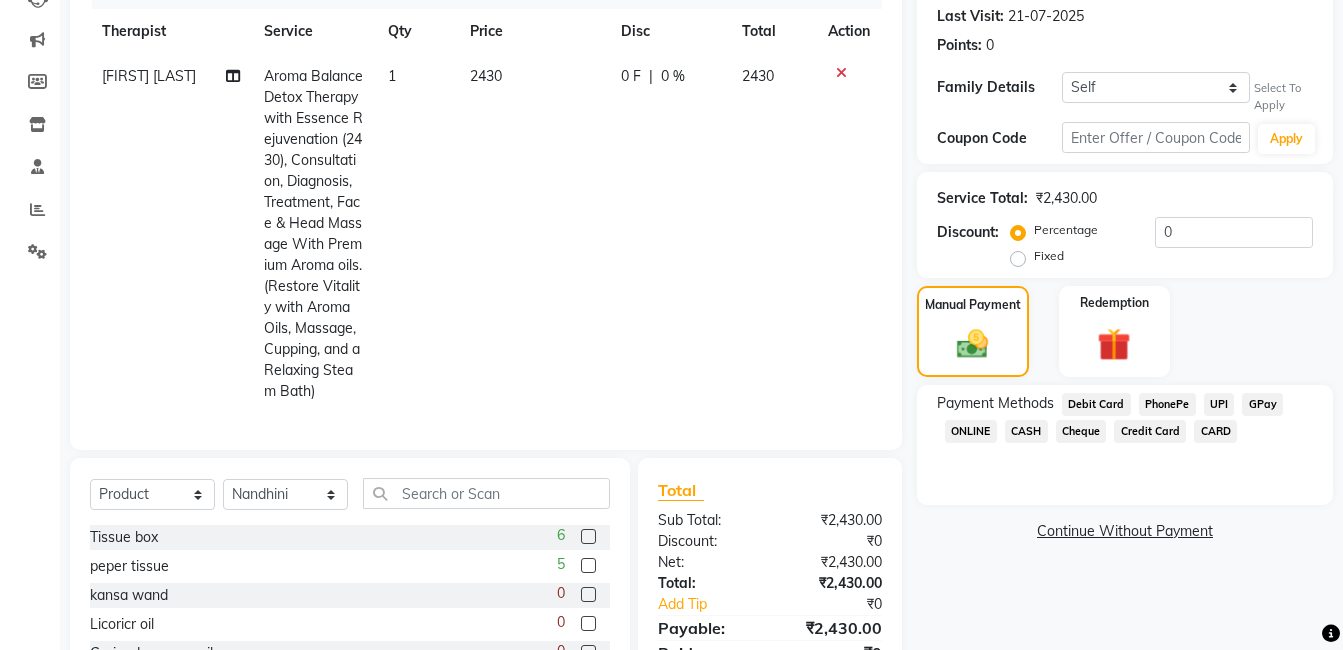 click on "CARD" 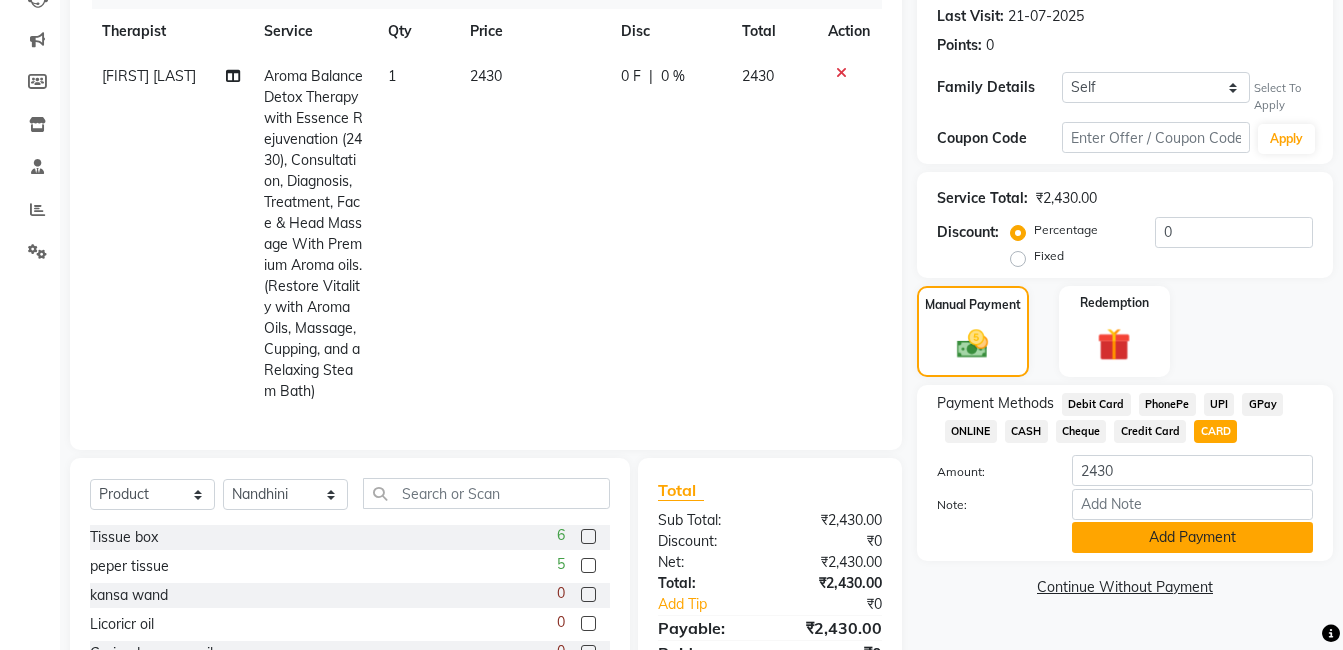 click on "Add Payment" 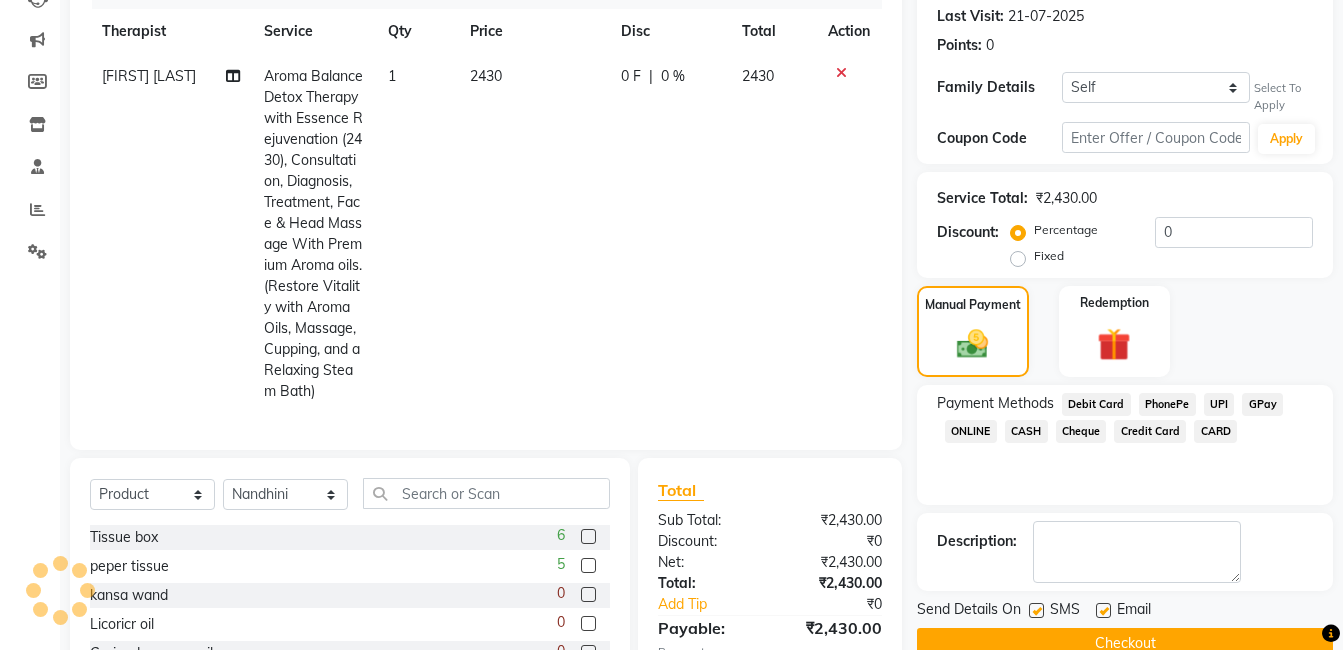 scroll, scrollTop: 424, scrollLeft: 0, axis: vertical 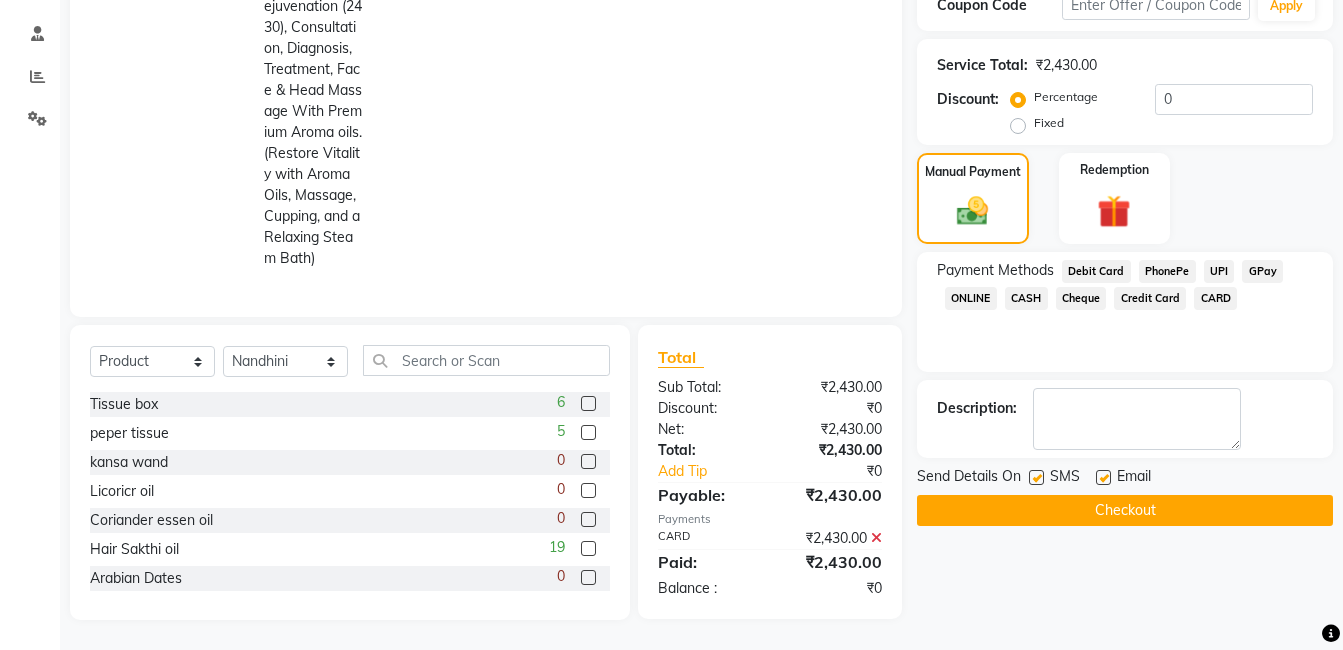 click 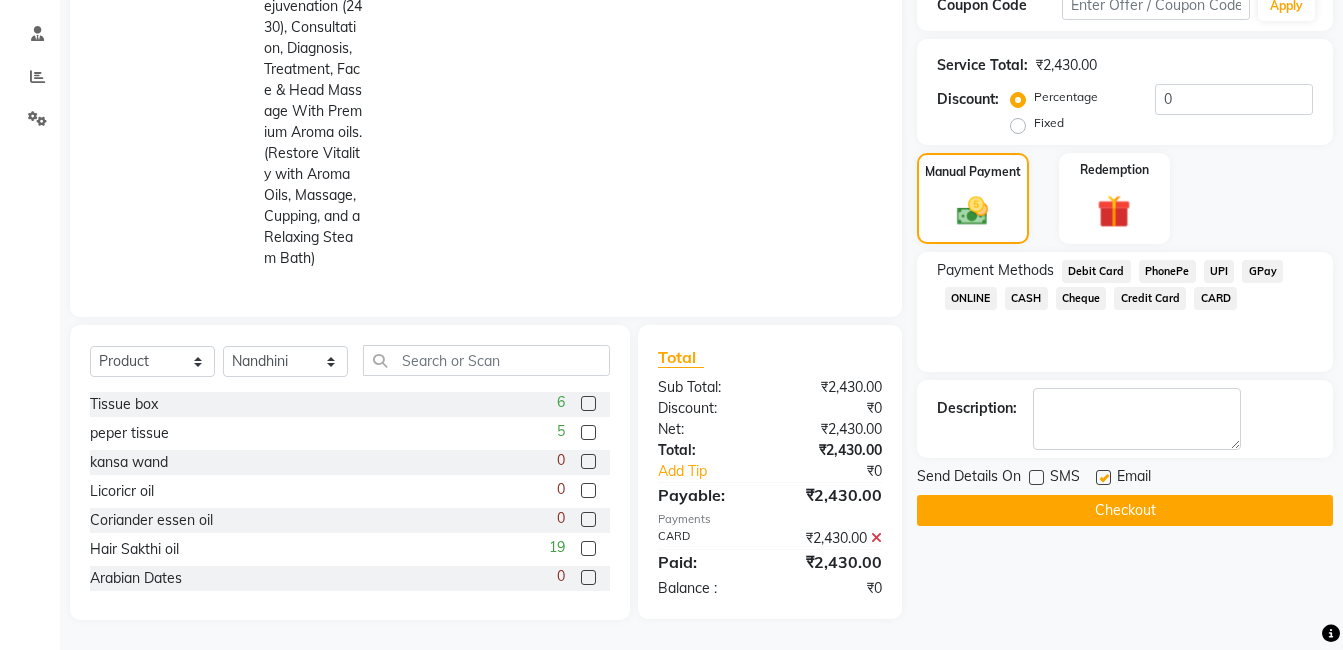 click 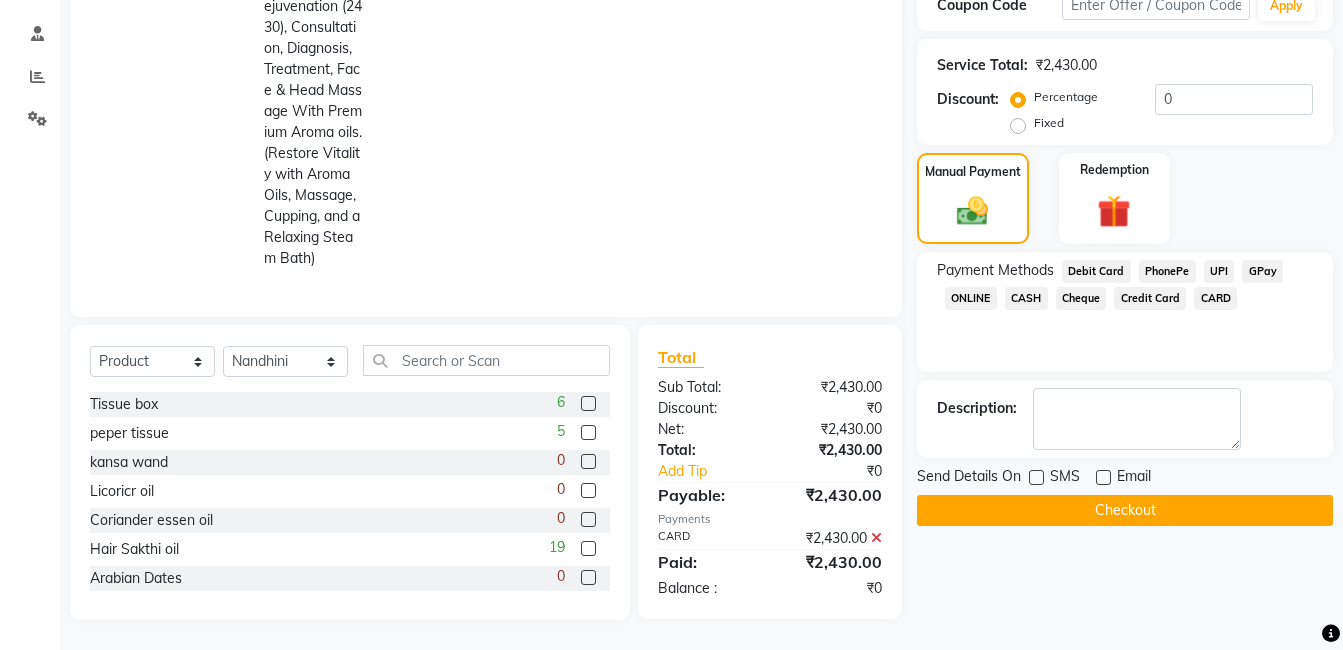 click on "Checkout" 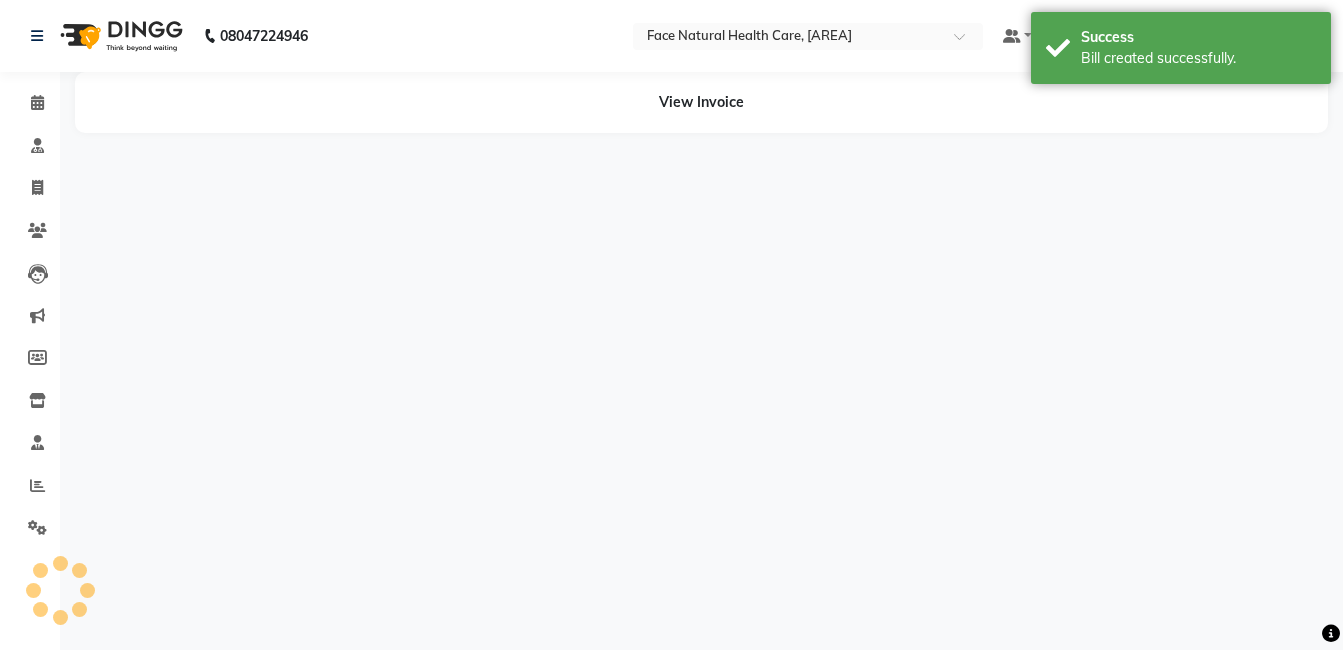 scroll, scrollTop: 0, scrollLeft: 0, axis: both 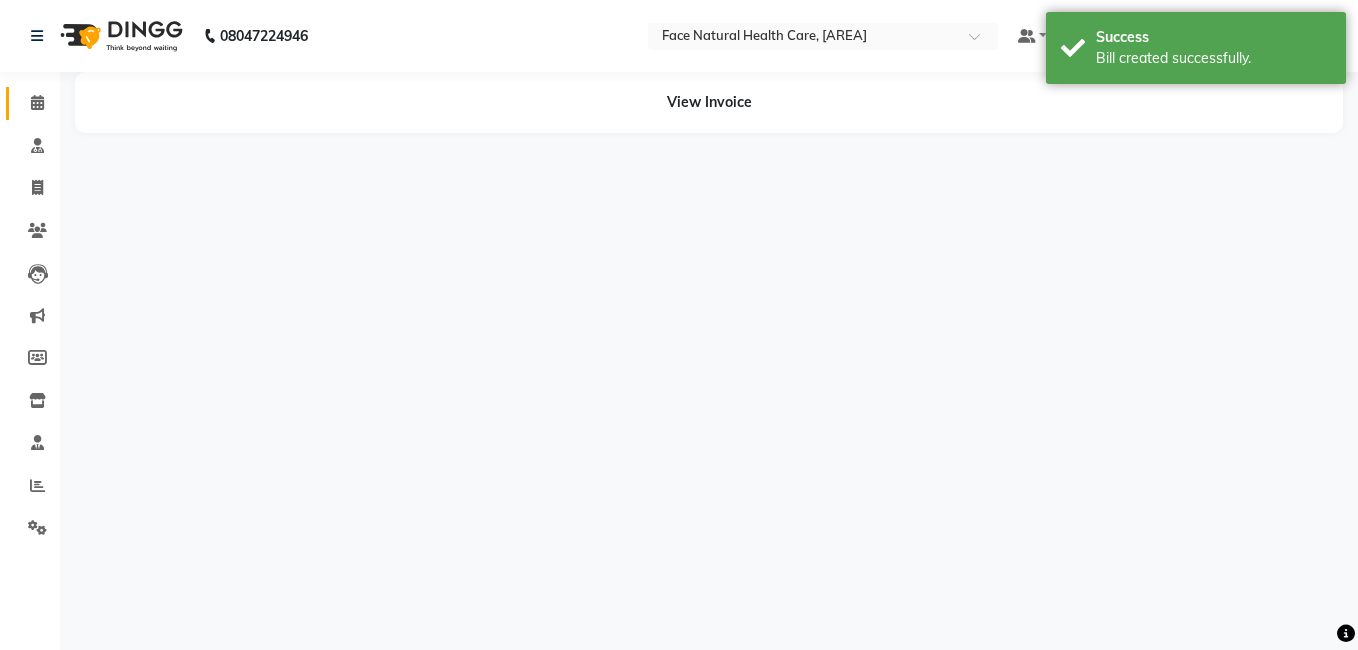 click on "Calendar" 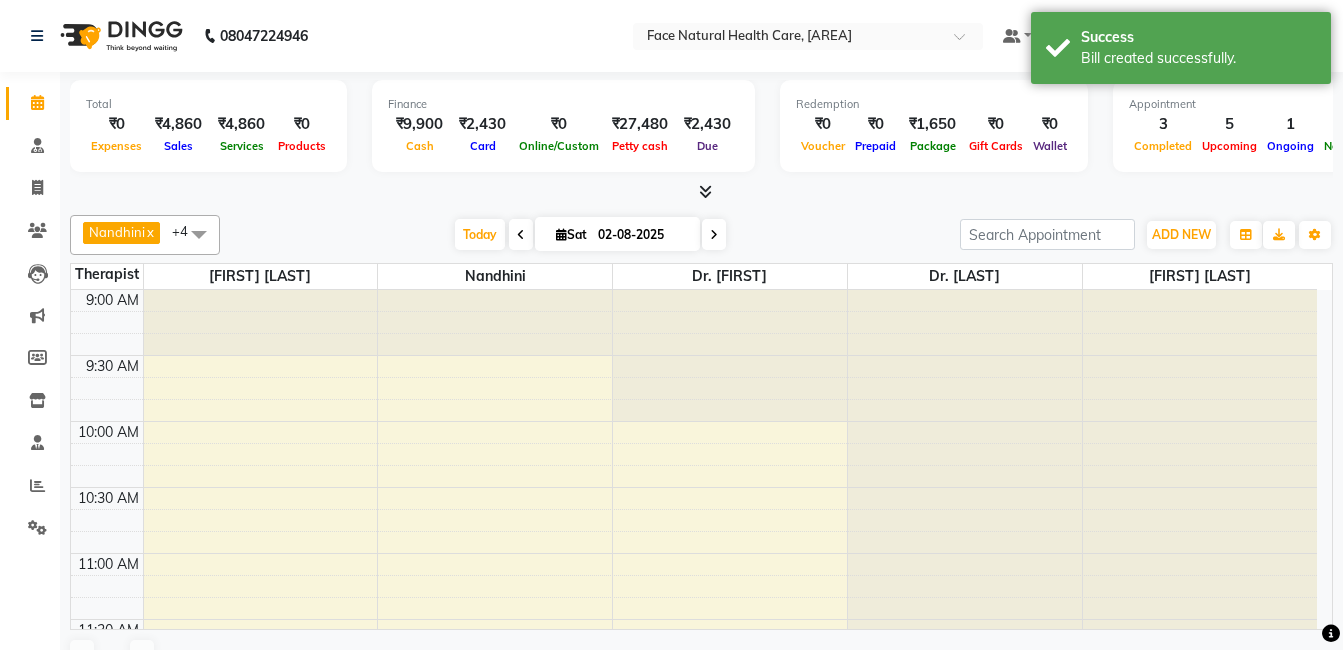 scroll, scrollTop: 0, scrollLeft: 0, axis: both 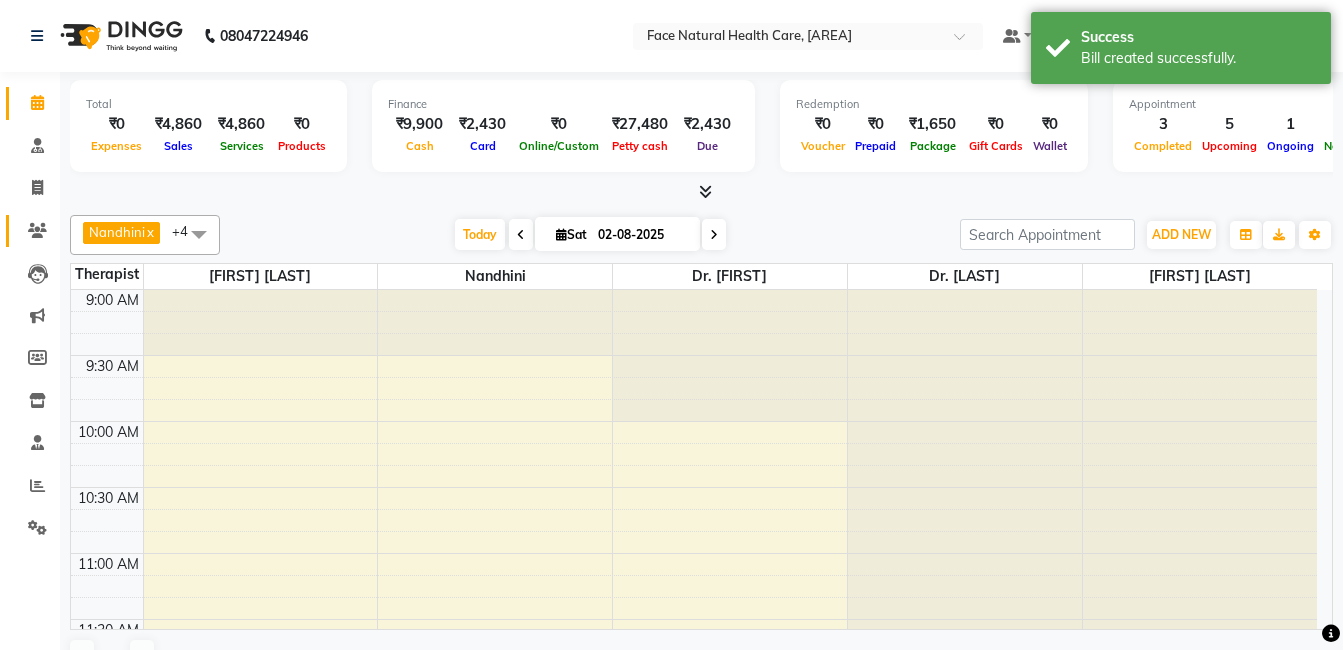 click on "Clients" 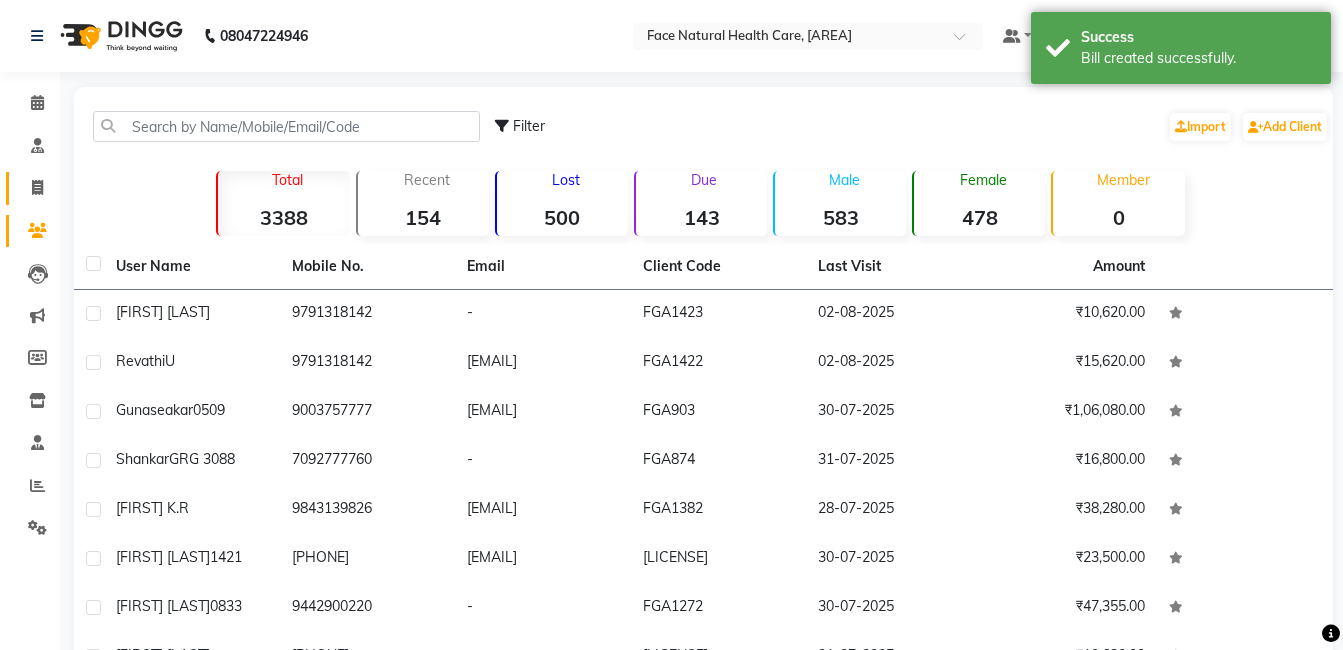 click 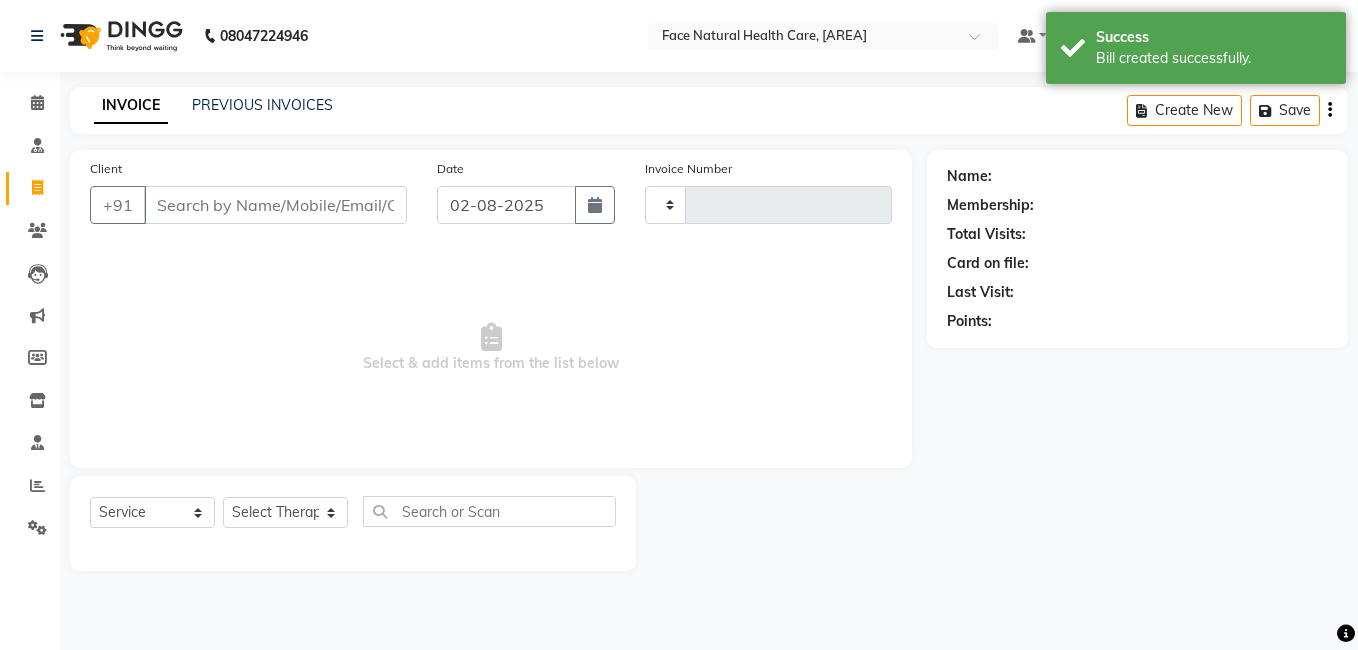 type on "1046" 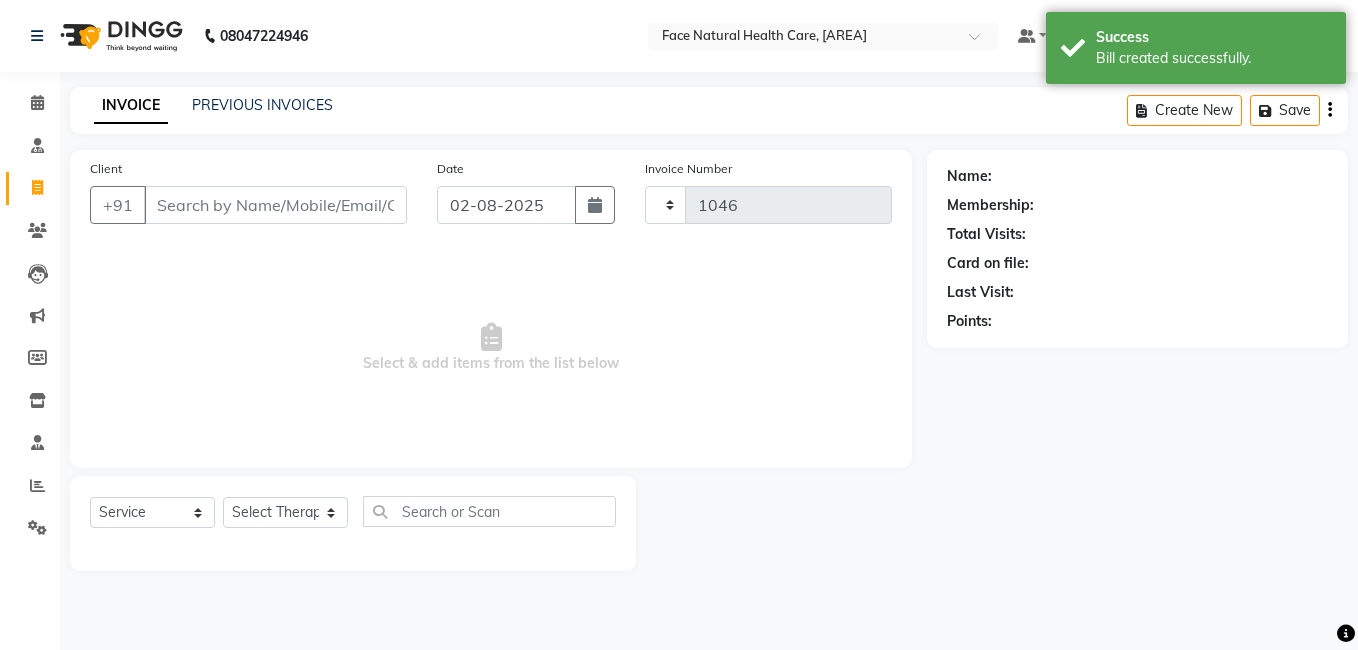 select on "5675" 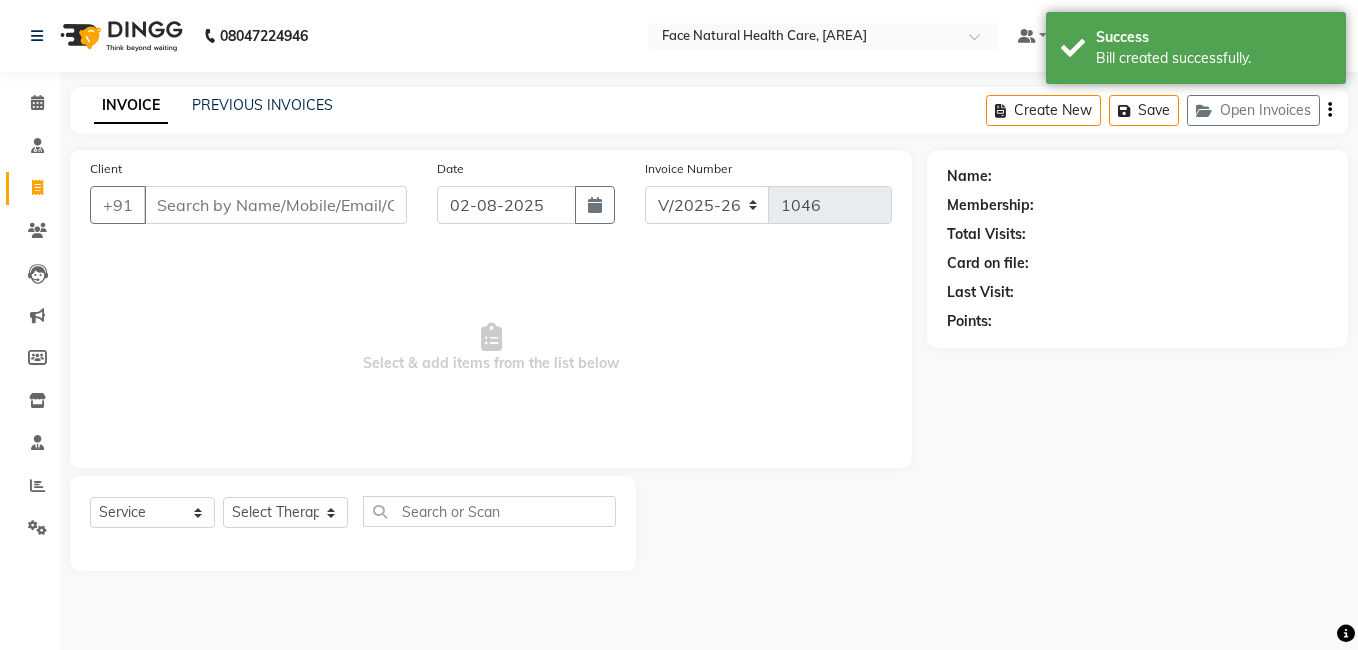 click on "Client" at bounding box center (275, 205) 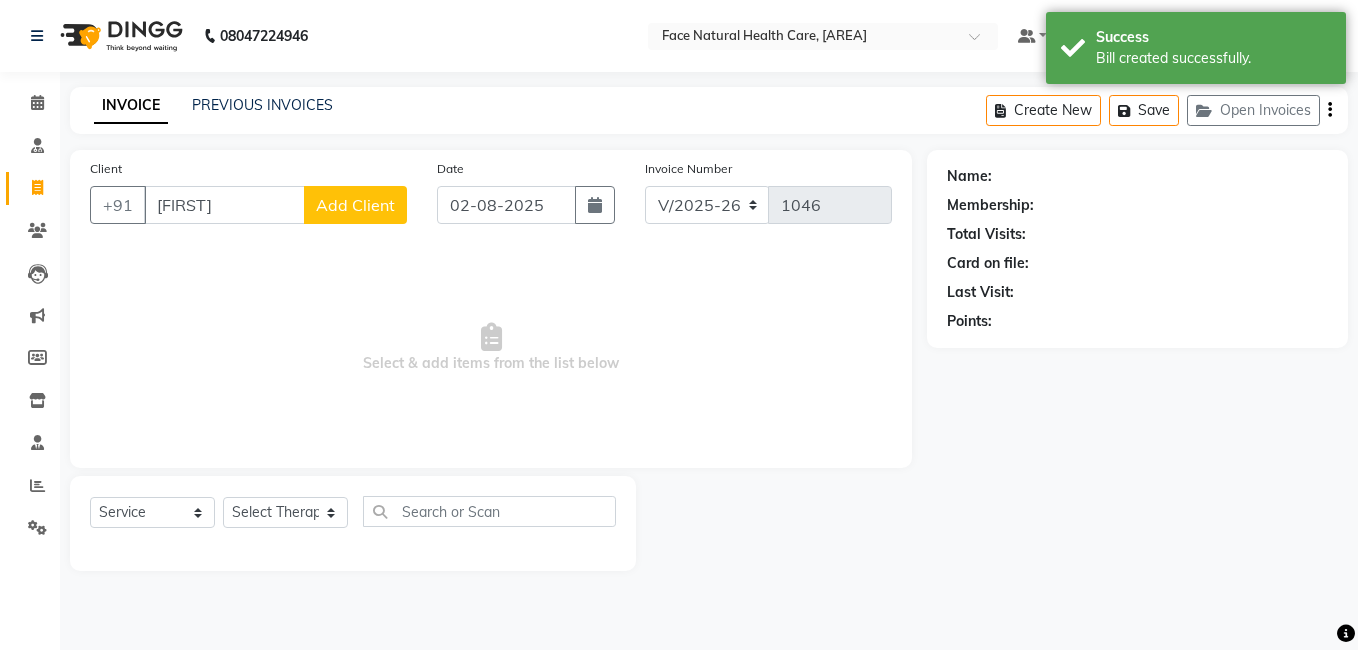 click on "Name: Membership: Total Visits: Card on file: Last Visit:  Points:" 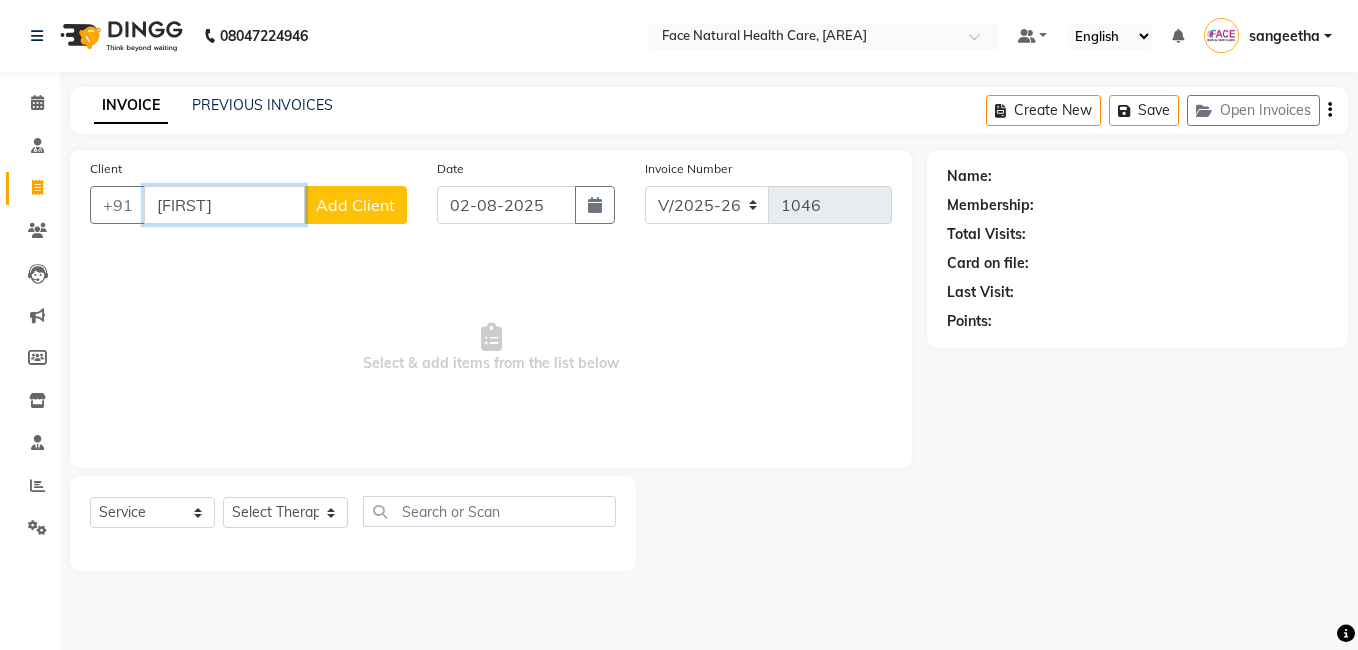 click on "[FIRST]" at bounding box center (224, 205) 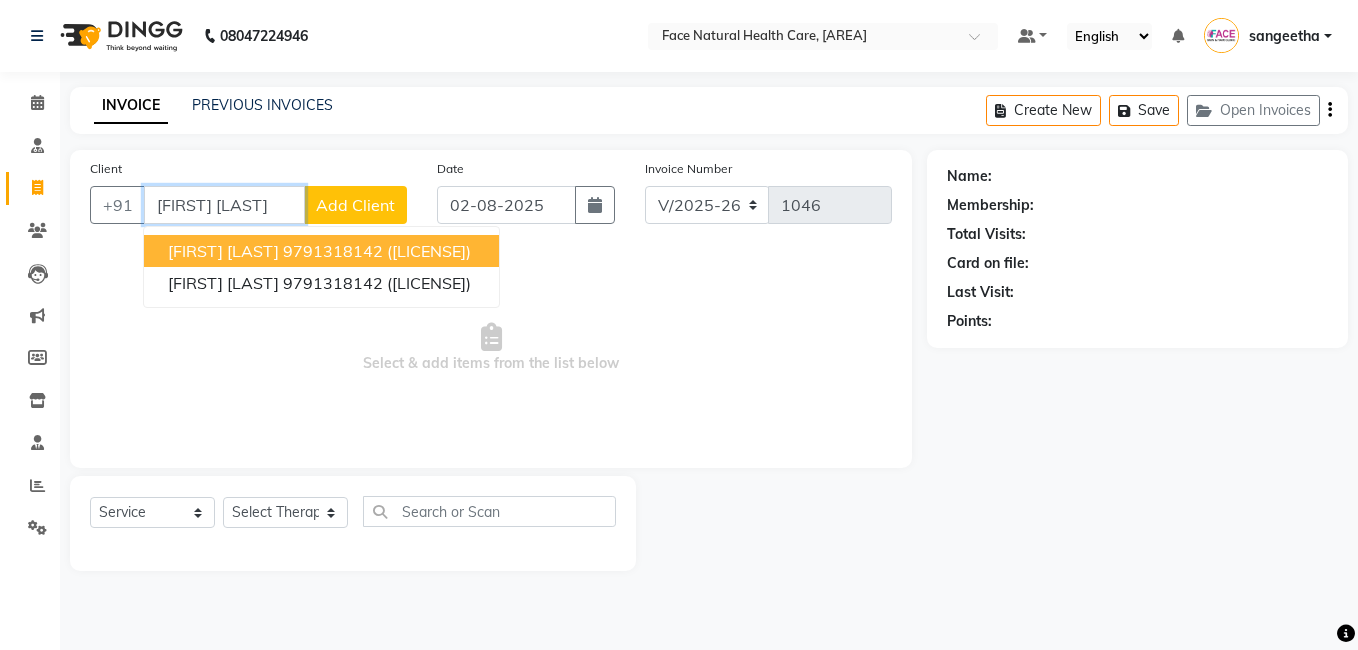 click on "[FIRST] [LAST]" at bounding box center [223, 251] 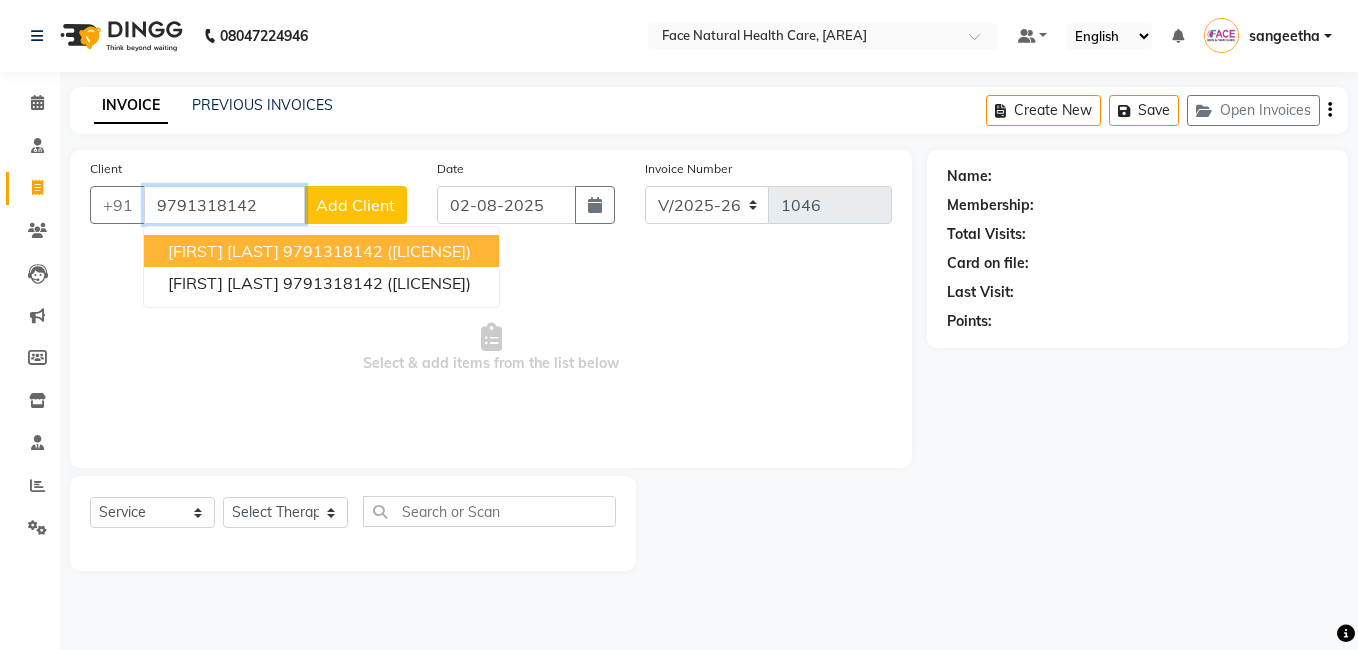 type on "9791318142" 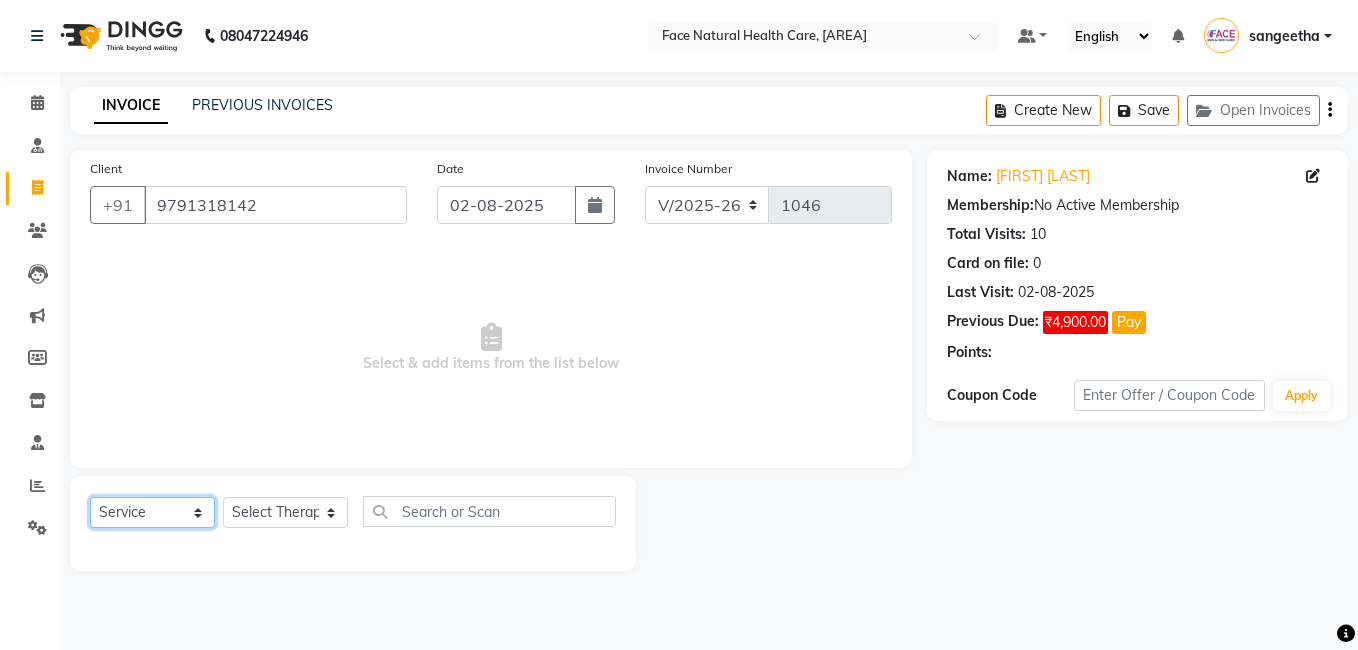 click on "Select  Service  Product  Membership  Package Voucher Prepaid Gift Card" 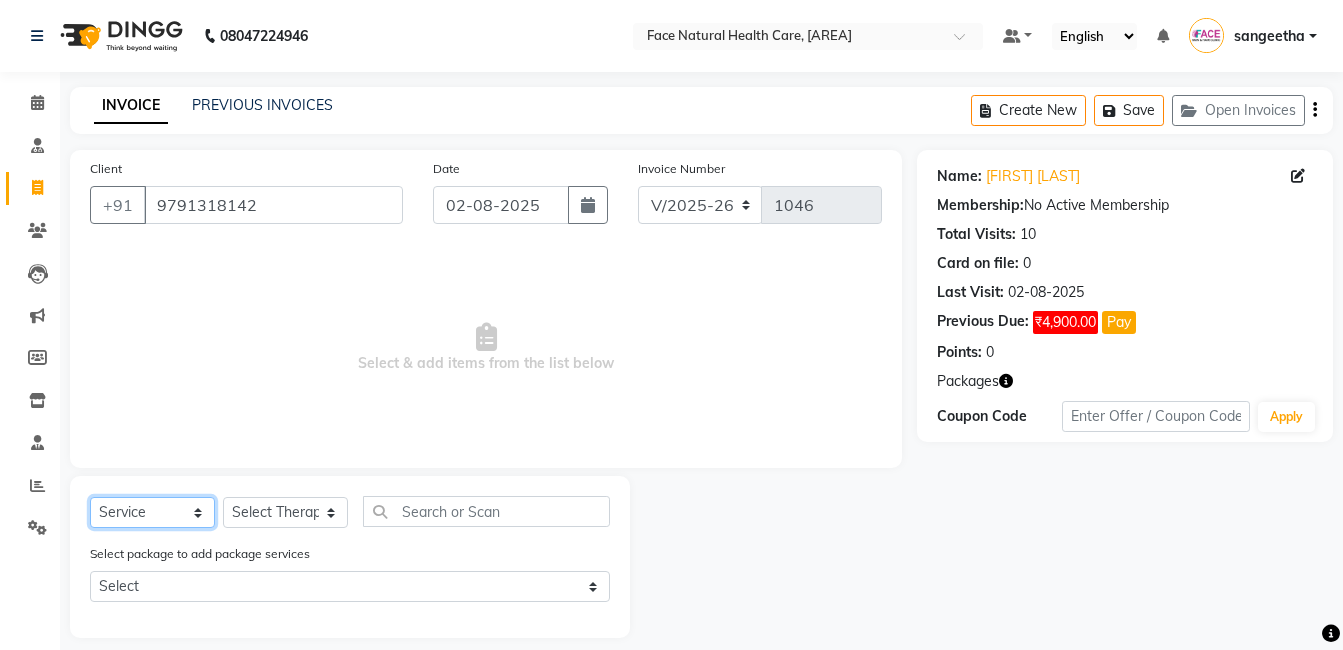 select on "product" 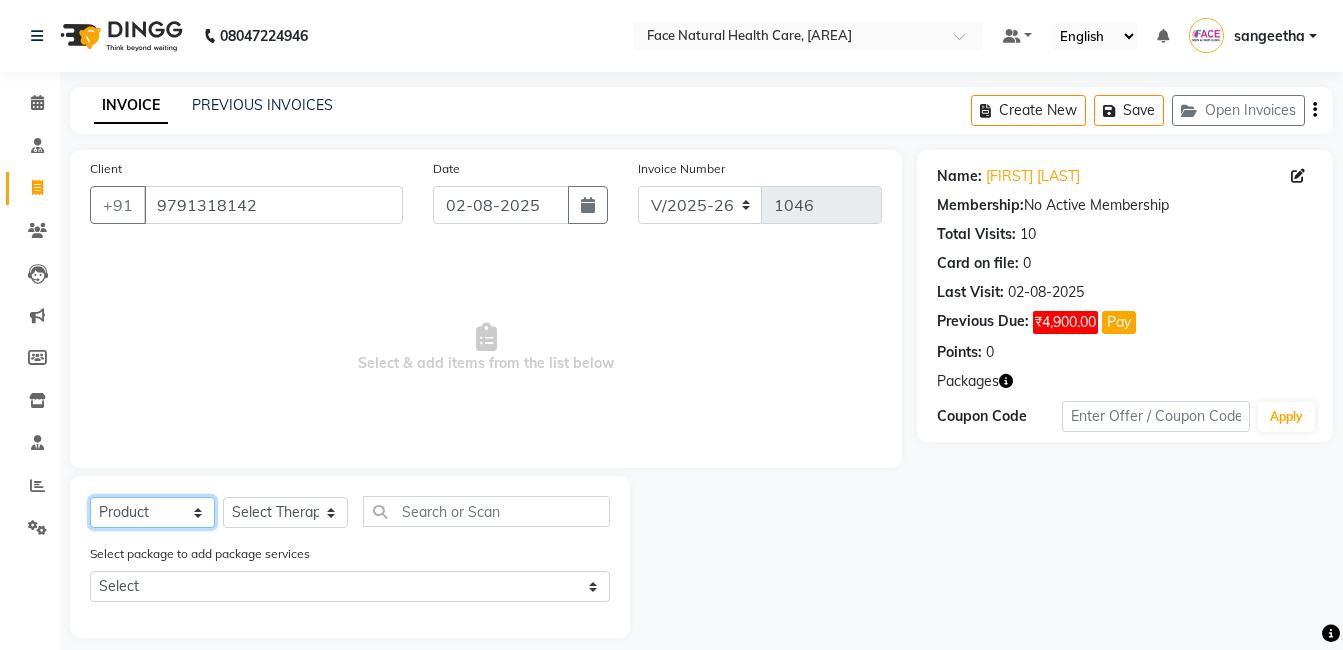 click on "Select  Service  Product  Membership  Package Voucher Prepaid Gift Card" 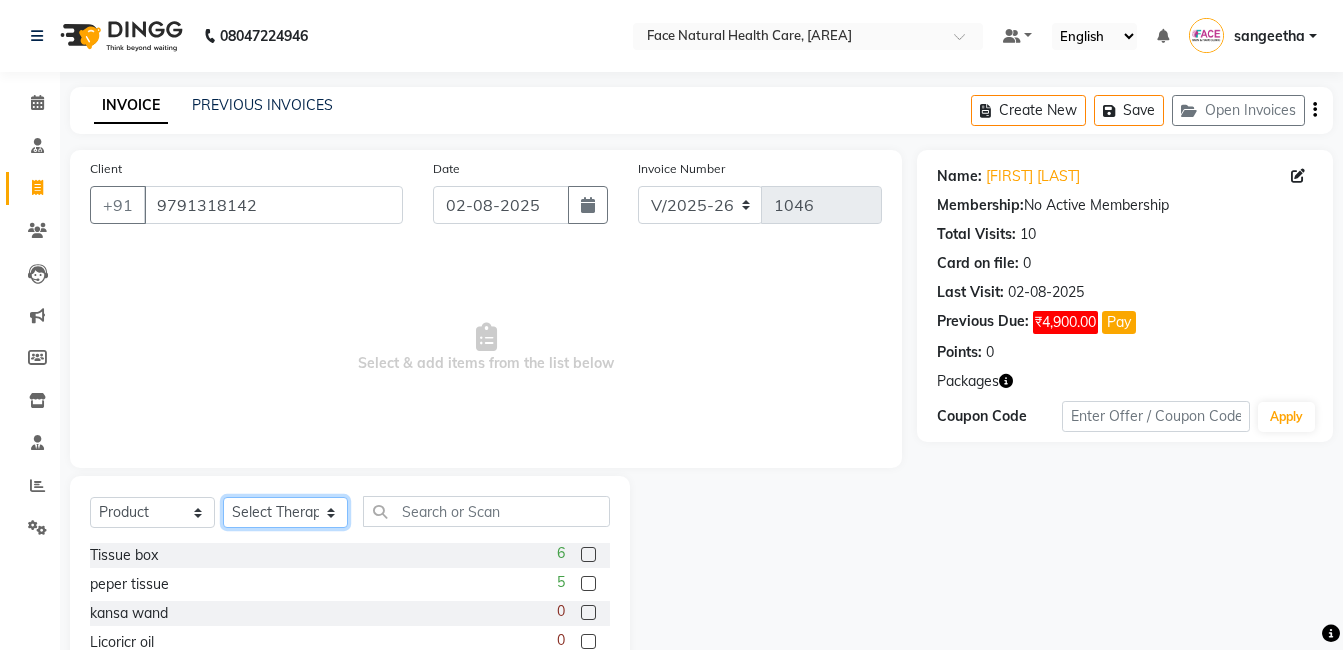click on "Select Therapist Dr. keerthika Dr. Ranjith Hannah Miracline Janarthanan M Jayalakshmi kaleel rahman Kokila Nandhini sangeetha Sivakumar Soorya" 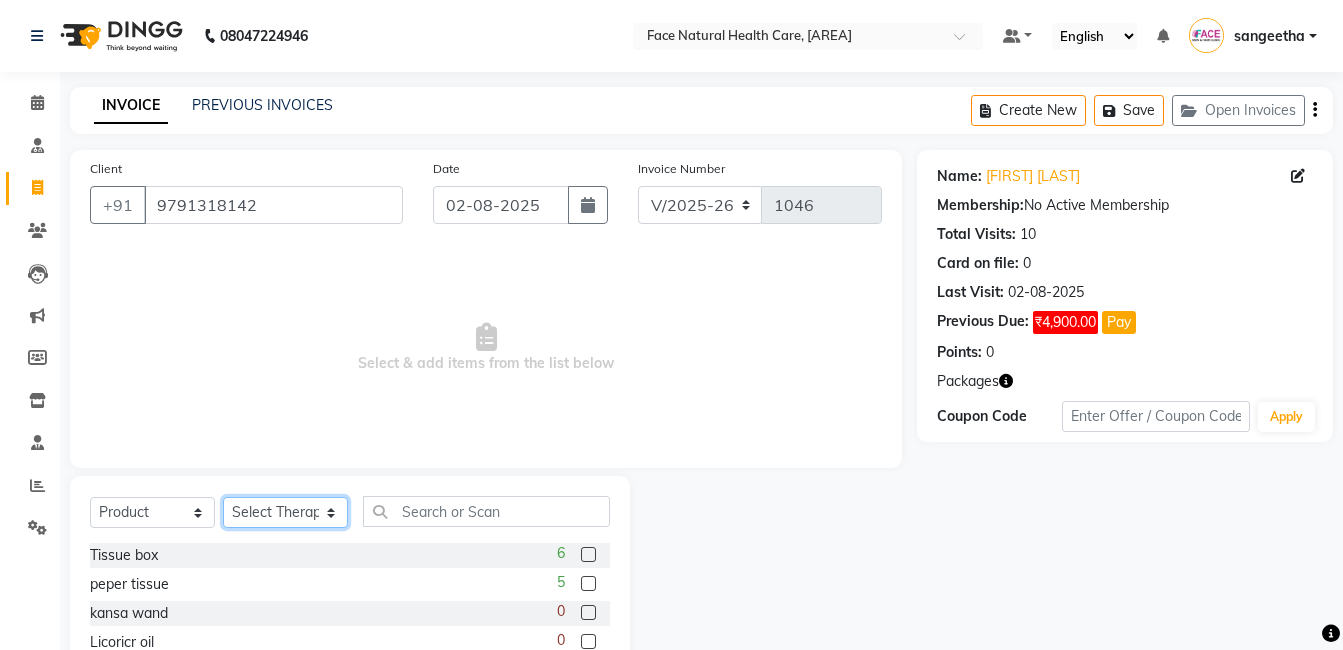 select on "40492" 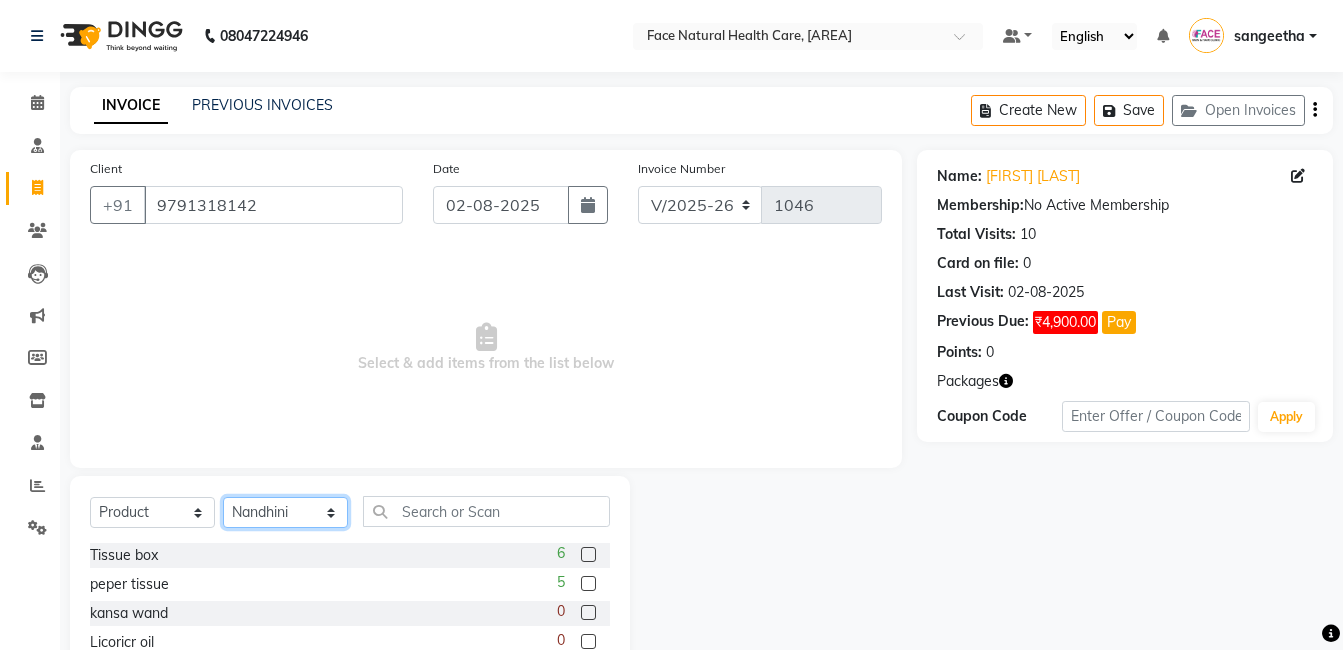 click on "Select Therapist Dr. keerthika Dr. Ranjith Hannah Miracline Janarthanan M Jayalakshmi kaleel rahman Kokila Nandhini sangeetha Sivakumar Soorya" 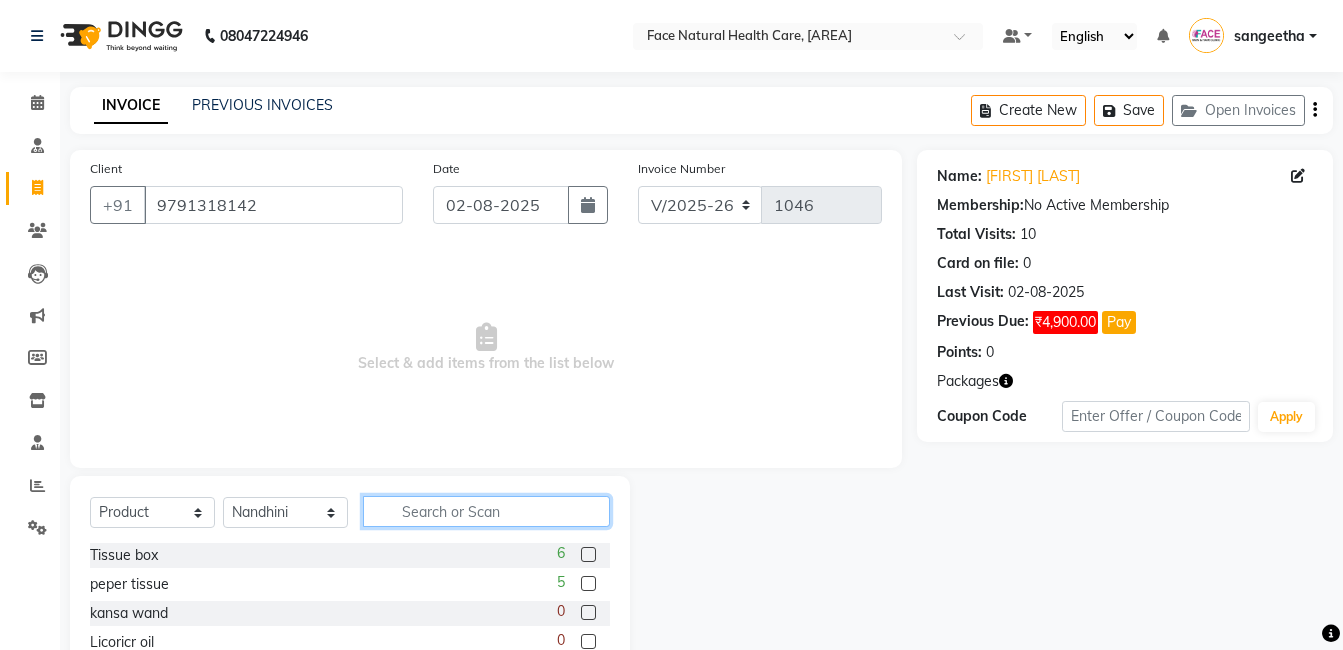 click 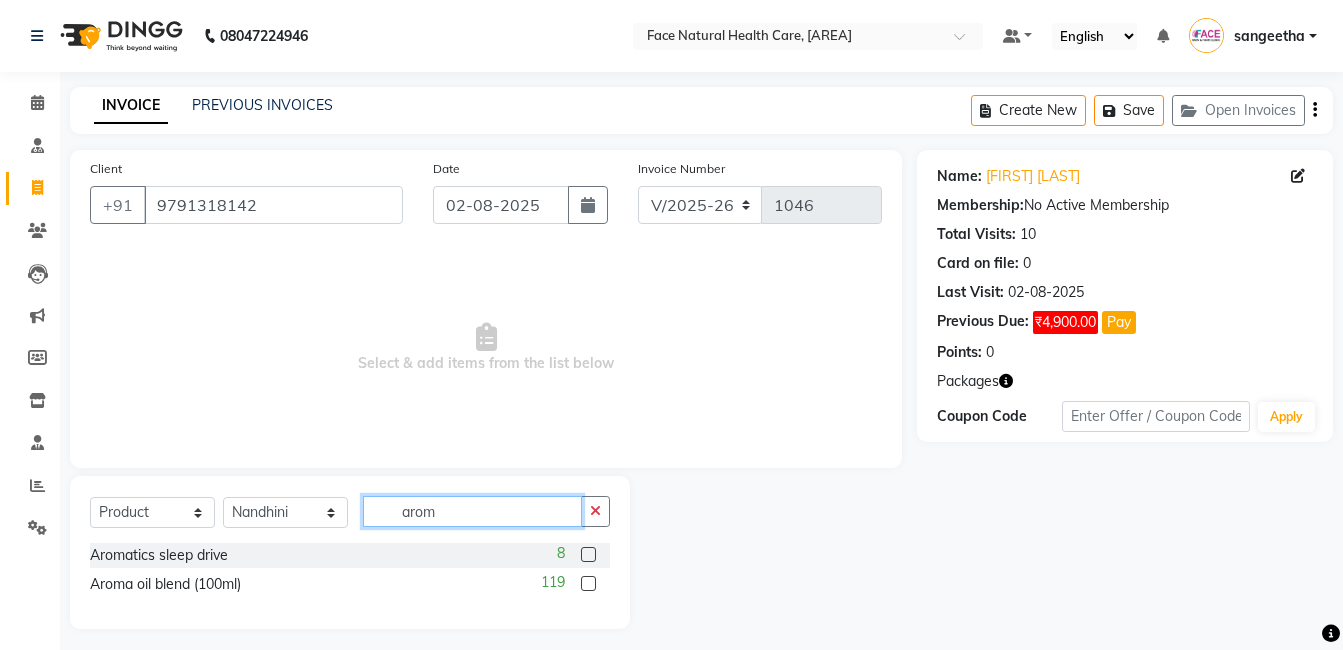 type on "arom" 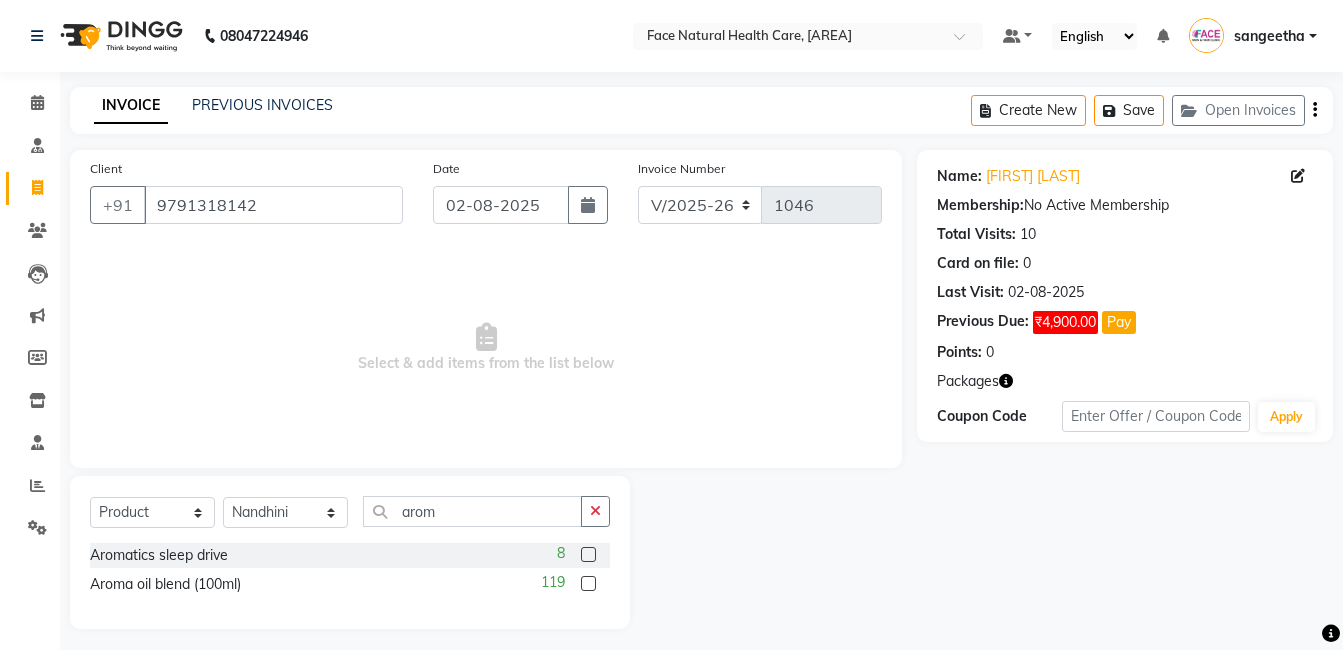 click 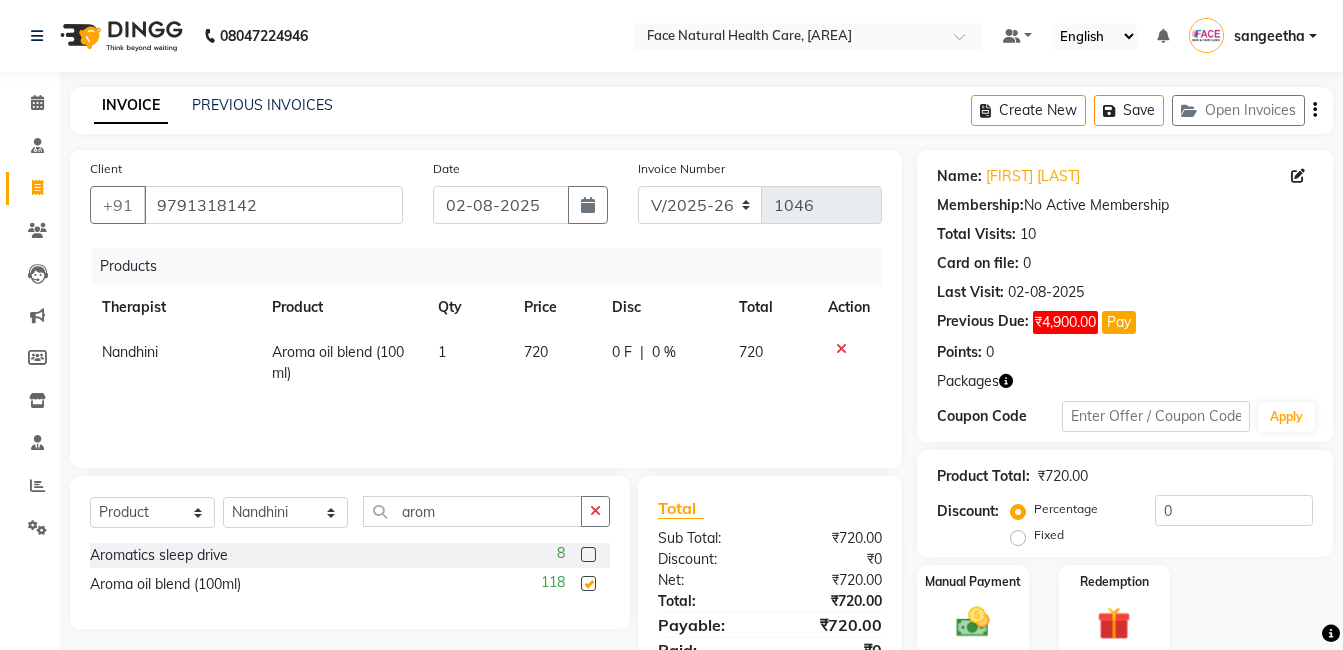 checkbox on "false" 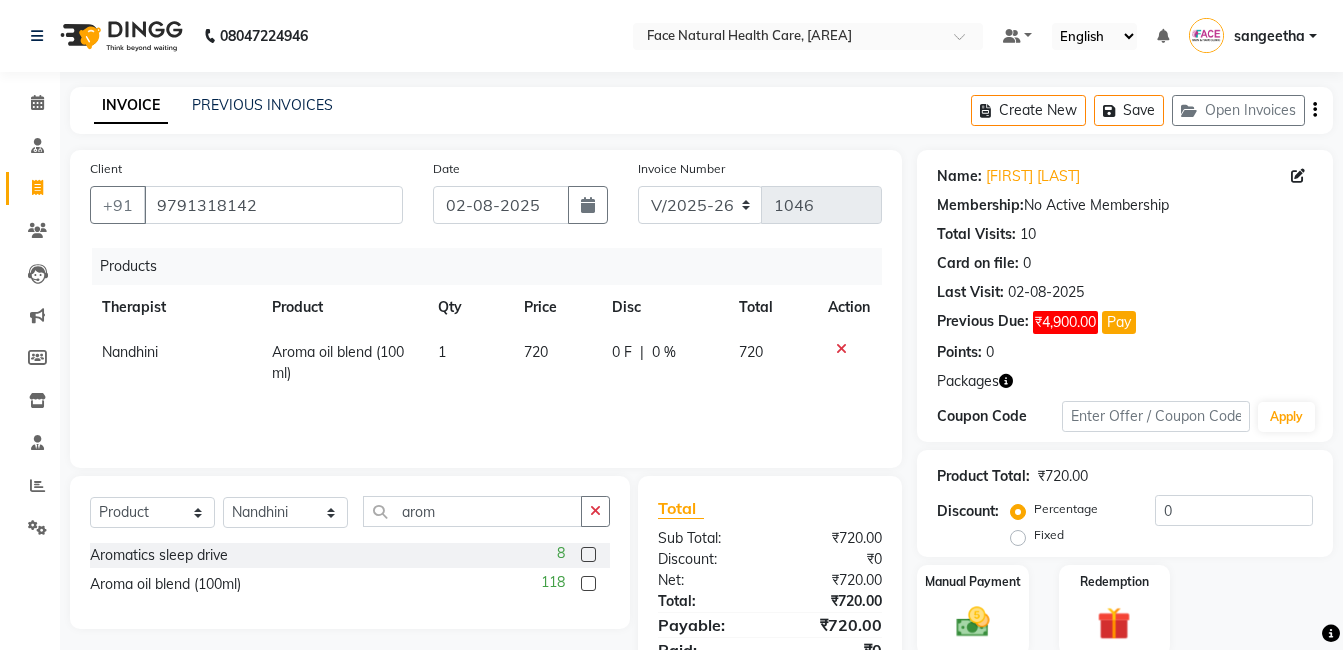 scroll, scrollTop: 87, scrollLeft: 0, axis: vertical 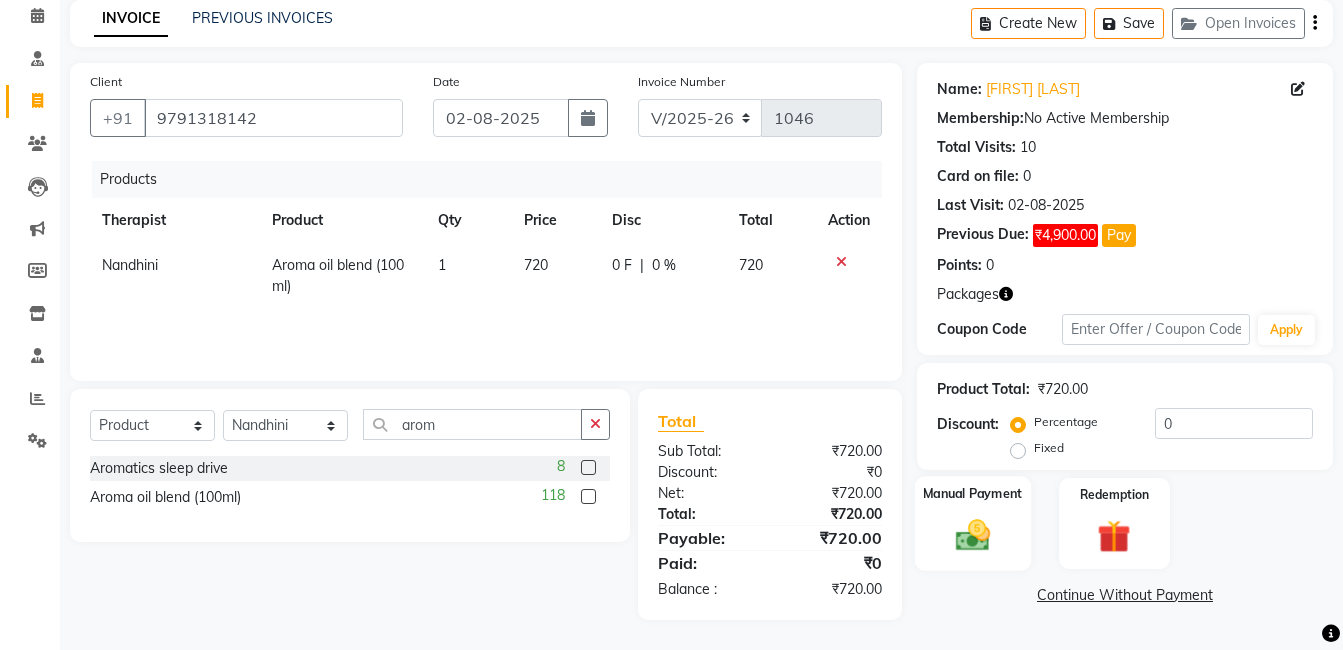 click on "Manual Payment" 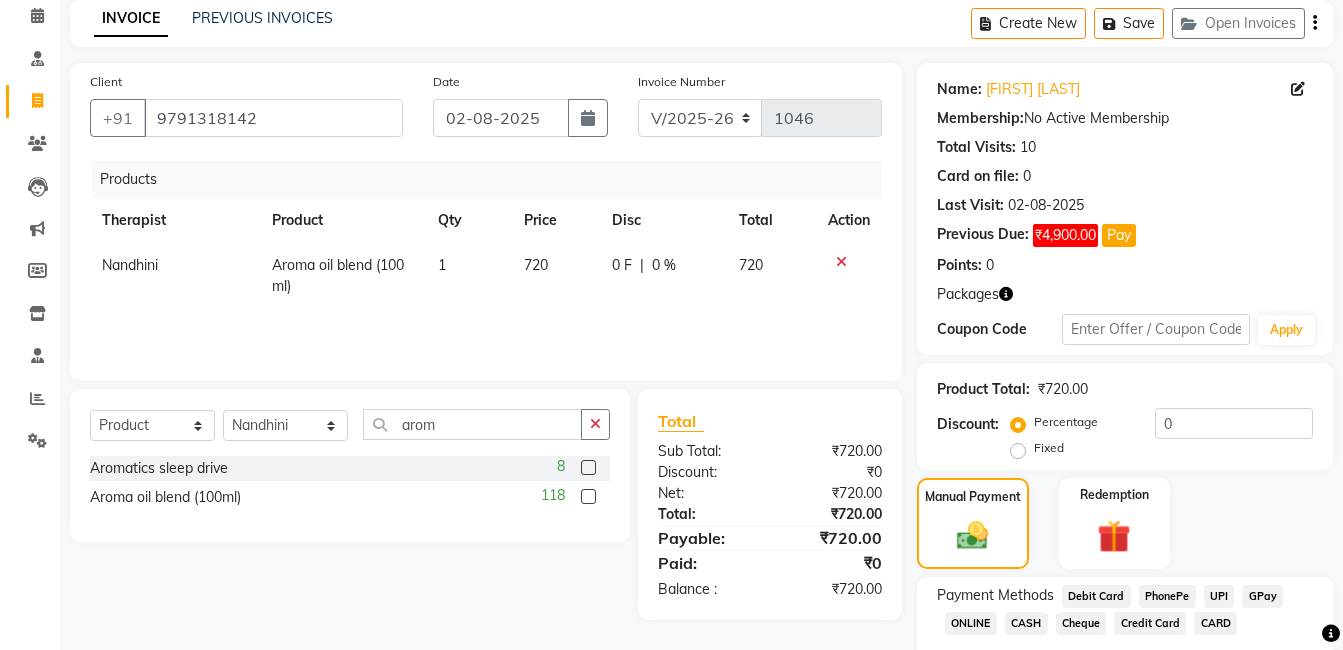 click on "CARD" 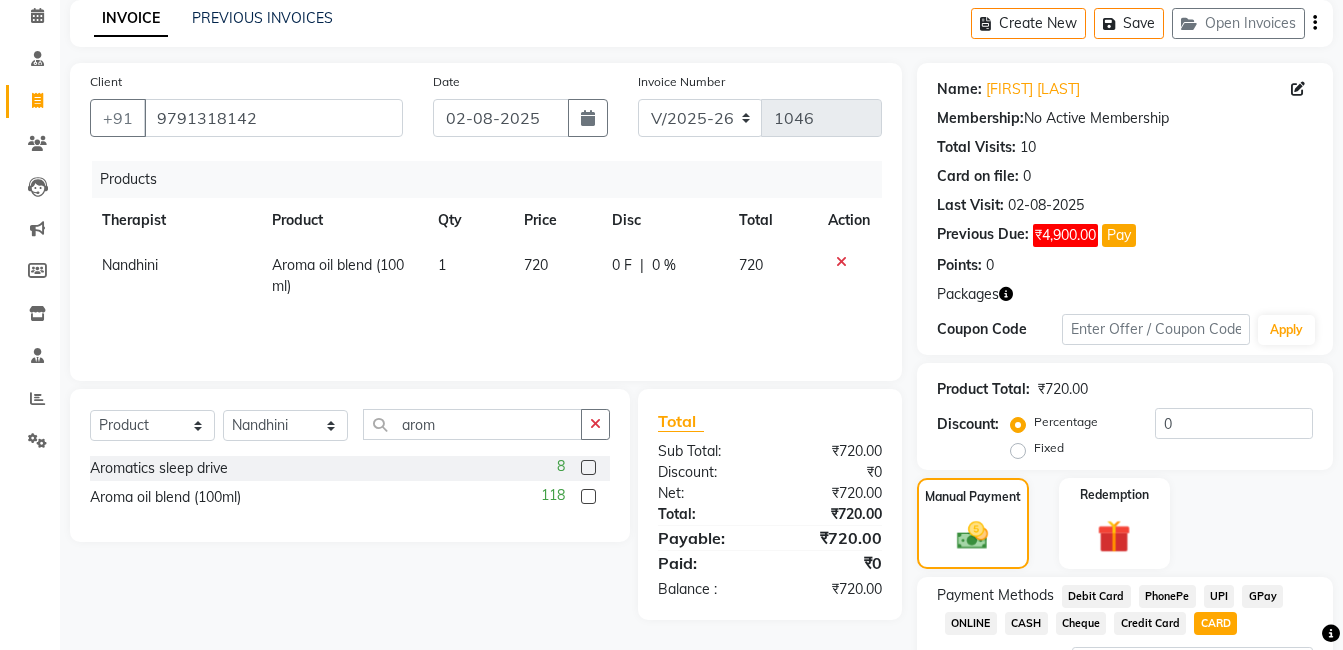 click on "720" 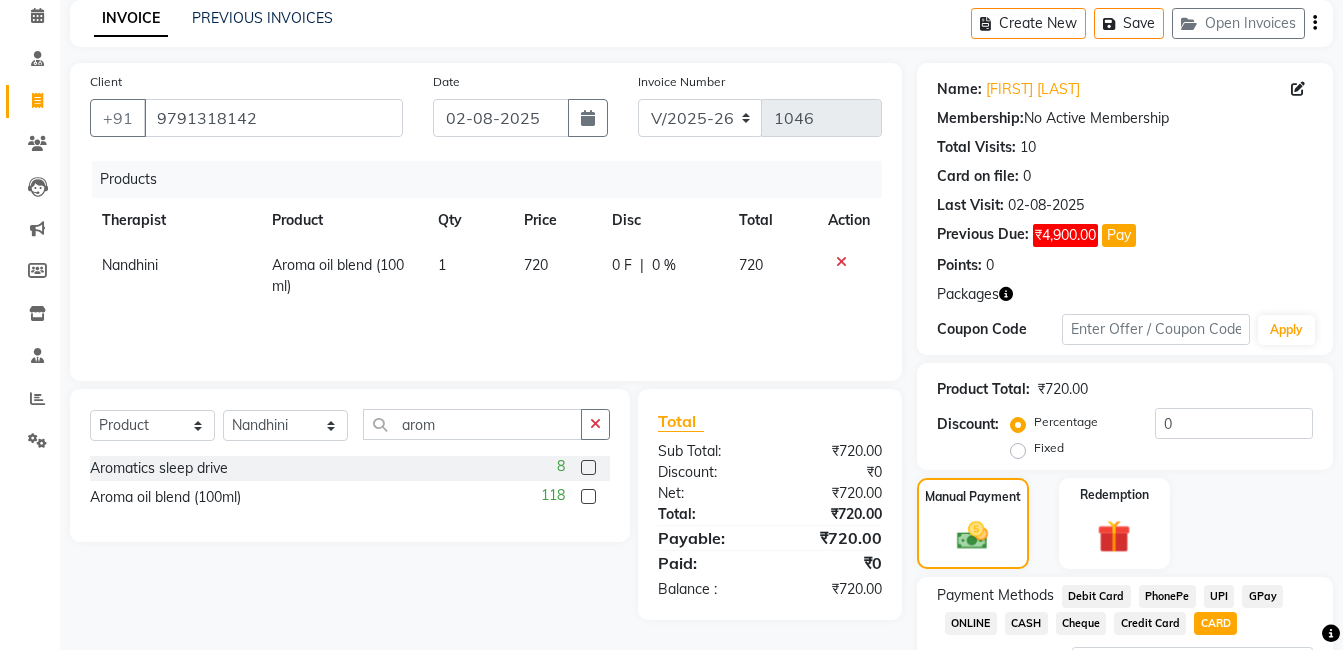 scroll, scrollTop: 261, scrollLeft: 0, axis: vertical 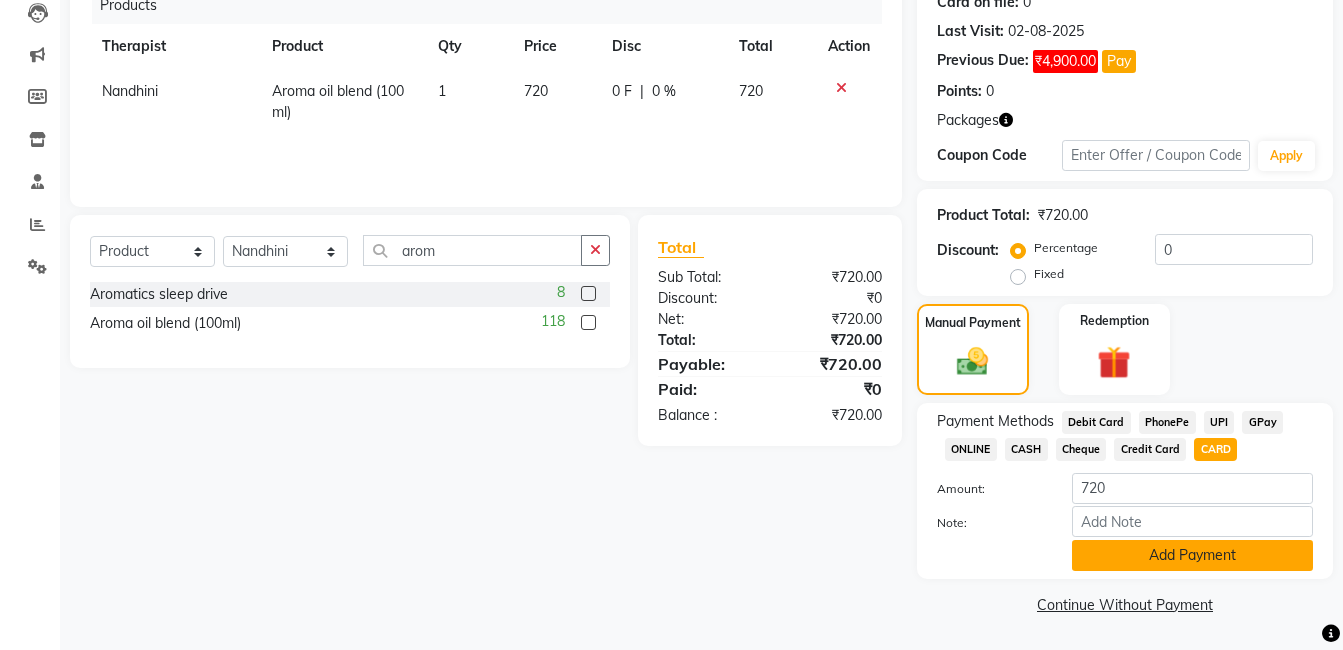 click on "Add Payment" 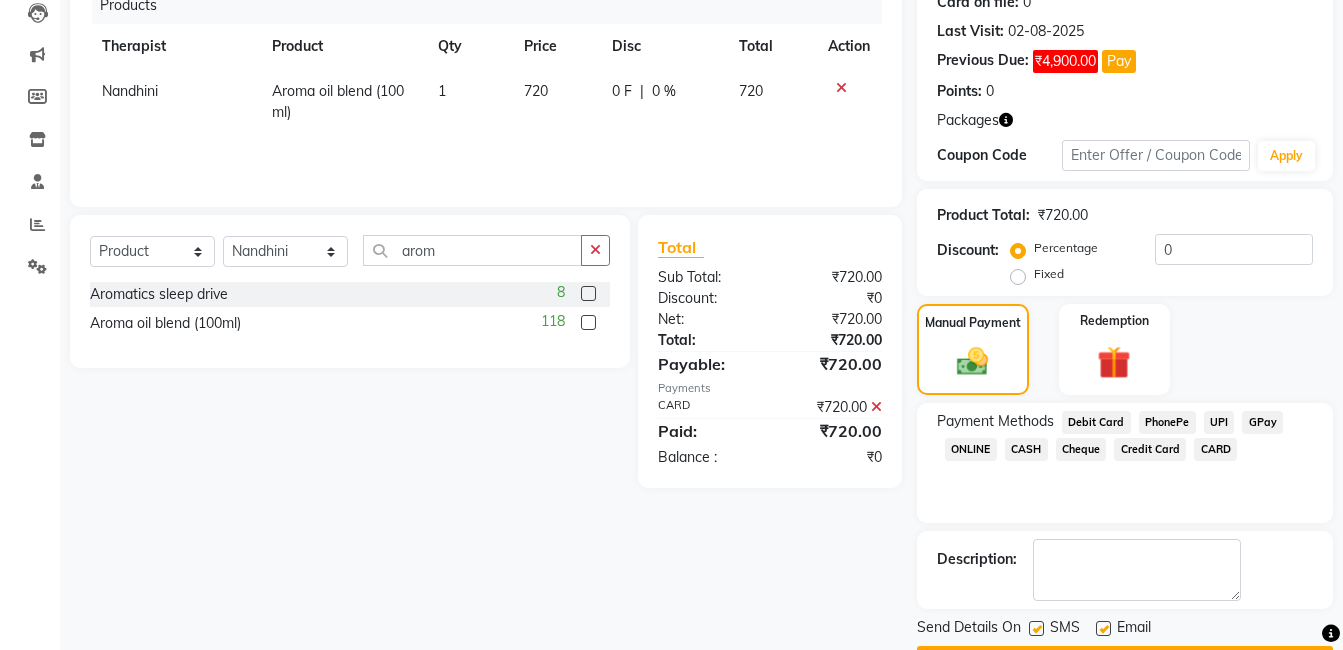 scroll, scrollTop: 318, scrollLeft: 0, axis: vertical 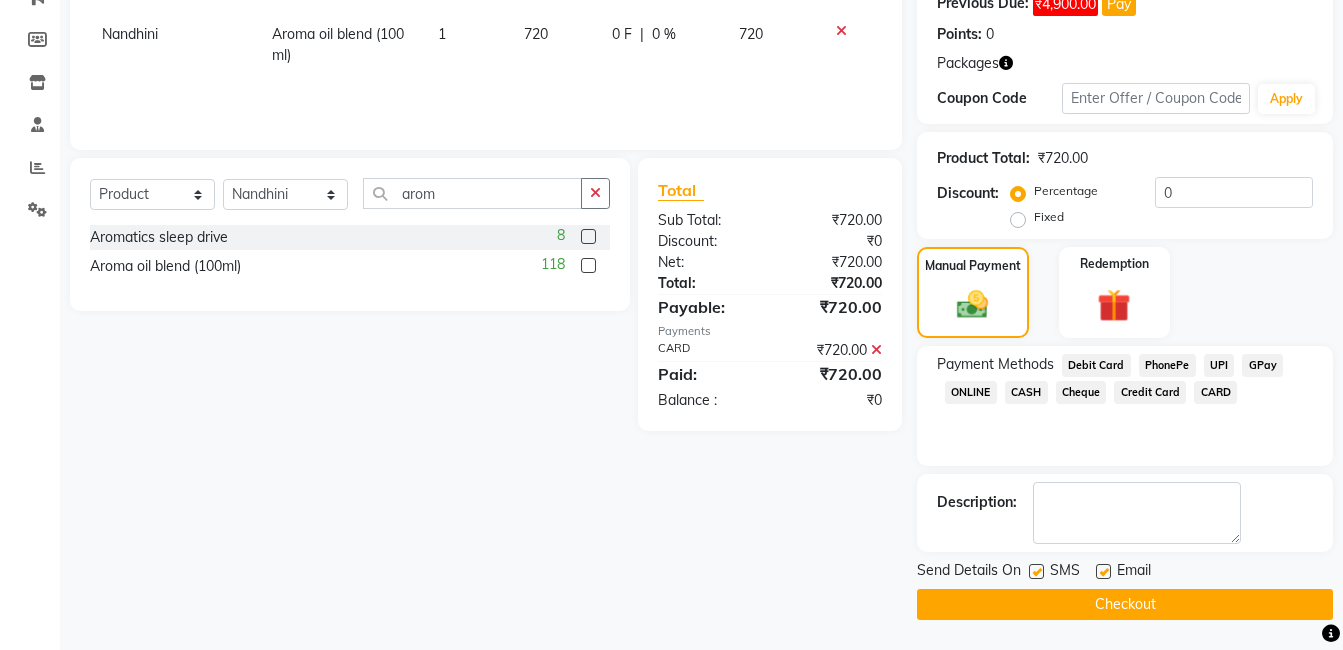 click on "Checkout" 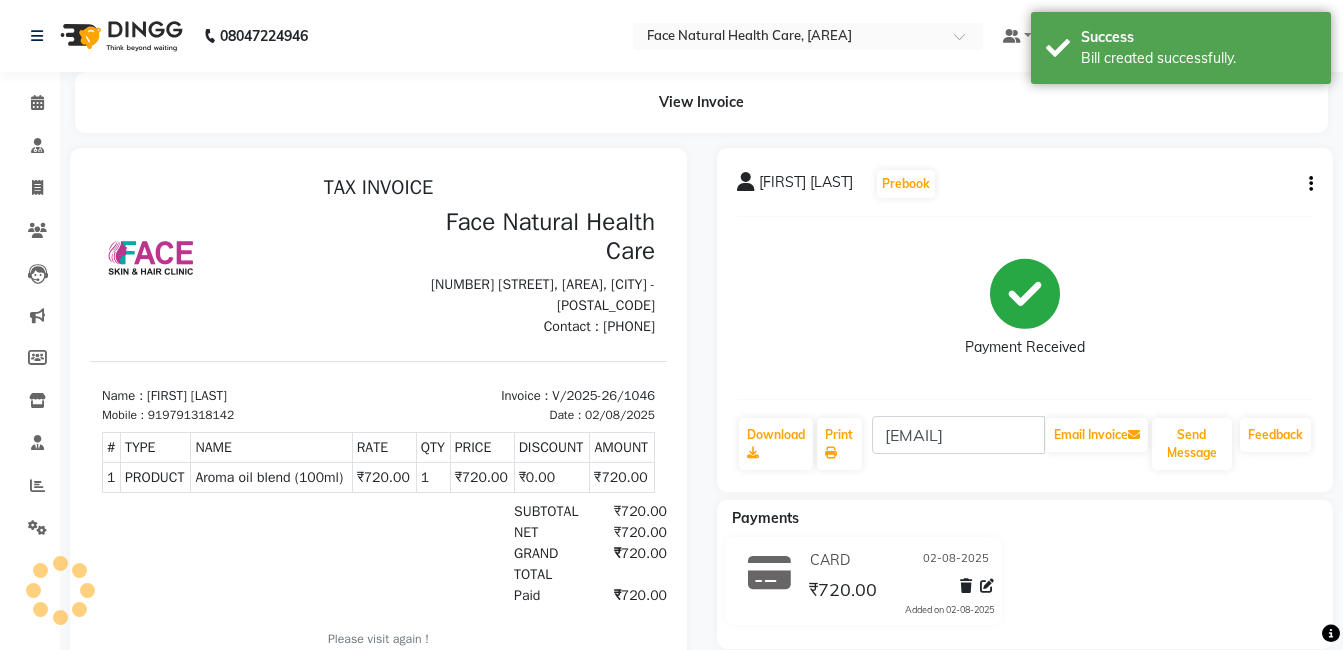 scroll, scrollTop: 0, scrollLeft: 0, axis: both 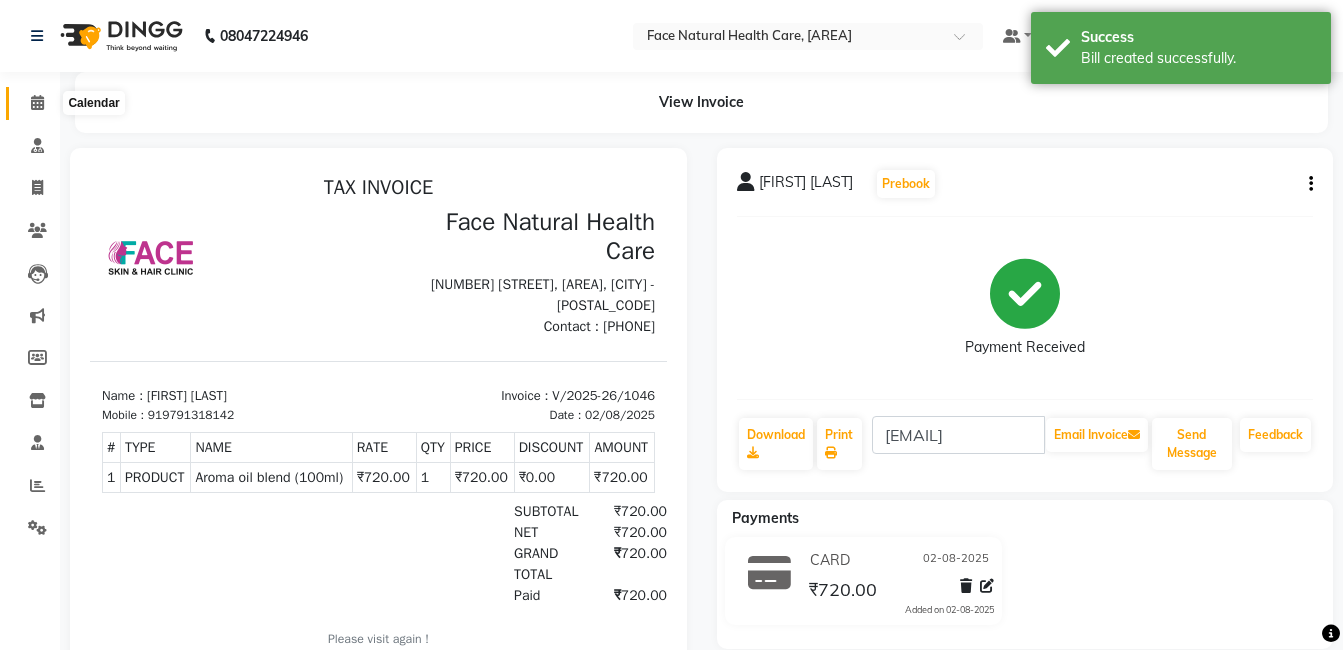 click 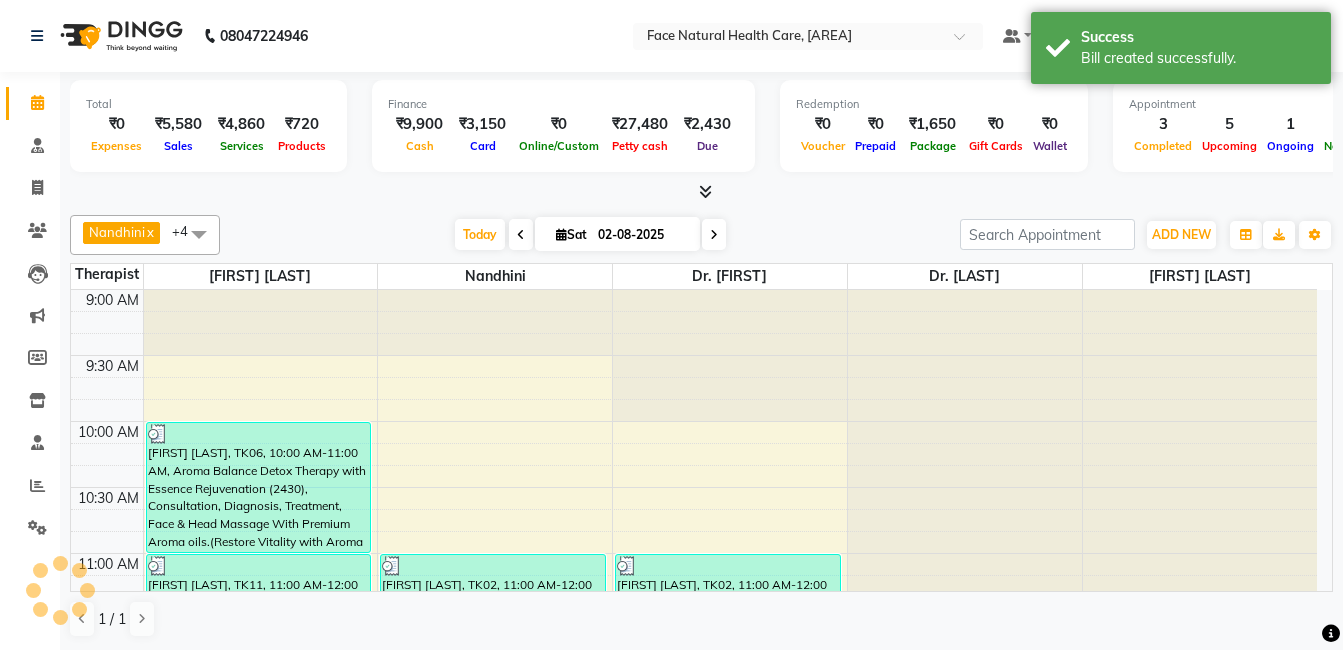scroll, scrollTop: 529, scrollLeft: 0, axis: vertical 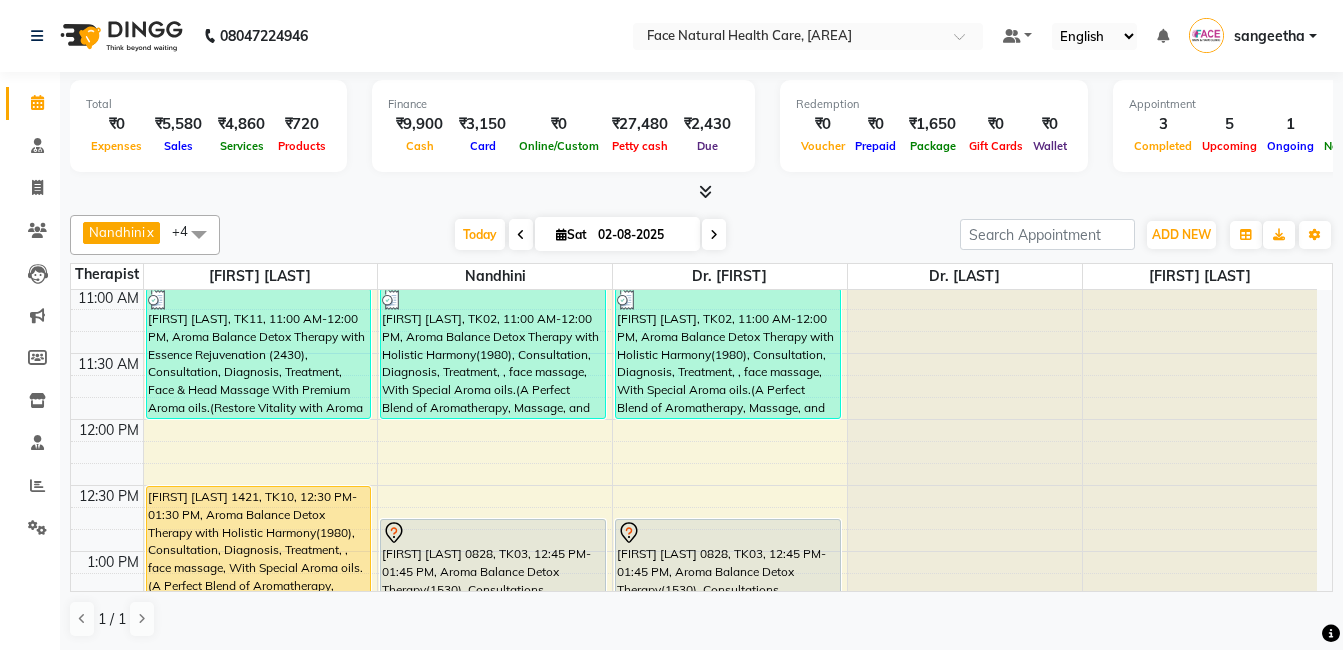 click on "[FIRST] [LAST] 0828, TK03, 12:45 PM-01:45 PM, Aroma Balance Detox Therapy(1530), Consultations, Diagnoses, Treatment, Aroma oils.(Personalized Aromatherapy and Therapeutic Tools to Rejuvenate and Restore Balance)" at bounding box center (728, 584) 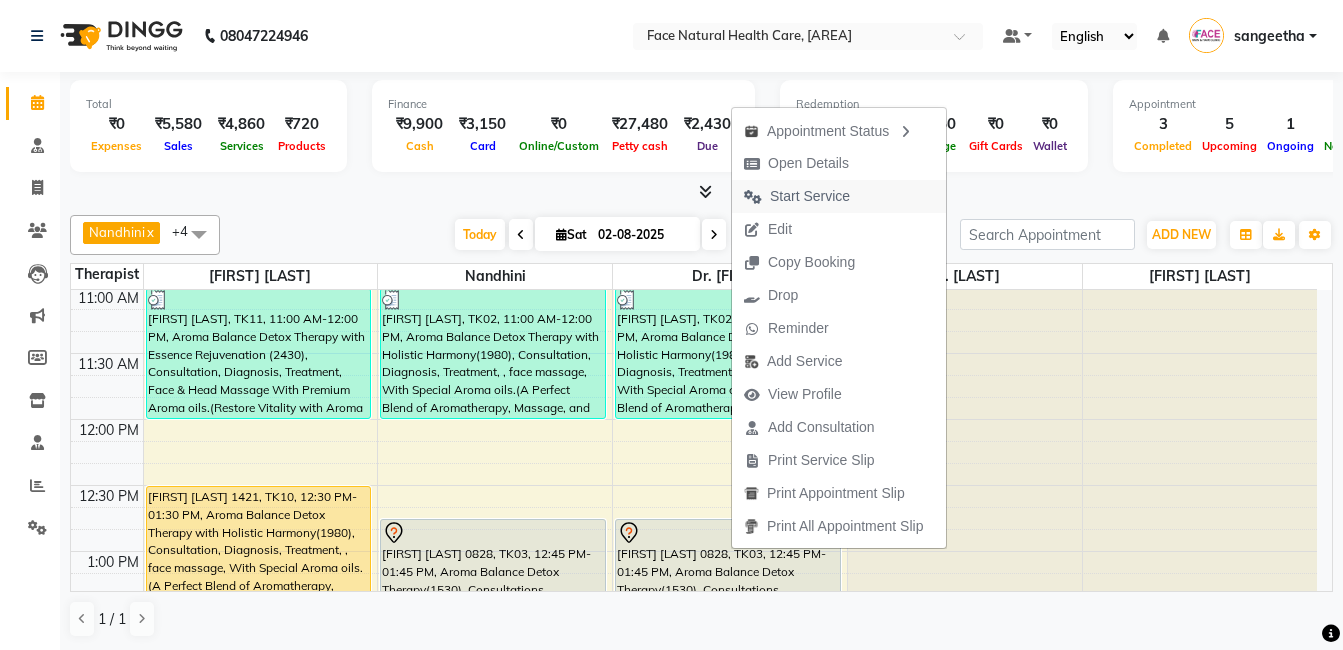 click on "Start Service" at bounding box center (810, 196) 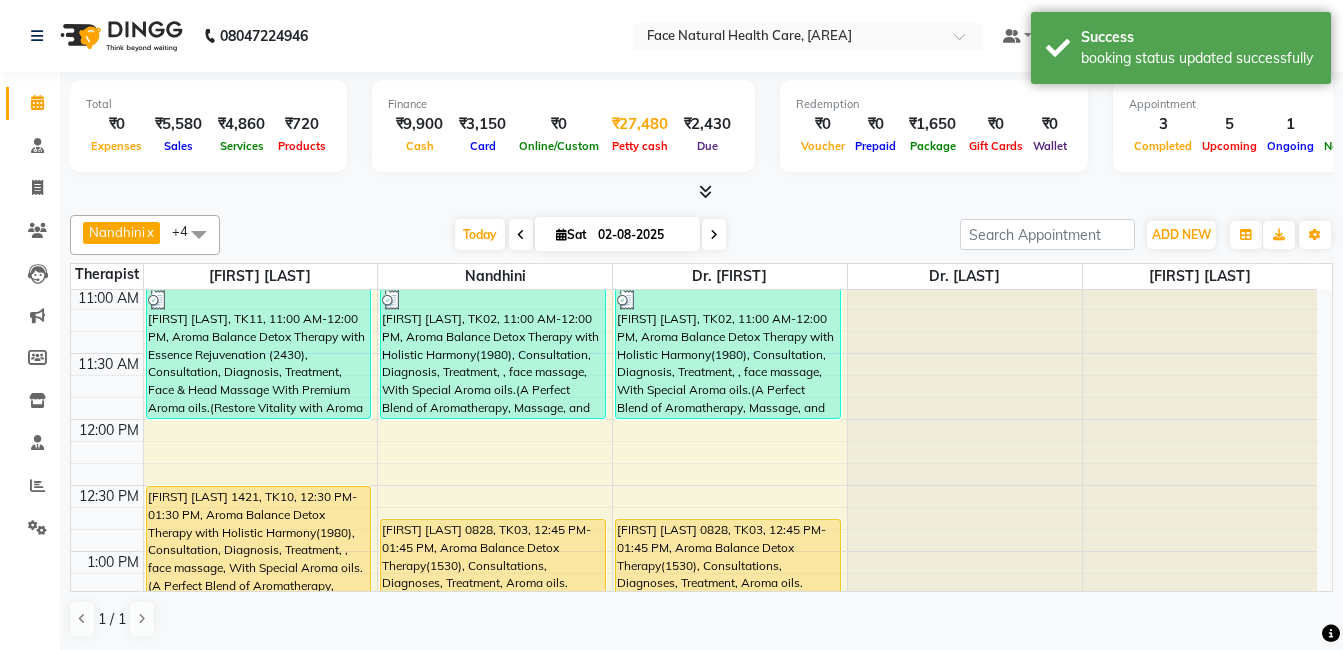 click on "₹27,480" at bounding box center (640, 124) 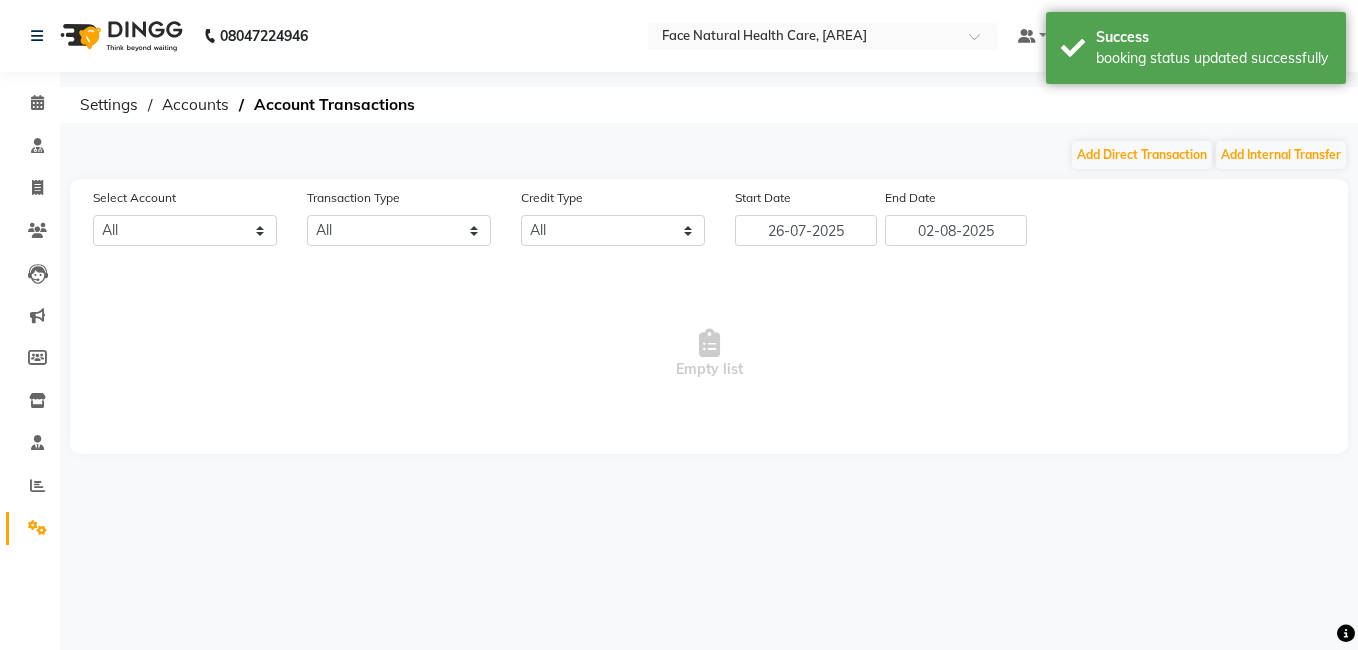 select on "4610" 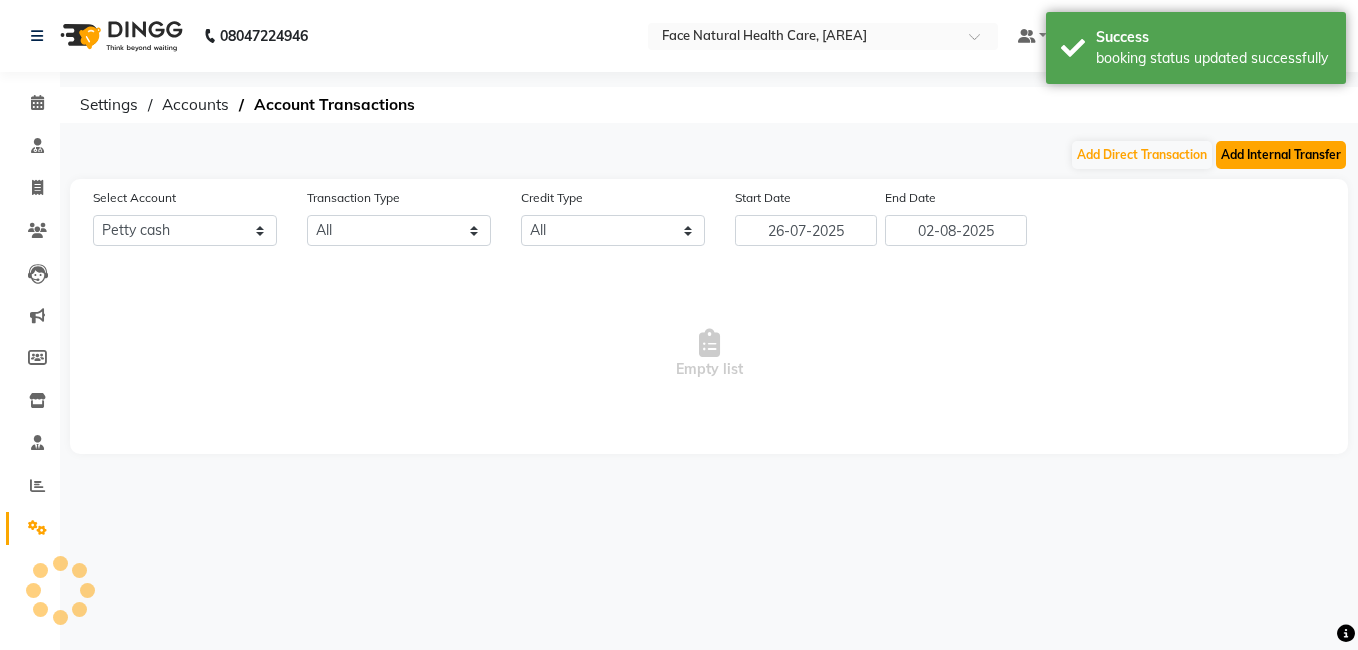click on "Add Internal Transfer" 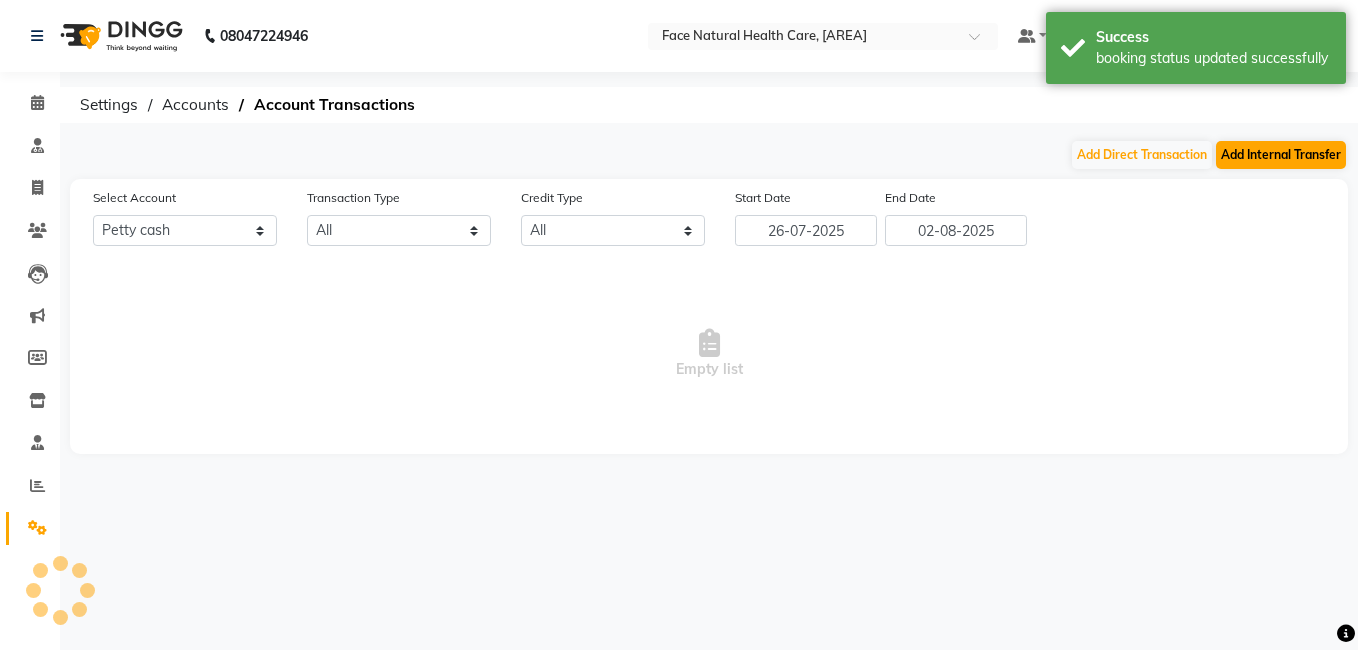 select on "internal transfer" 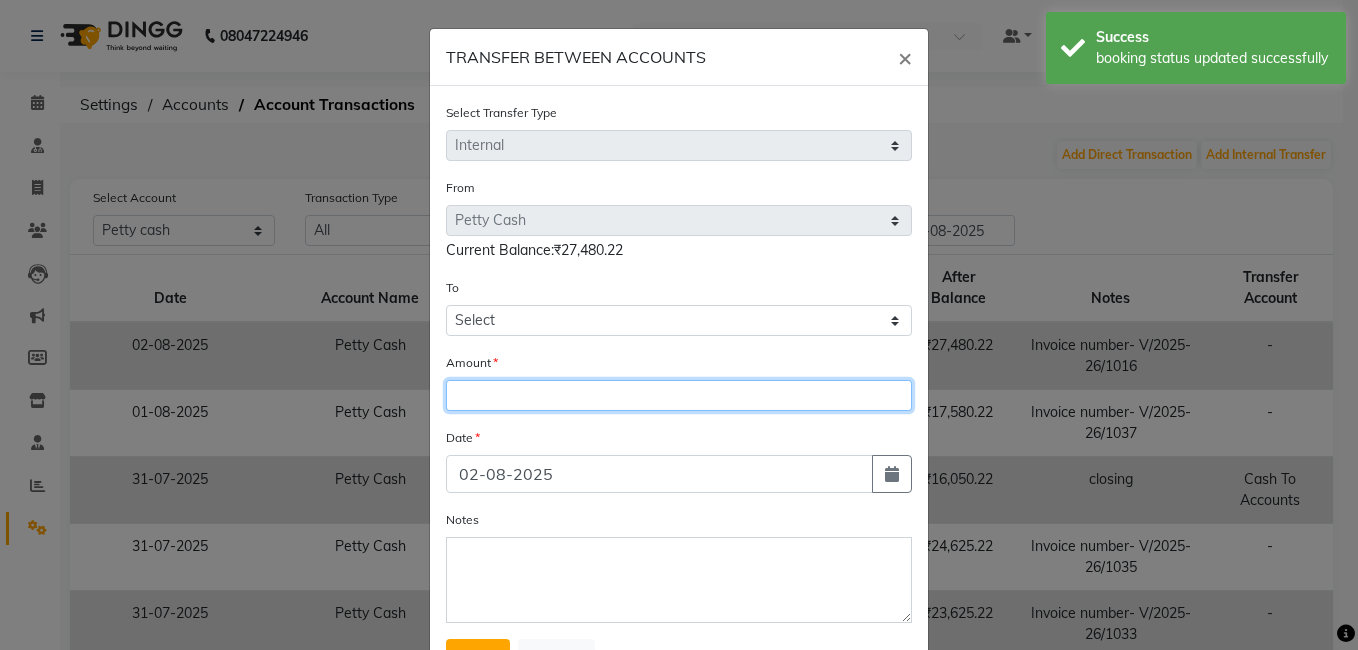click 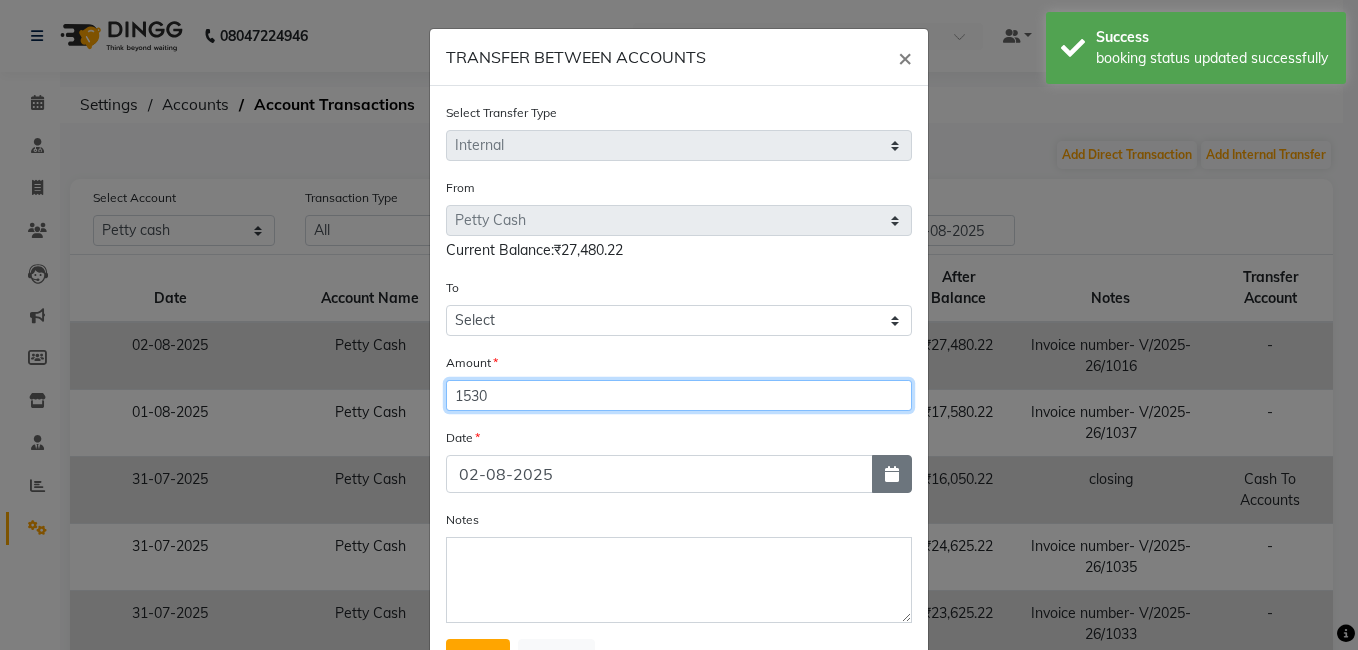 type on "1530" 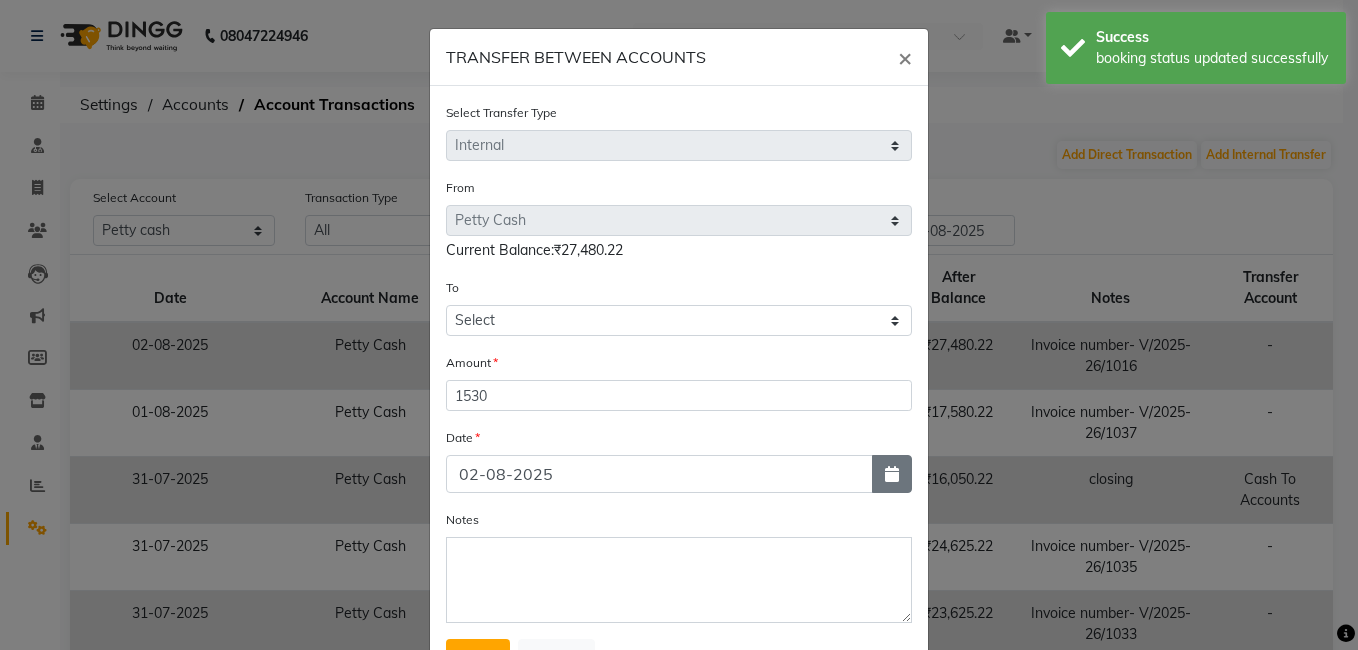 click 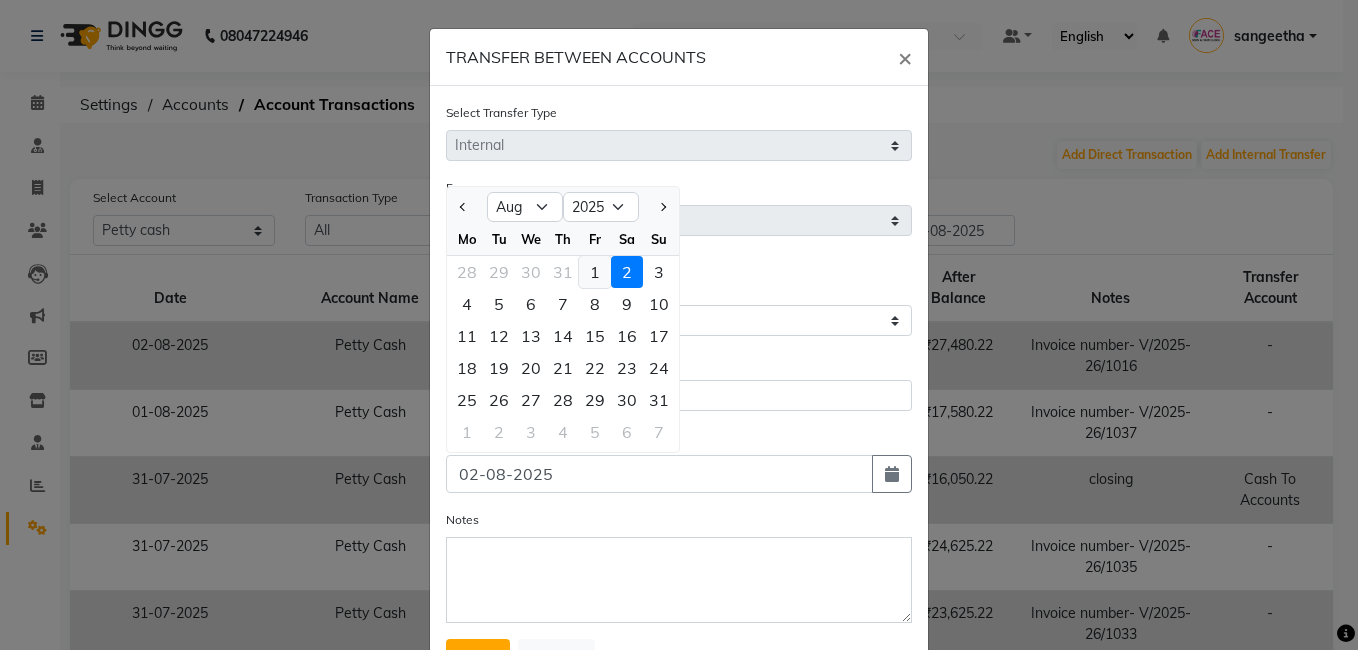 click on "1" 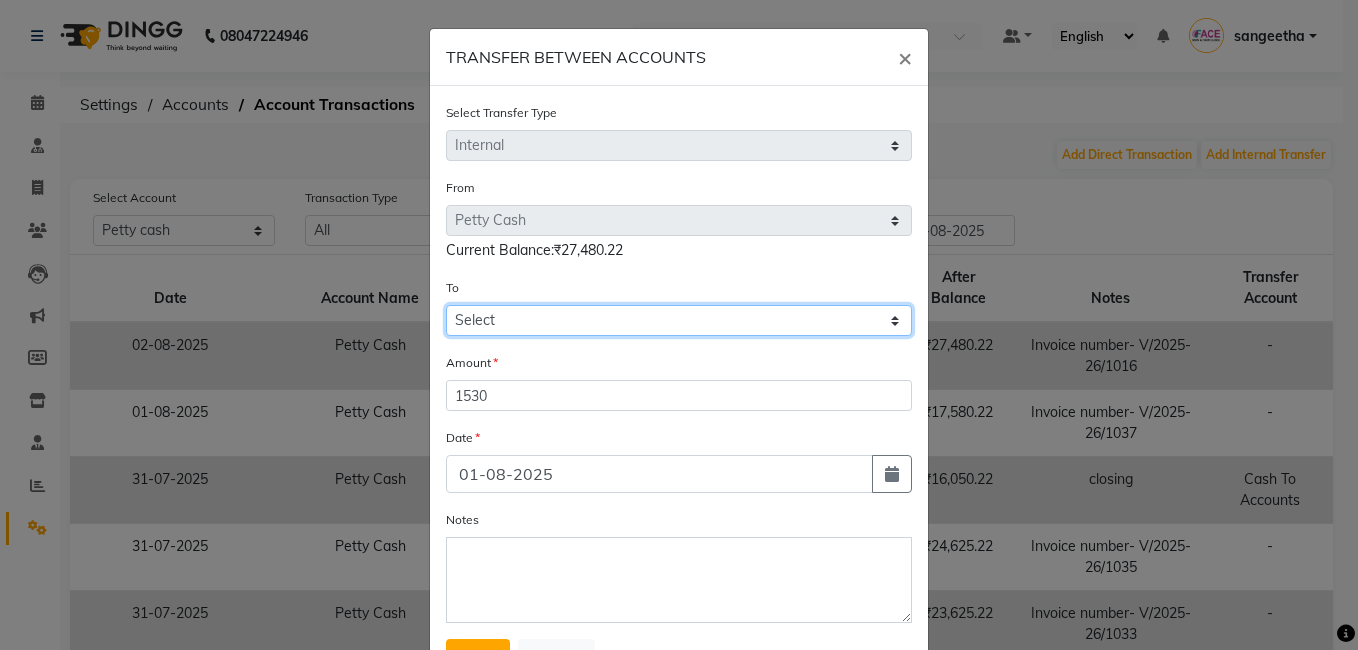 click on "Select Petty Cash Axis Bank  7303 Cash In Hand Cash To Accounts" 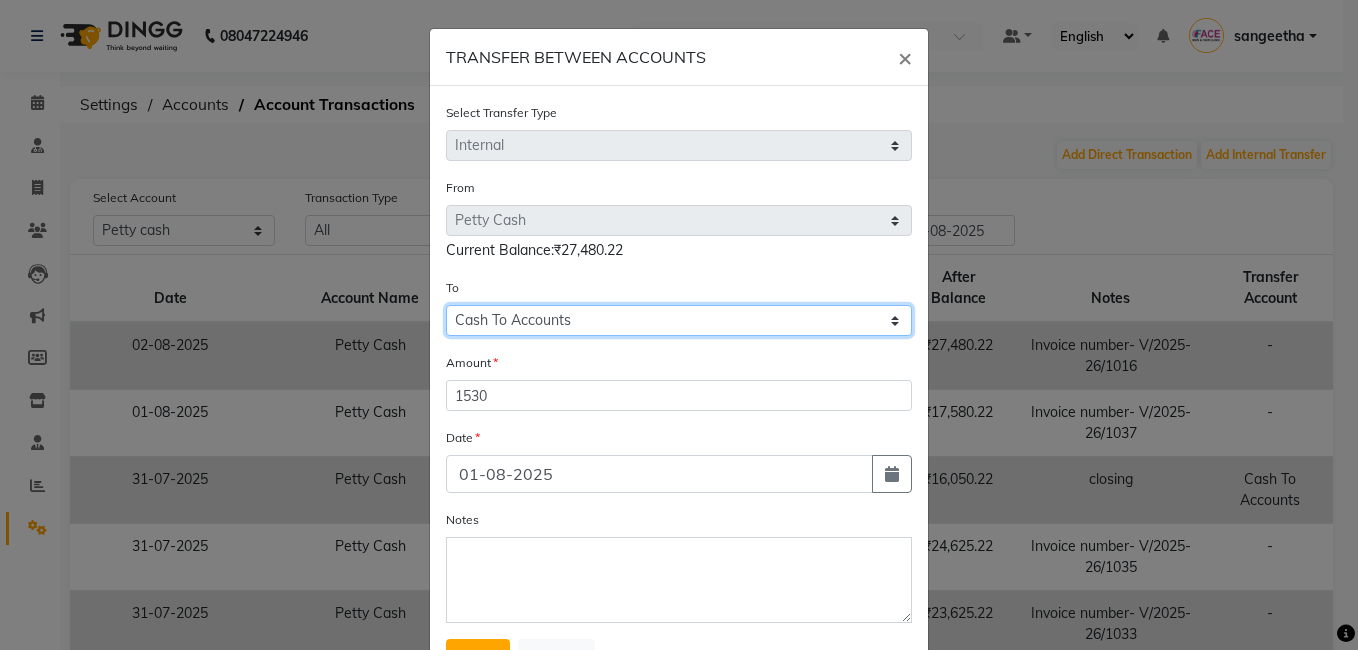 click on "Select Petty Cash Axis Bank  7303 Cash In Hand Cash To Accounts" 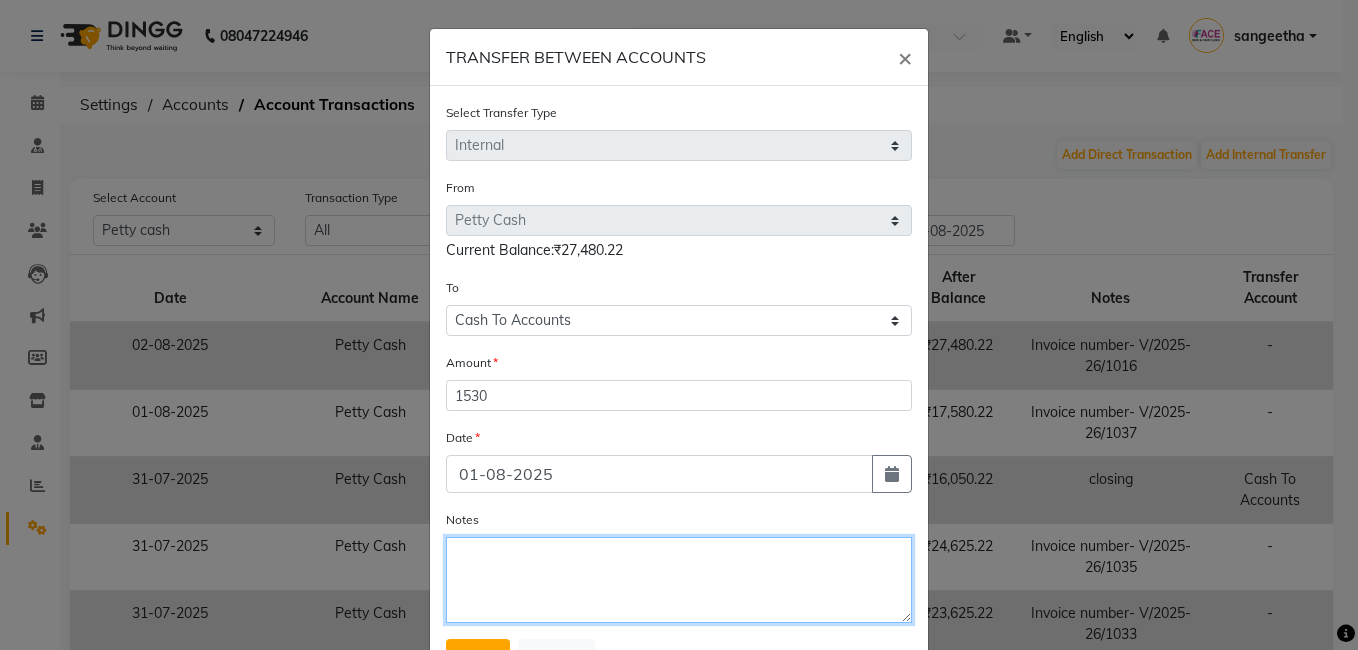 click on "Notes" at bounding box center [679, 580] 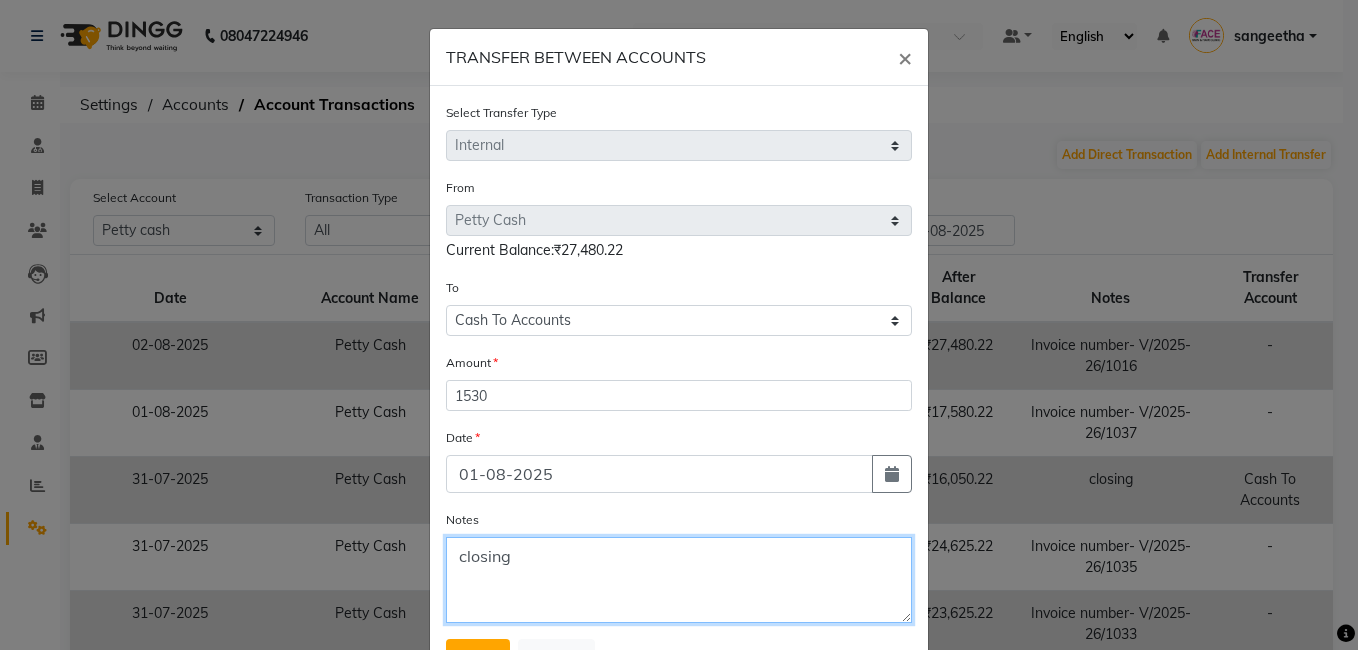 type on "closing" 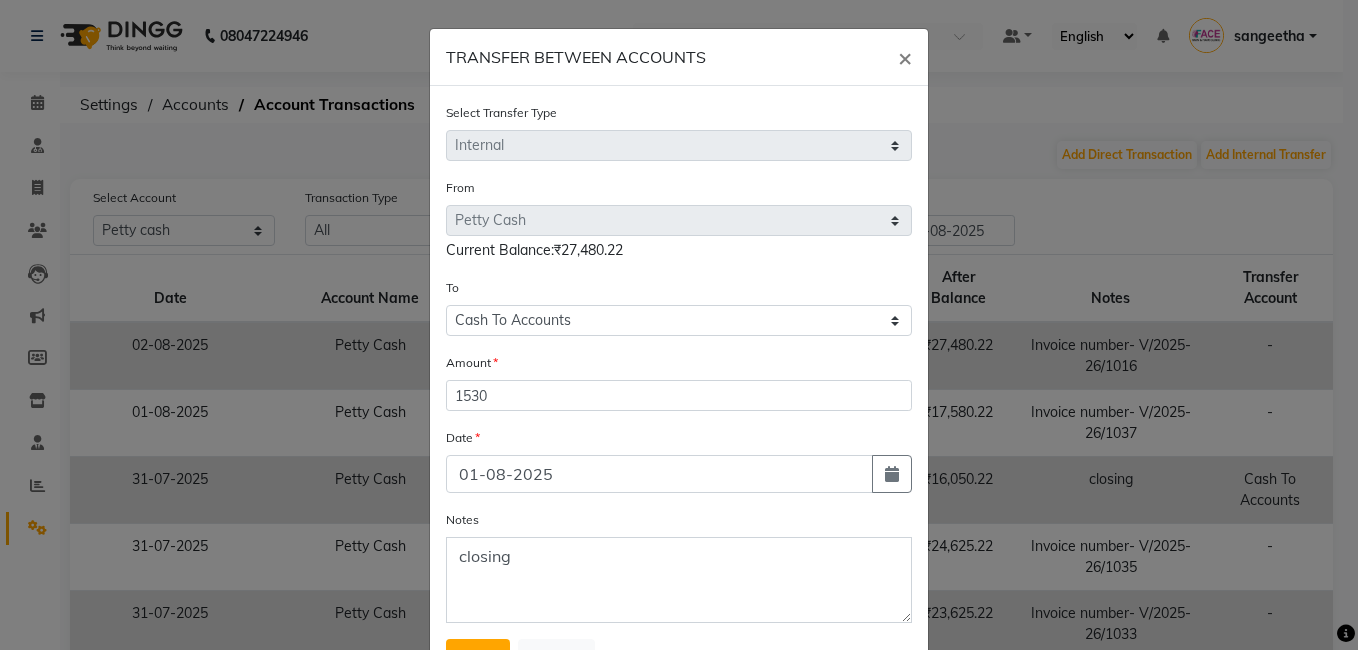 click on "Select Transfer Type Select Direct Internal From Select Petty Cash Axis Bank  7303 Cash In Hand Cash To Accounts  Current Balance:₹27,480.22 To Select Petty Cash Axis Bank  7303 Cash In Hand Cash To Accounts Amount 1530 Date 01-08-2025 Notes closing  Save   Cancel" 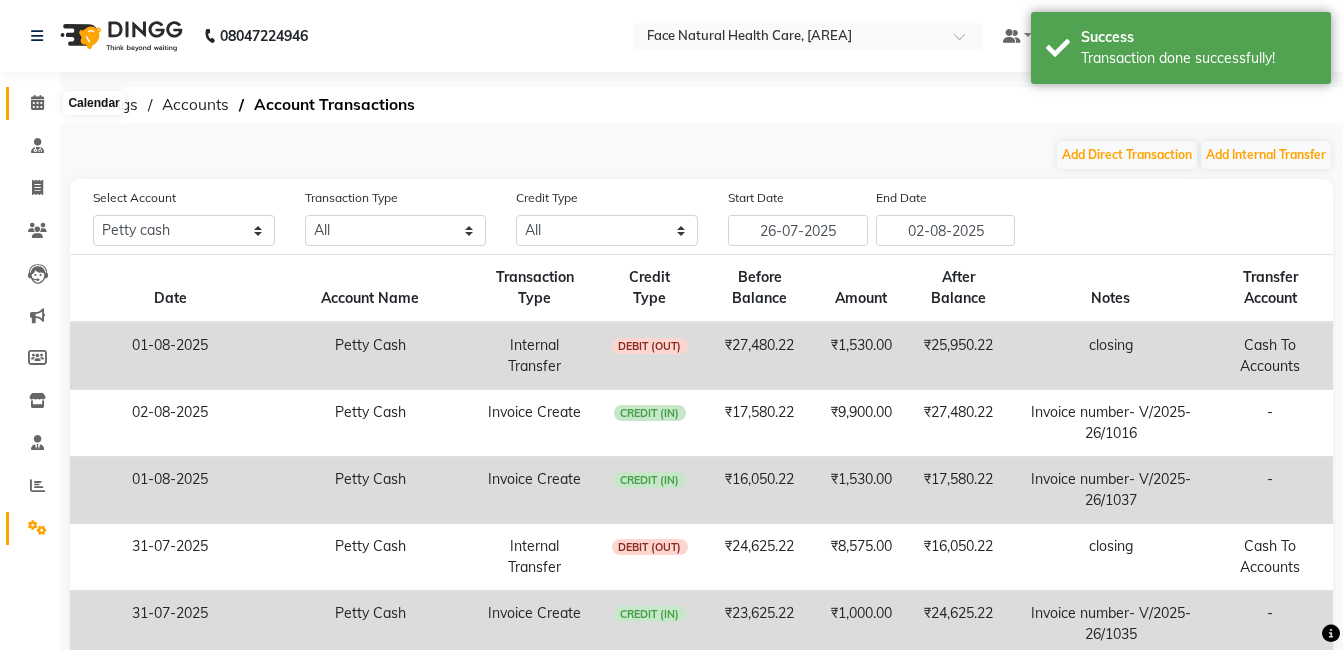 click 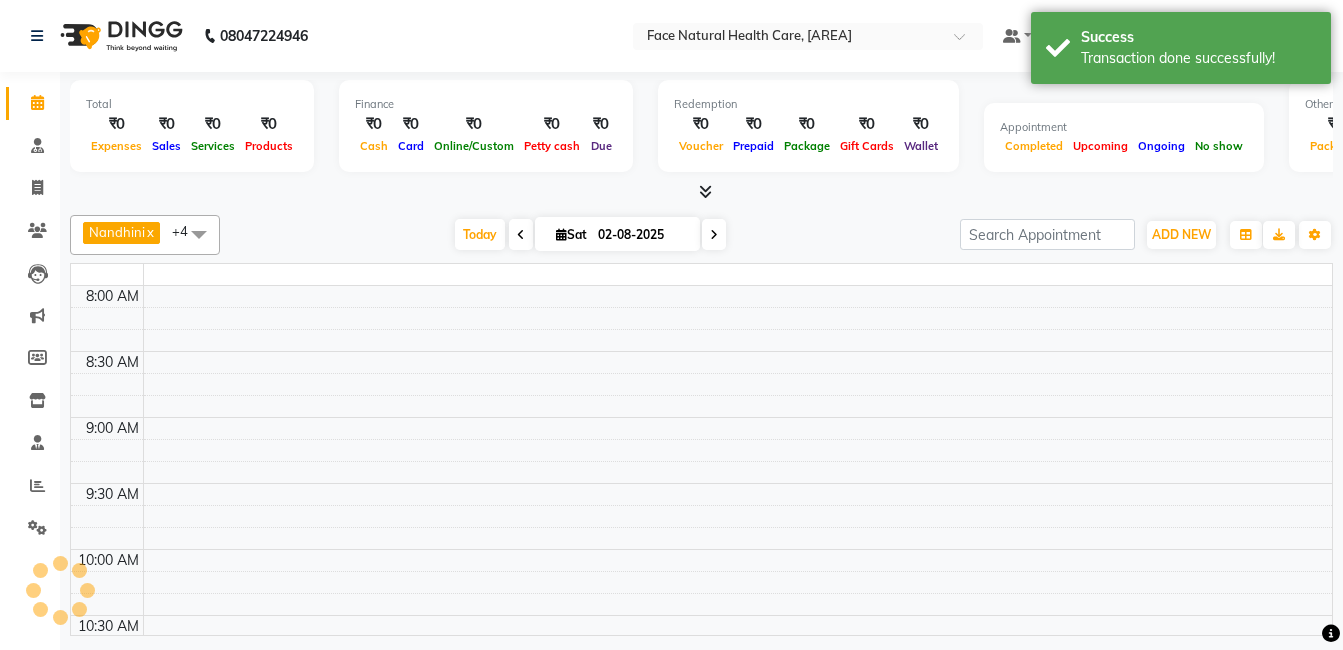 scroll, scrollTop: 0, scrollLeft: 0, axis: both 